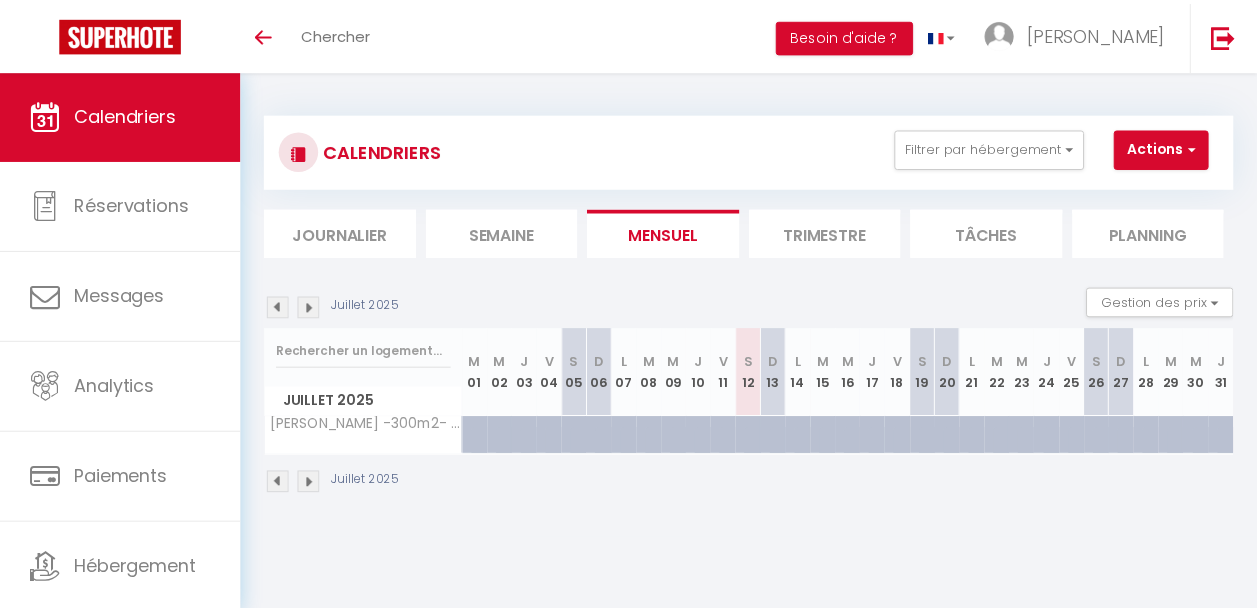 scroll, scrollTop: 0, scrollLeft: 0, axis: both 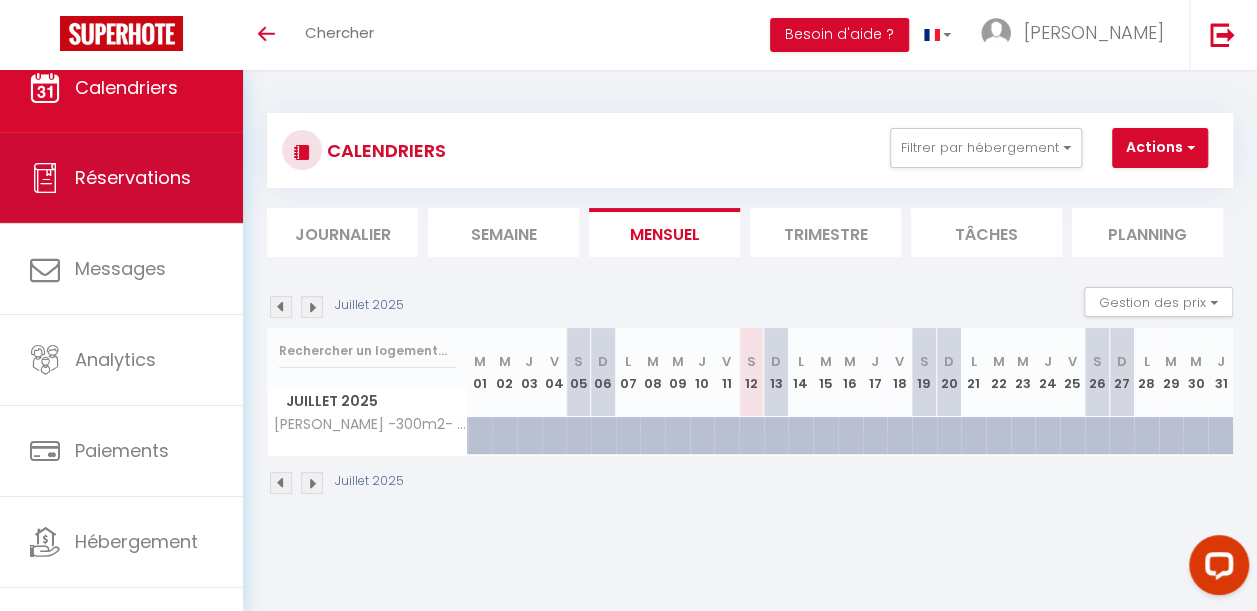 click on "Réservations" at bounding box center [121, 178] 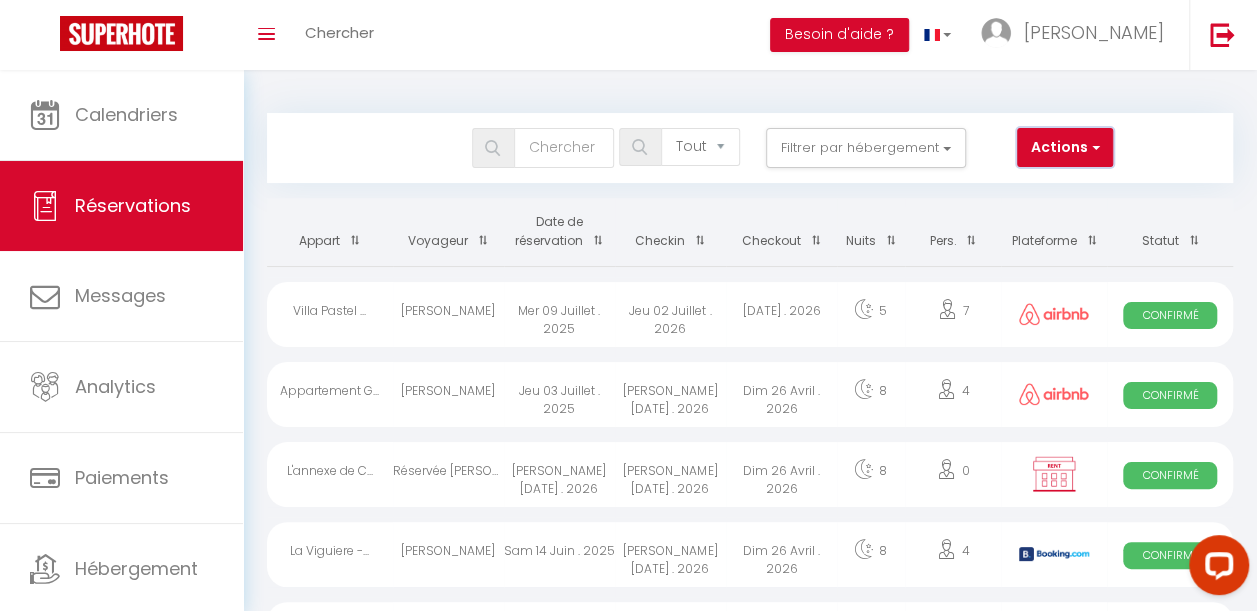 click on "Actions" at bounding box center [1065, 148] 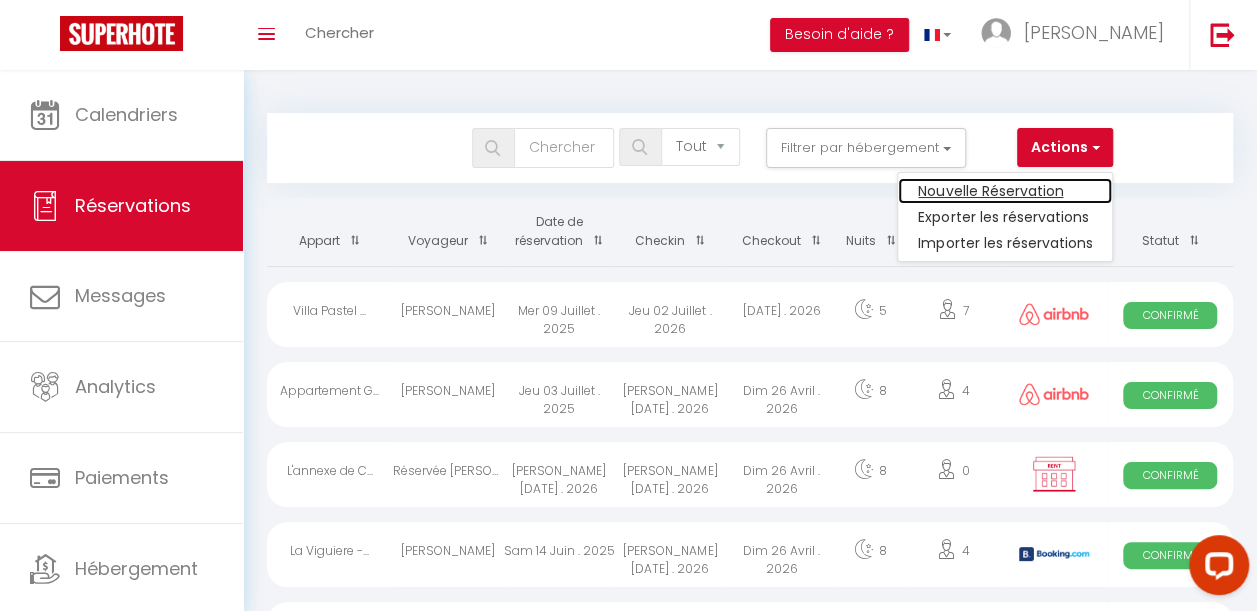 click on "Nouvelle Réservation" at bounding box center [1005, 191] 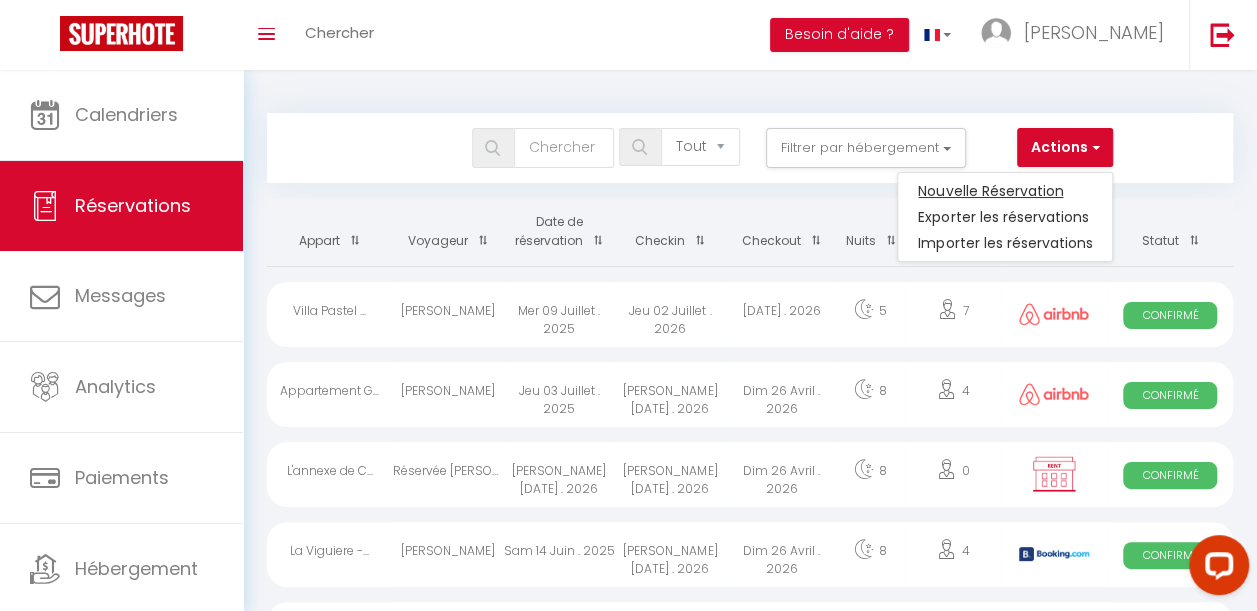 select 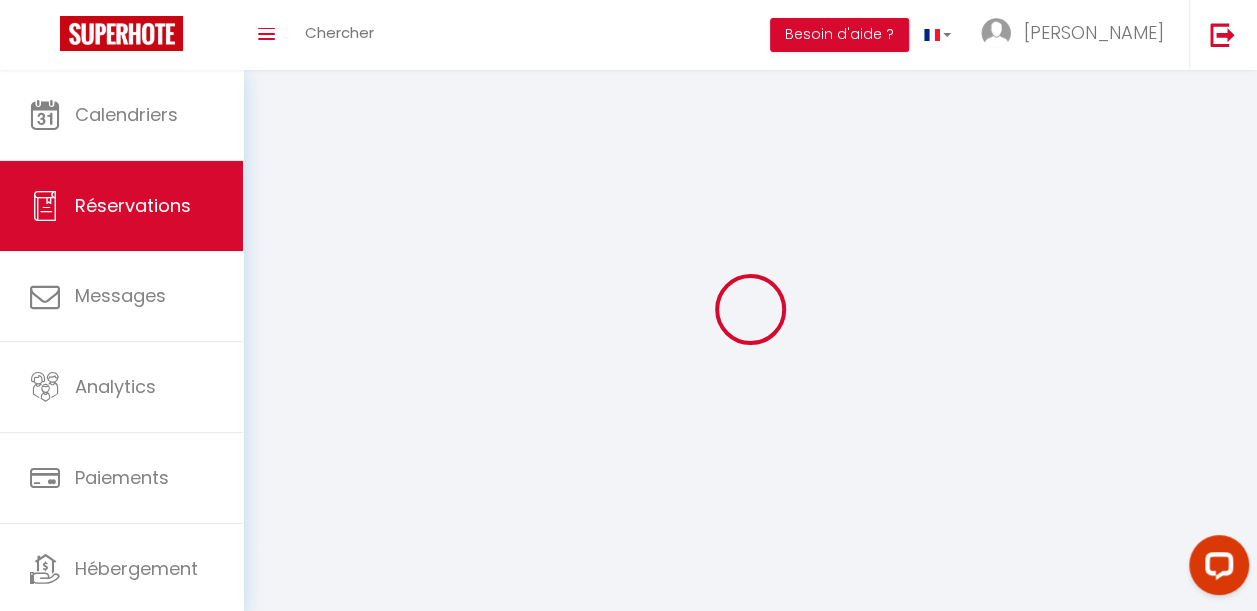 select 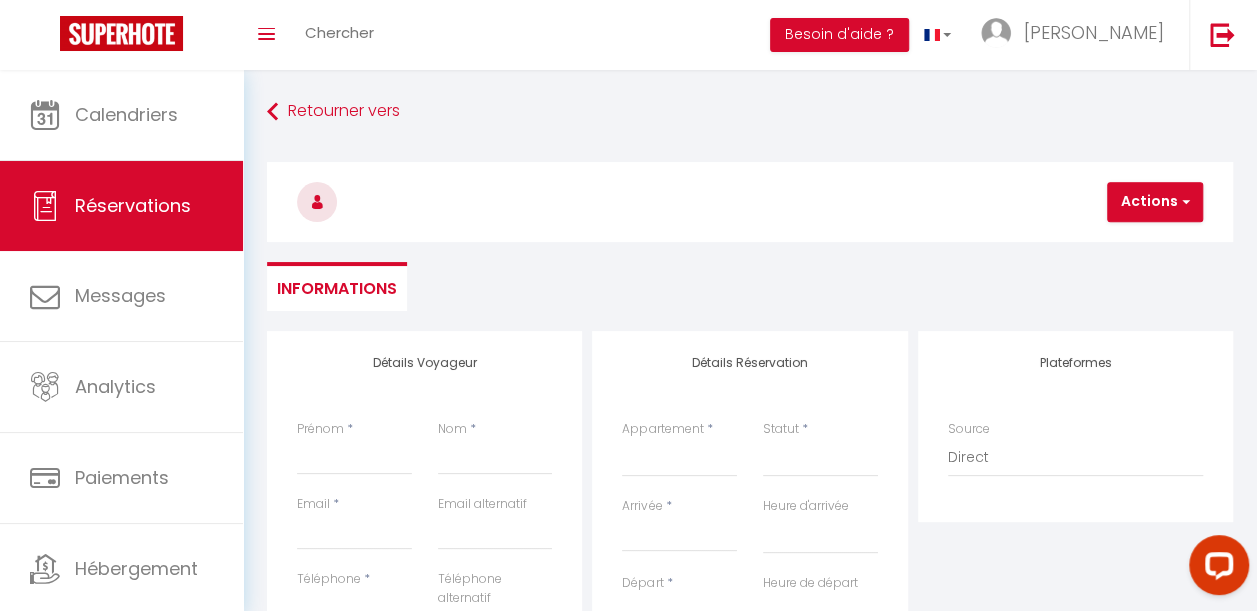 select 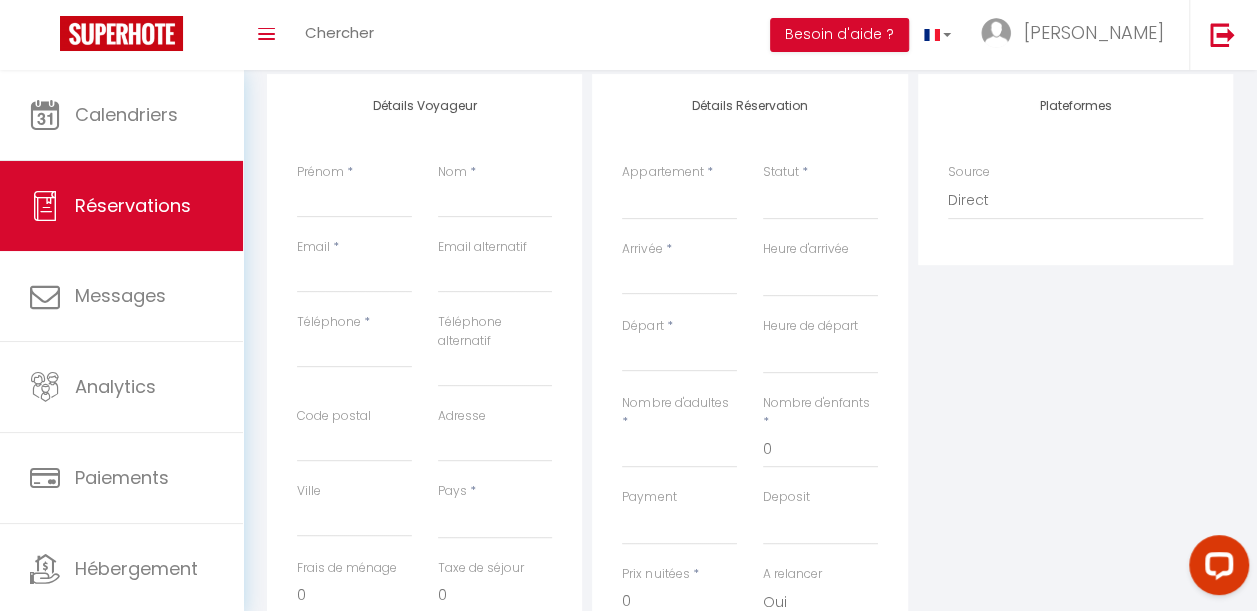 scroll, scrollTop: 284, scrollLeft: 0, axis: vertical 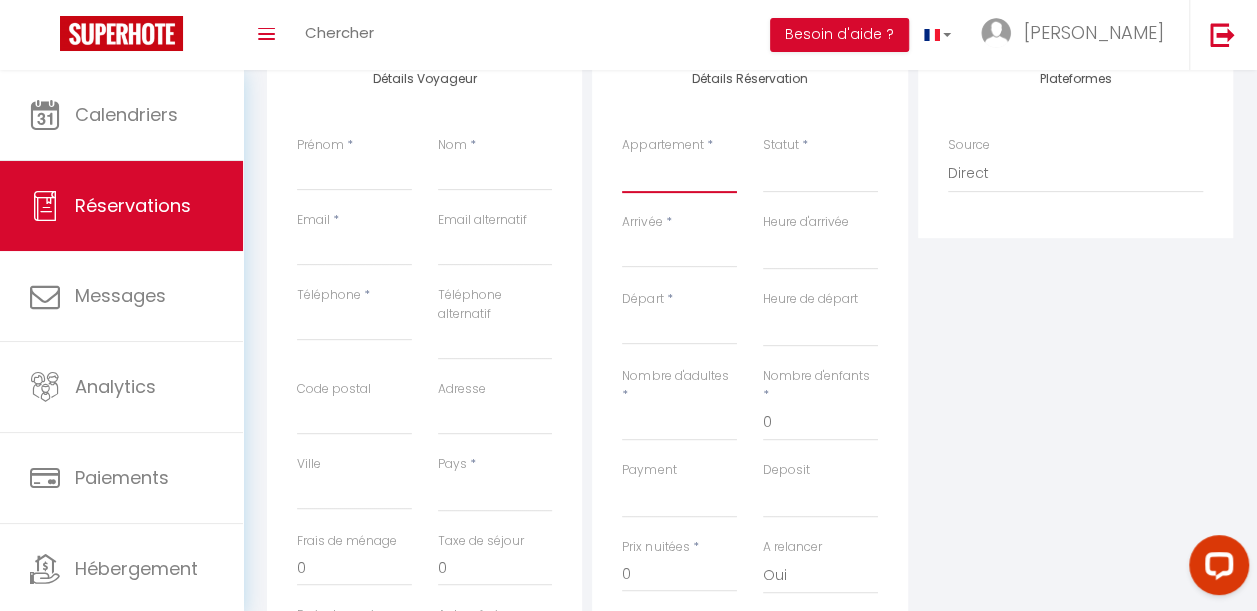 click on "Maison en [GEOGRAPHIC_DATA] - Calme - [GEOGRAPHIC_DATA] [GEOGRAPHIC_DATA] - Calme - Cadalen Villa tout confort - Jardin - Calme [GEOGRAPHIC_DATA] - [GEOGRAPHIC_DATA] Maison tout confort - Nature - Calme - [GEOGRAPHIC_DATA] Appartement d'exception au pied de la cathédrale [GEOGRAPHIC_DATA] : Clim + Parking + ascenseur [GEOGRAPHIC_DATA][PERSON_NAME] -300m2- [GEOGRAPHIC_DATA] [GEOGRAPHIC_DATA] Albi Appartement Cosy - [GEOGRAPHIC_DATA] - [GEOGRAPHIC_DATA] - [GEOGRAPHIC_DATA] [GEOGRAPHIC_DATA] - 250m2 - [GEOGRAPHIC_DATA] - [GEOGRAPHIC_DATA] Joli Appartement - [GEOGRAPHIC_DATA] - 68m2 - [GEOGRAPHIC_DATA] [GEOGRAPHIC_DATA] [GEOGRAPHIC_DATA] - [GEOGRAPHIC_DATA]  - [GEOGRAPHIC_DATA] Appartement Tout Confort - [GEOGRAPHIC_DATA] - Gaillac Appartement Secteur Cathédrale - Hypercentre - Albi Petite [GEOGRAPHIC_DATA] - [GEOGRAPHIC_DATA] demeure Albigeoise 5 pers + patio privé [GEOGRAPHIC_DATA] - Piscine - Salvagnac [GEOGRAPHIC_DATA] - Piscine - Hypercentre - 300m2 Maison 116 - Hypercentre - [GEOGRAPHIC_DATA] Appartement- Alcôve et chocolat - Albi La Viguiere - Terrasse - Albi" at bounding box center [679, 174] 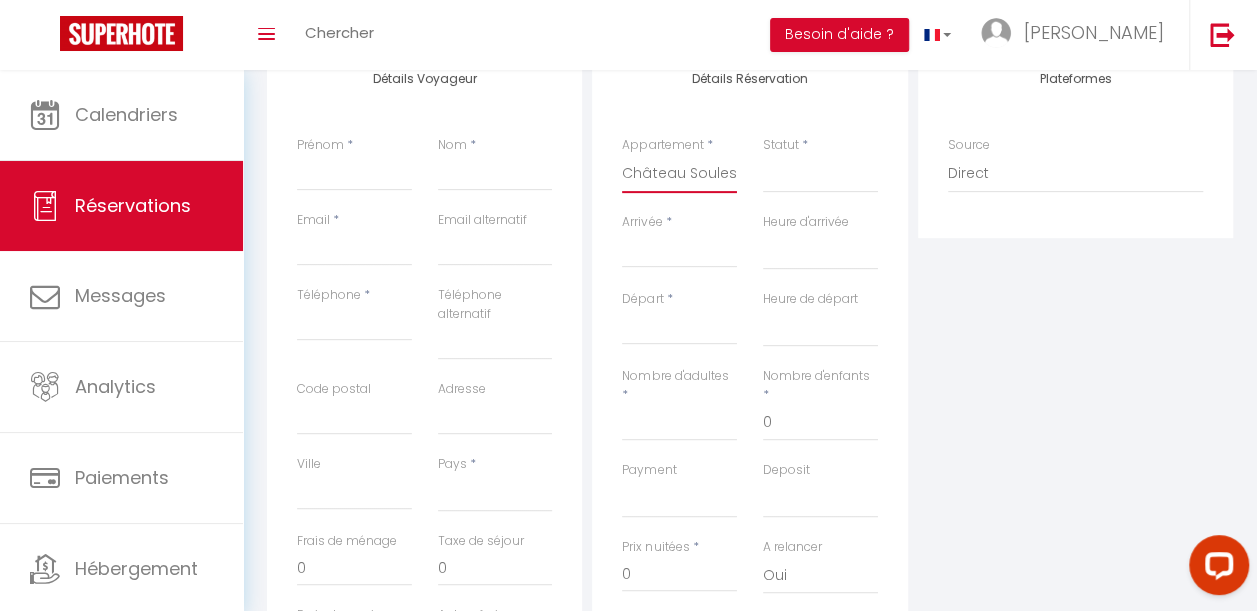 click on "Maison en [GEOGRAPHIC_DATA] - Calme - [GEOGRAPHIC_DATA] [GEOGRAPHIC_DATA] - Calme - Cadalen Villa tout confort - Jardin - Calme [GEOGRAPHIC_DATA] - [GEOGRAPHIC_DATA] Maison tout confort - Nature - Calme - [GEOGRAPHIC_DATA] Appartement d'exception au pied de la cathédrale [GEOGRAPHIC_DATA] : Clim + Parking + ascenseur [GEOGRAPHIC_DATA][PERSON_NAME] -300m2- [GEOGRAPHIC_DATA] [GEOGRAPHIC_DATA] Albi Appartement Cosy - [GEOGRAPHIC_DATA] - [GEOGRAPHIC_DATA] - [GEOGRAPHIC_DATA] [GEOGRAPHIC_DATA] - 250m2 - [GEOGRAPHIC_DATA] - [GEOGRAPHIC_DATA] Joli Appartement - [GEOGRAPHIC_DATA] - 68m2 - [GEOGRAPHIC_DATA] [GEOGRAPHIC_DATA] [GEOGRAPHIC_DATA] - [GEOGRAPHIC_DATA]  - [GEOGRAPHIC_DATA] Appartement Tout Confort - [GEOGRAPHIC_DATA] - Gaillac Appartement Secteur Cathédrale - Hypercentre - Albi Petite [GEOGRAPHIC_DATA] - [GEOGRAPHIC_DATA] demeure Albigeoise 5 pers + patio privé [GEOGRAPHIC_DATA] - Piscine - Salvagnac [GEOGRAPHIC_DATA] - Piscine - Hypercentre - 300m2 Maison 116 - Hypercentre - [GEOGRAPHIC_DATA] Appartement- Alcôve et chocolat - Albi La Viguiere - Terrasse - Albi" at bounding box center [679, 174] 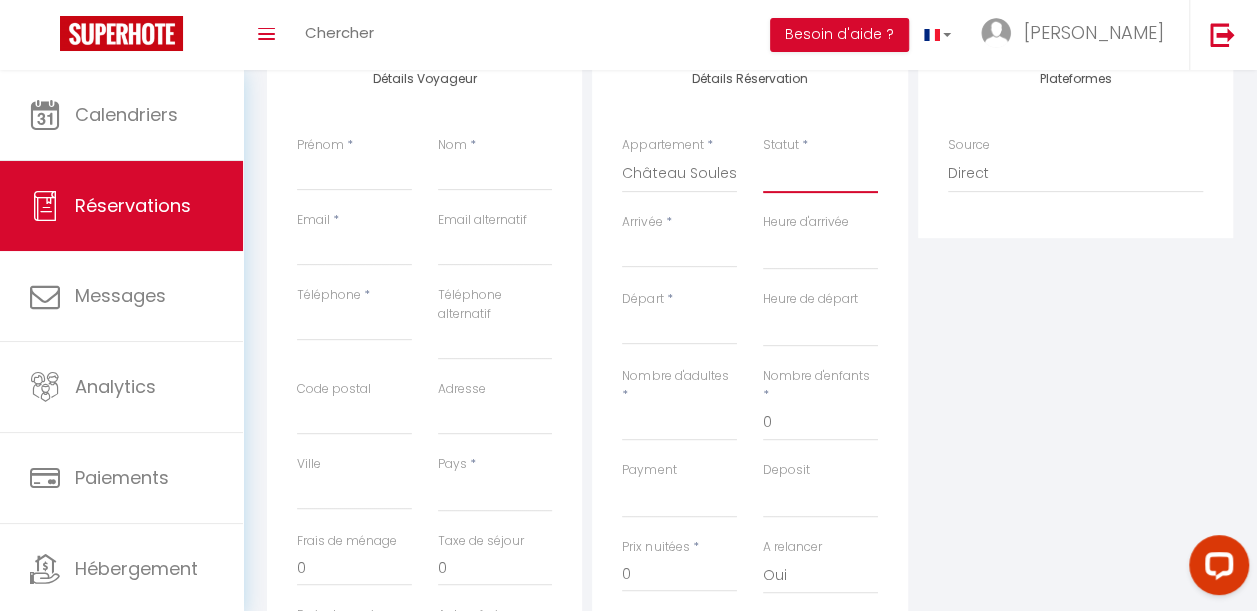 click on "Confirmé Non Confirmé [PERSON_NAME] par le voyageur No Show Request" at bounding box center [820, 174] 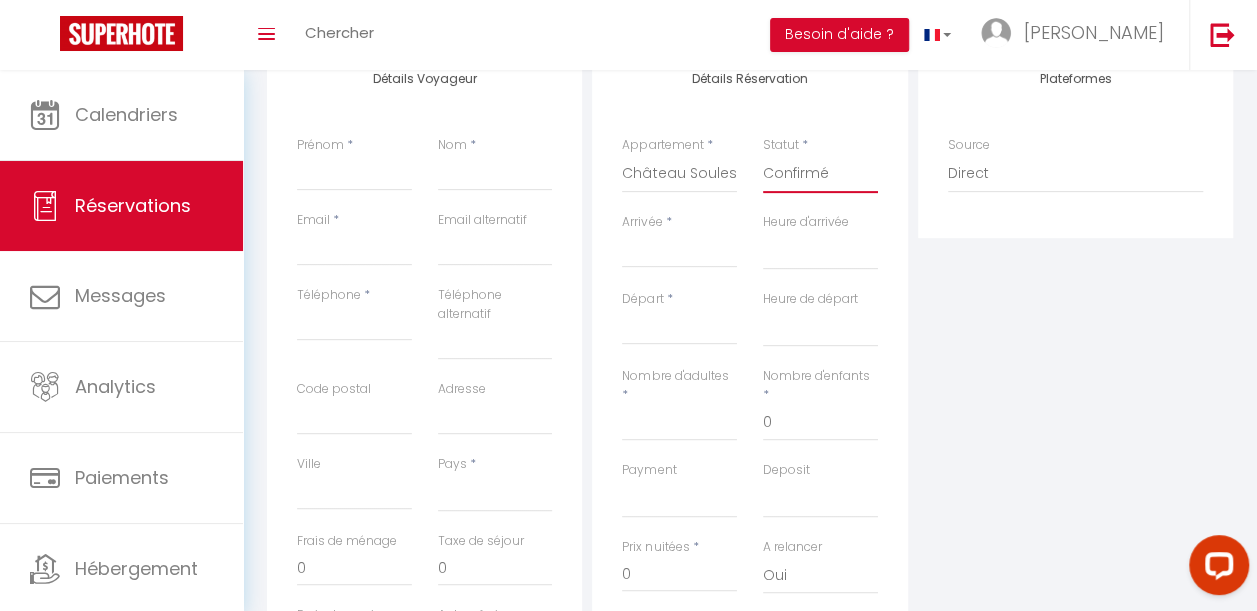 click on "Confirmé Non Confirmé [PERSON_NAME] par le voyageur No Show Request" at bounding box center [820, 174] 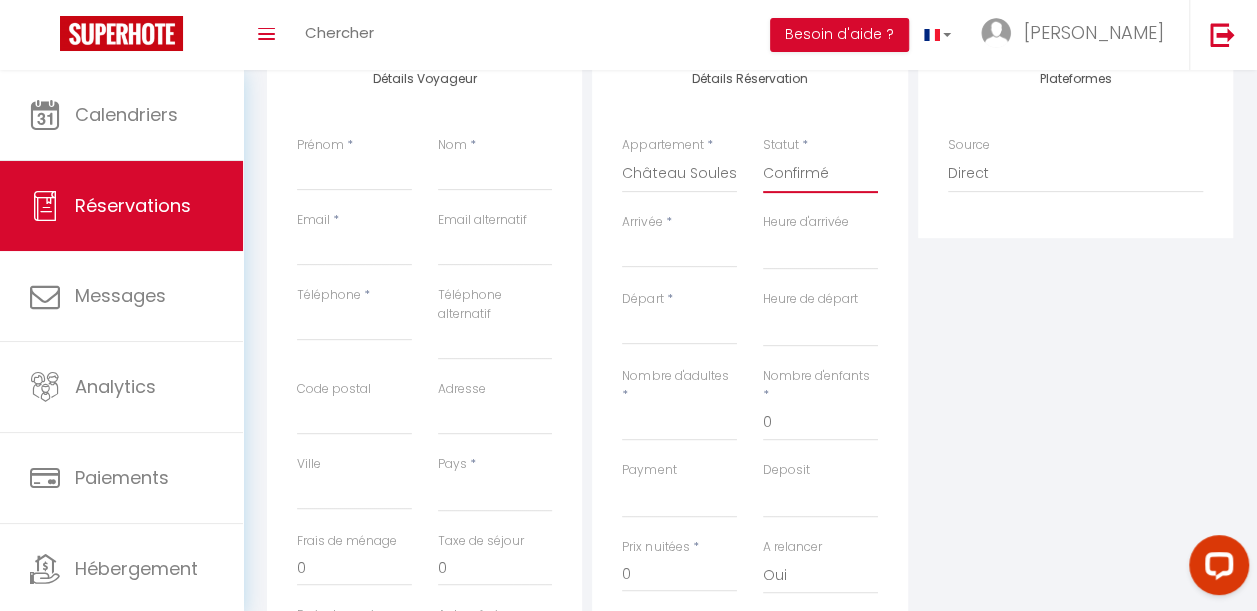 select 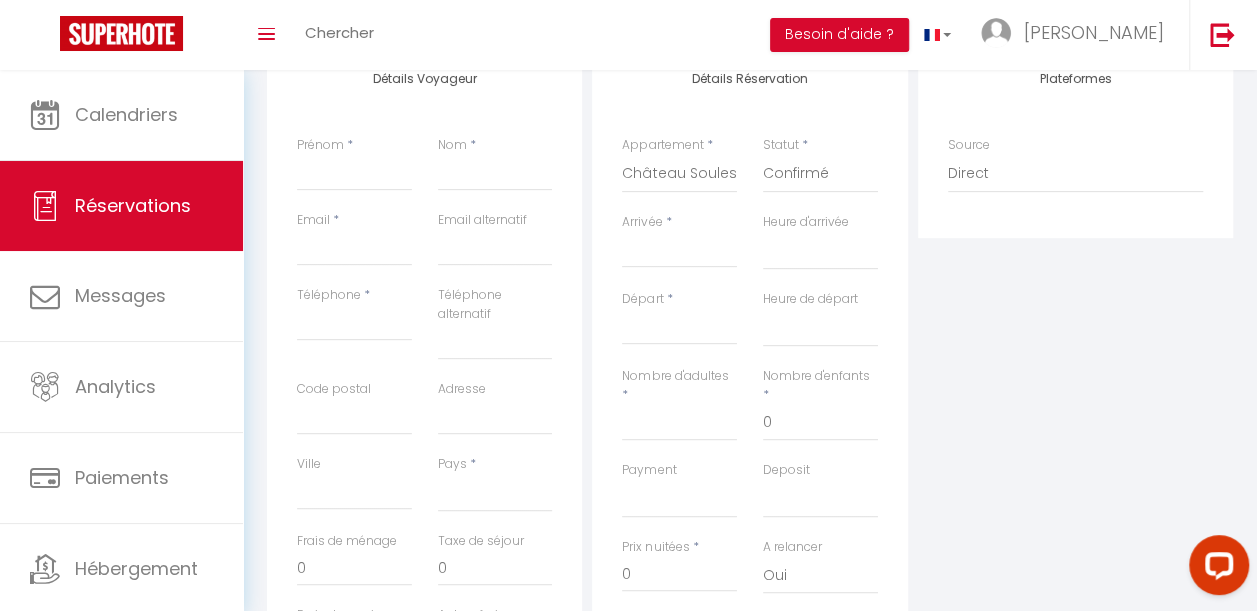 click on "Arrivée" at bounding box center [679, 252] 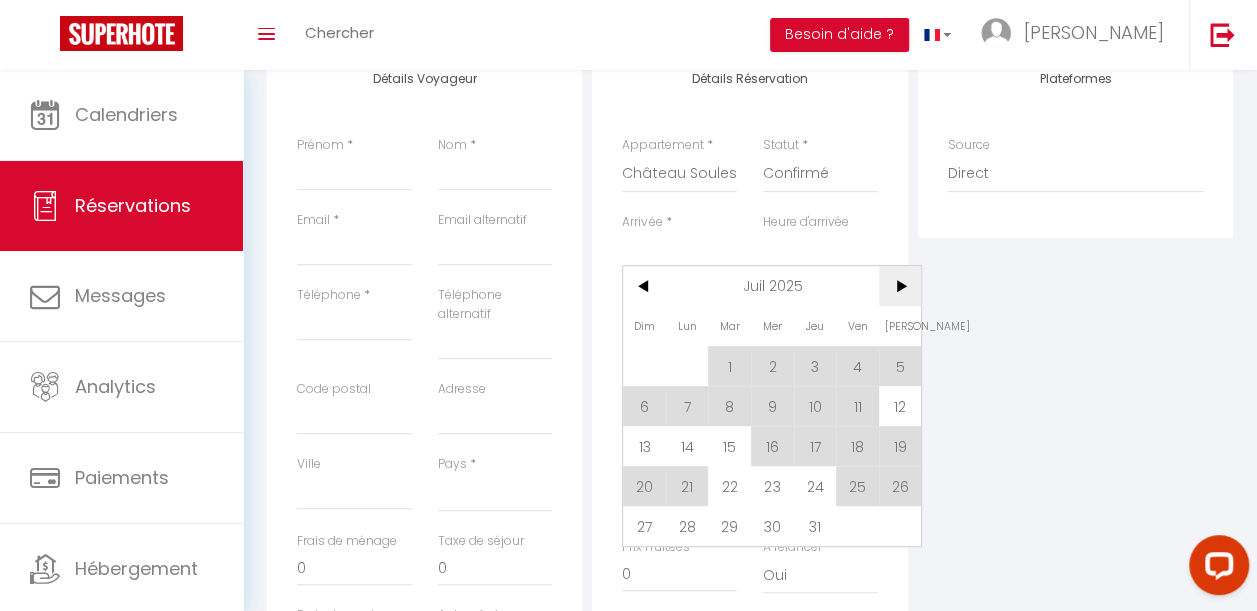 click on ">" at bounding box center [900, 286] 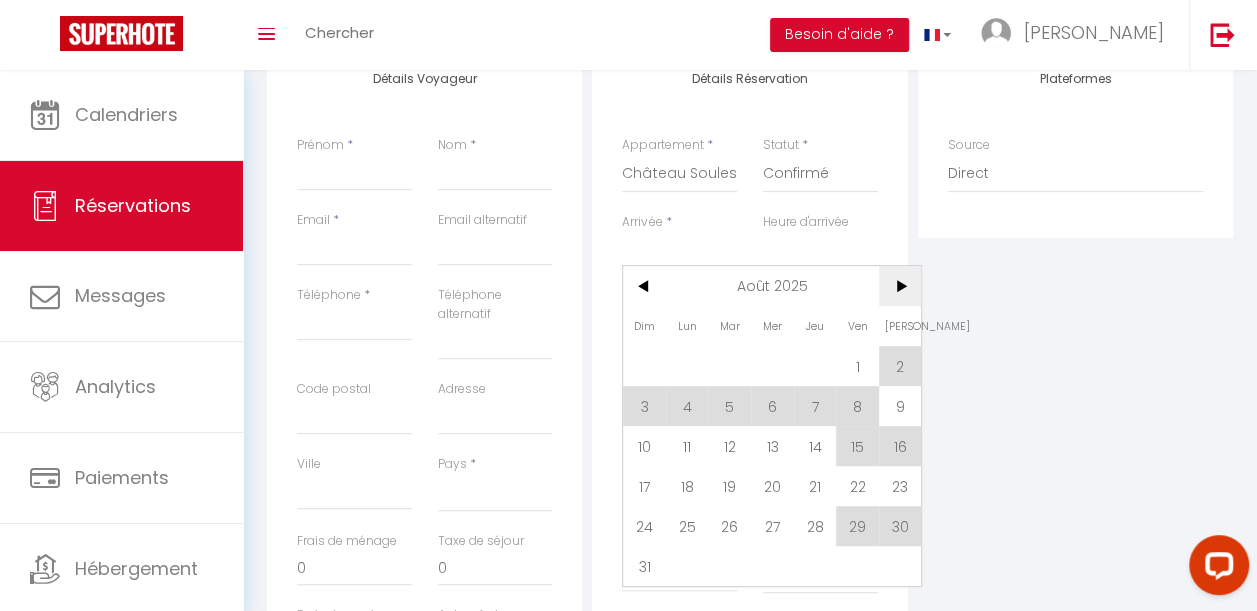click on ">" at bounding box center (900, 286) 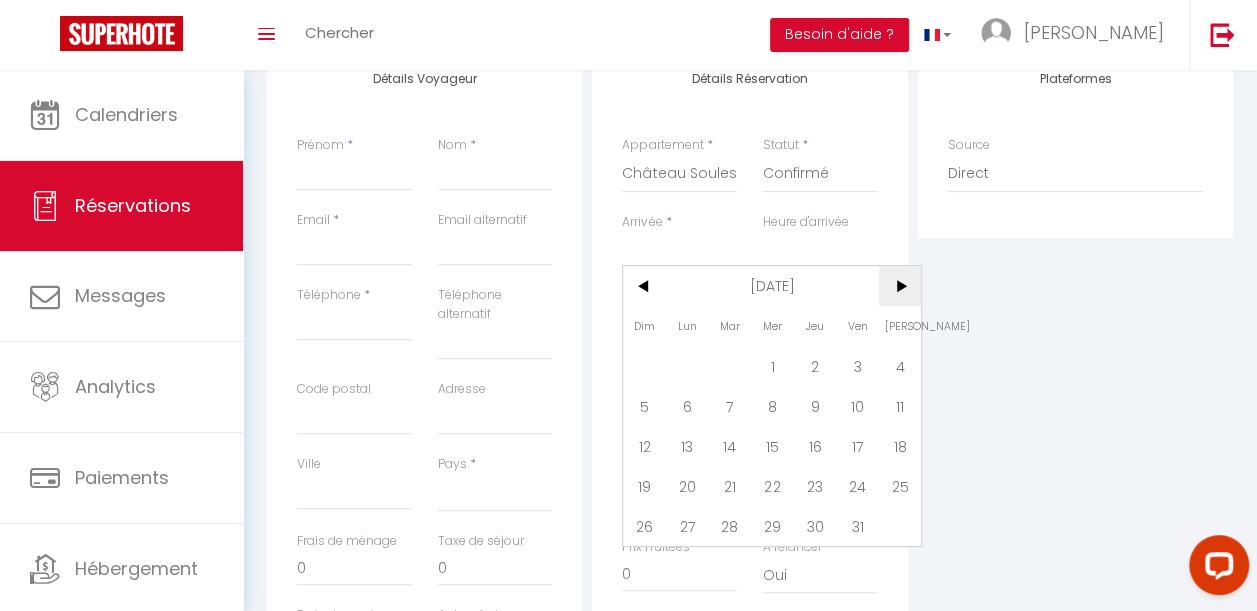click on ">" at bounding box center [900, 286] 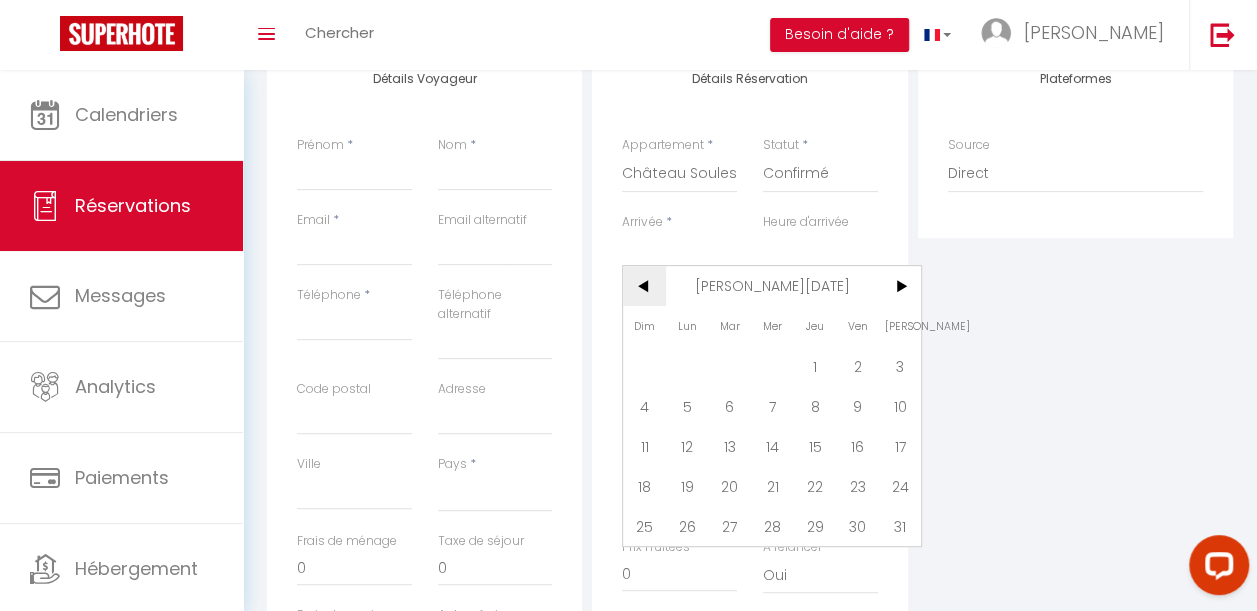 click on "<" at bounding box center (644, 286) 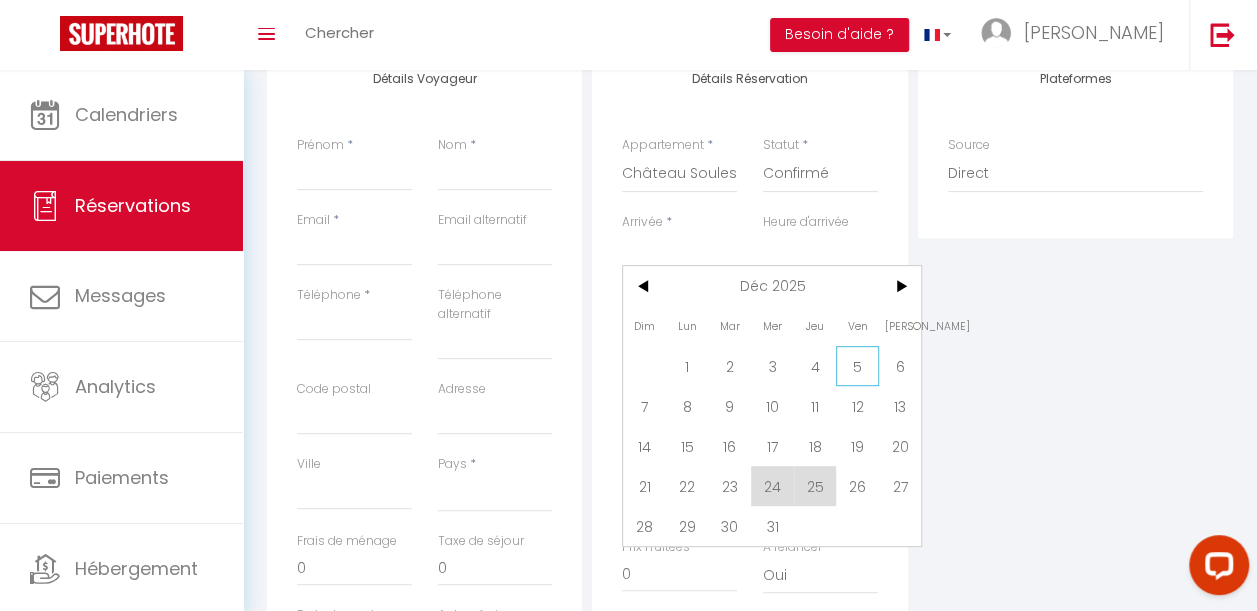 click on "5" at bounding box center (857, 366) 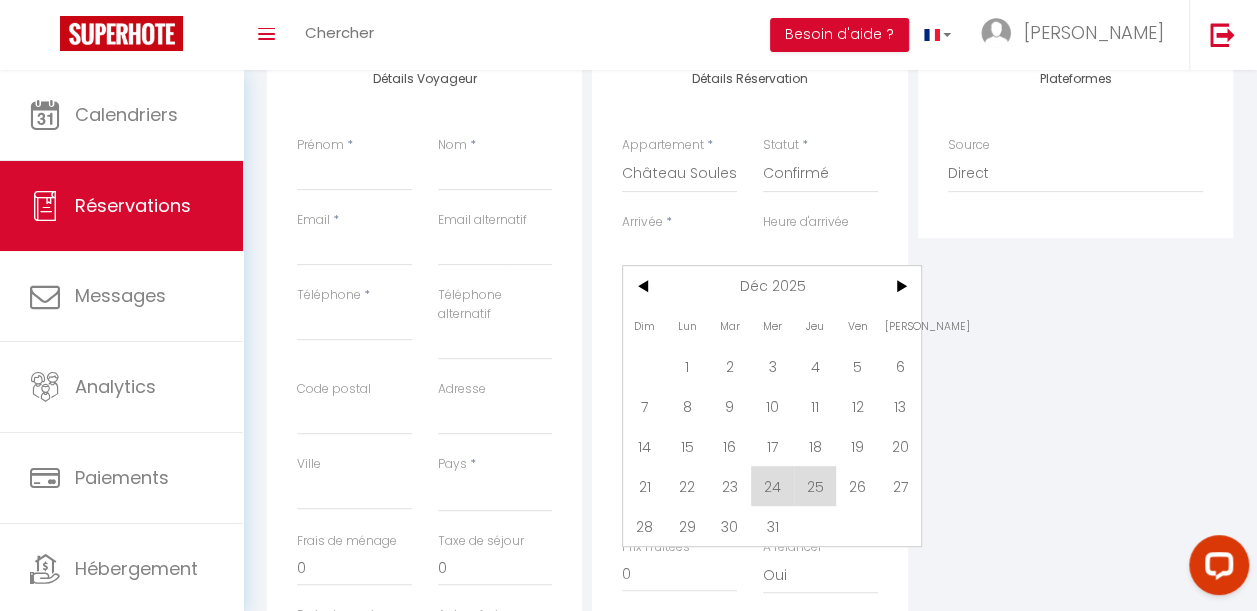 select 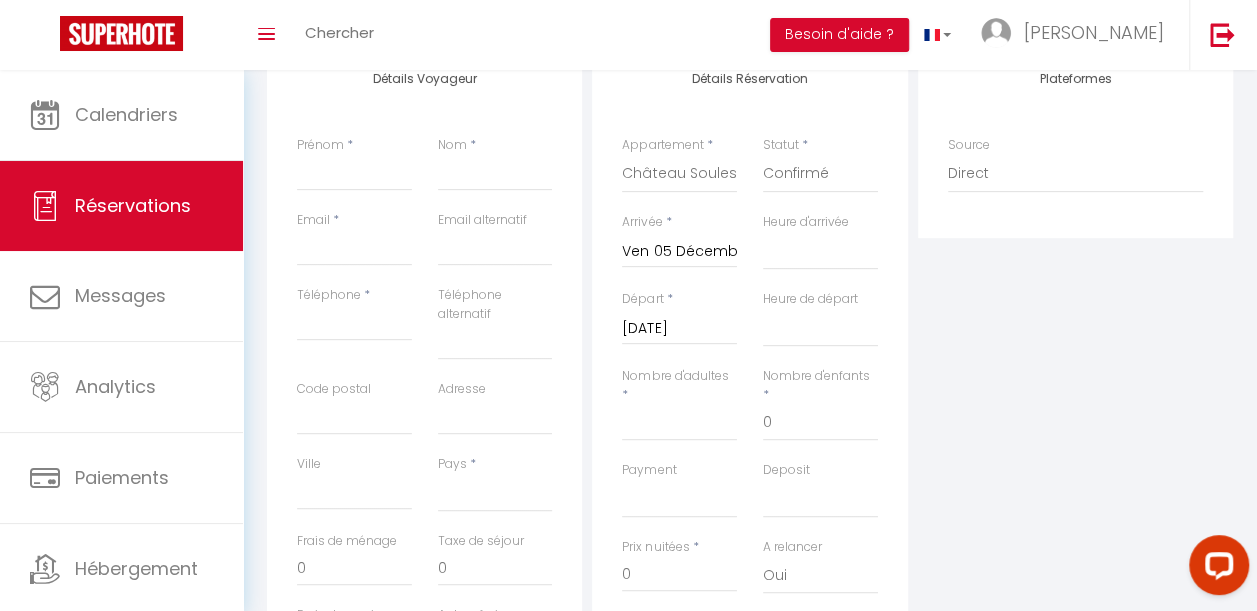 click on "[DATE]" at bounding box center [679, 329] 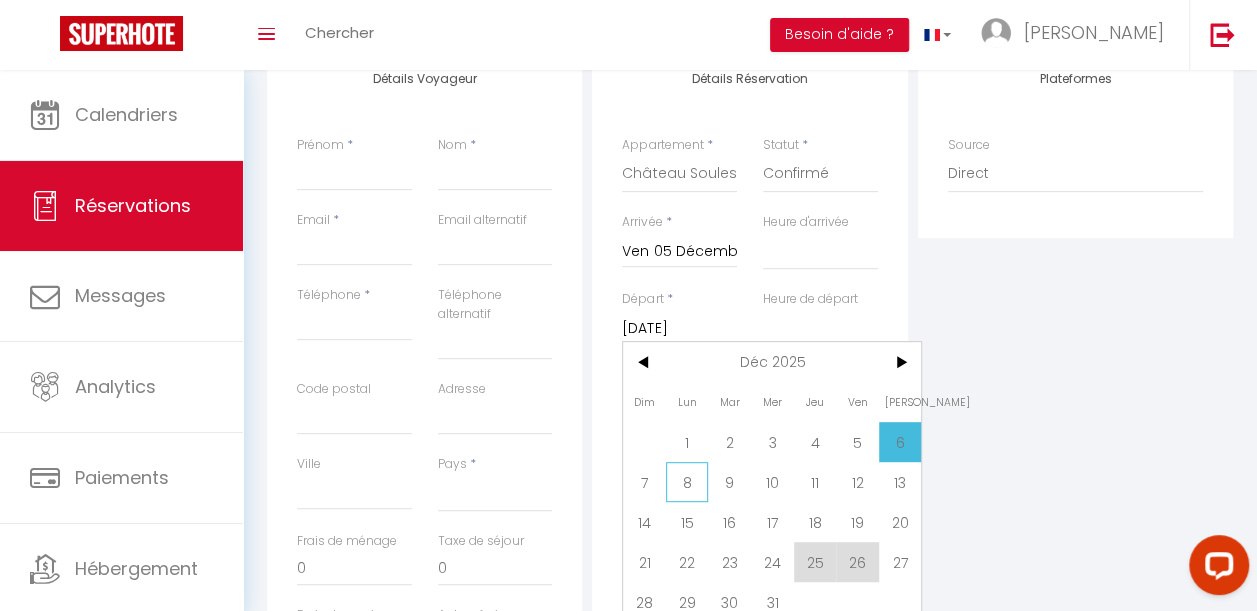 click on "8" at bounding box center [687, 482] 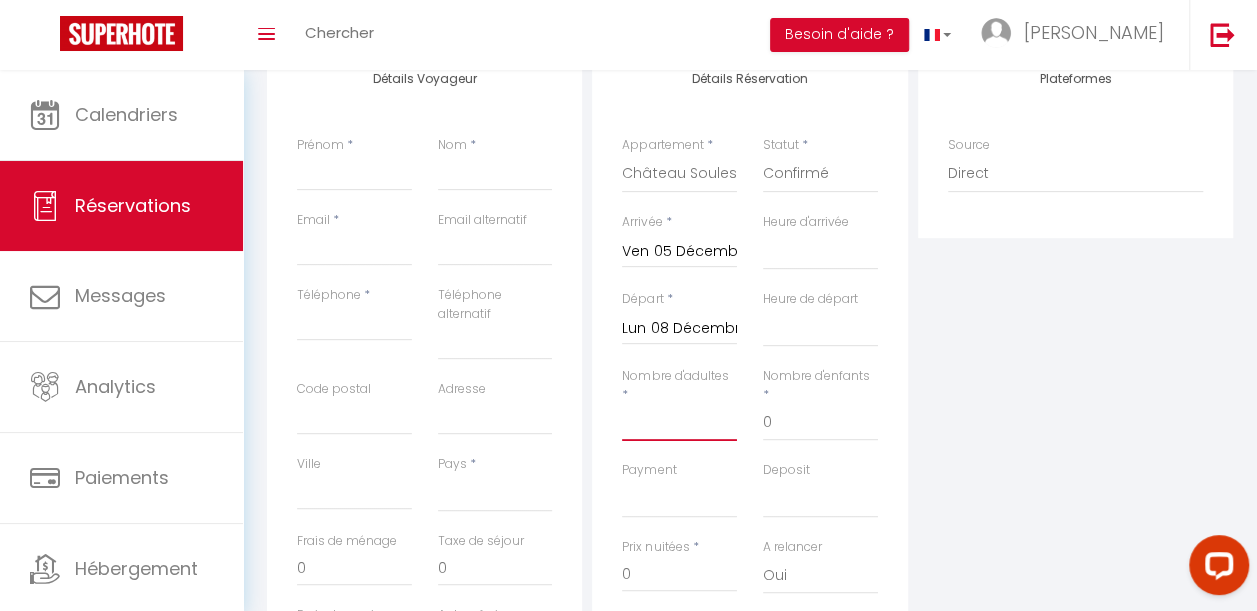 click on "Nombre d'adultes" at bounding box center [679, 423] 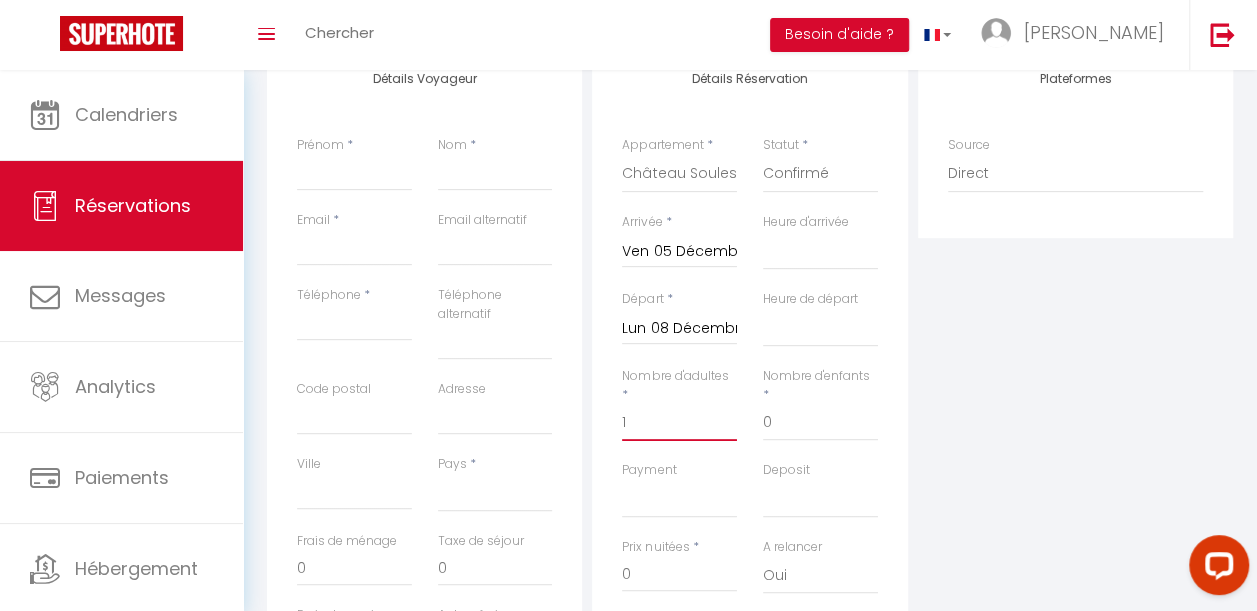 select 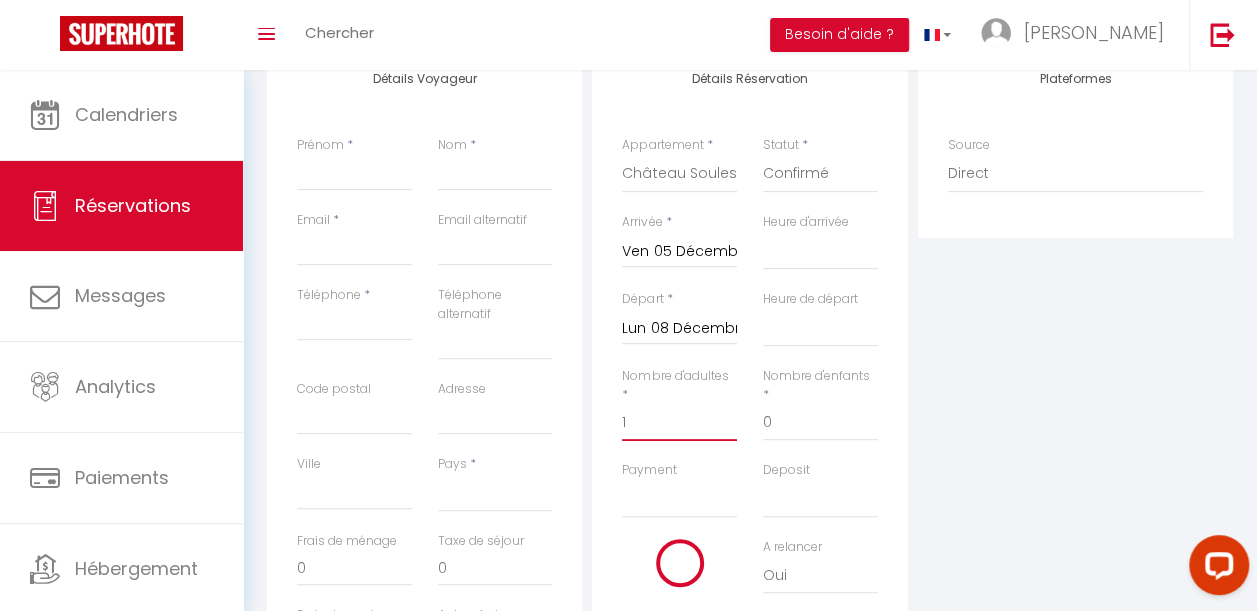 type on "12" 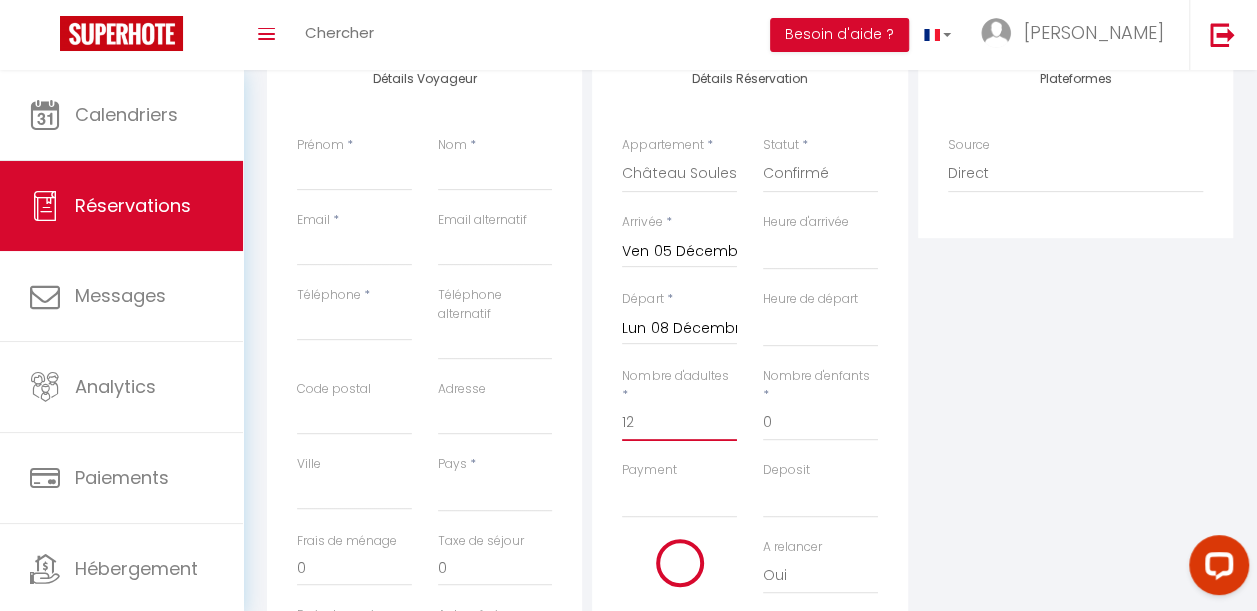 select 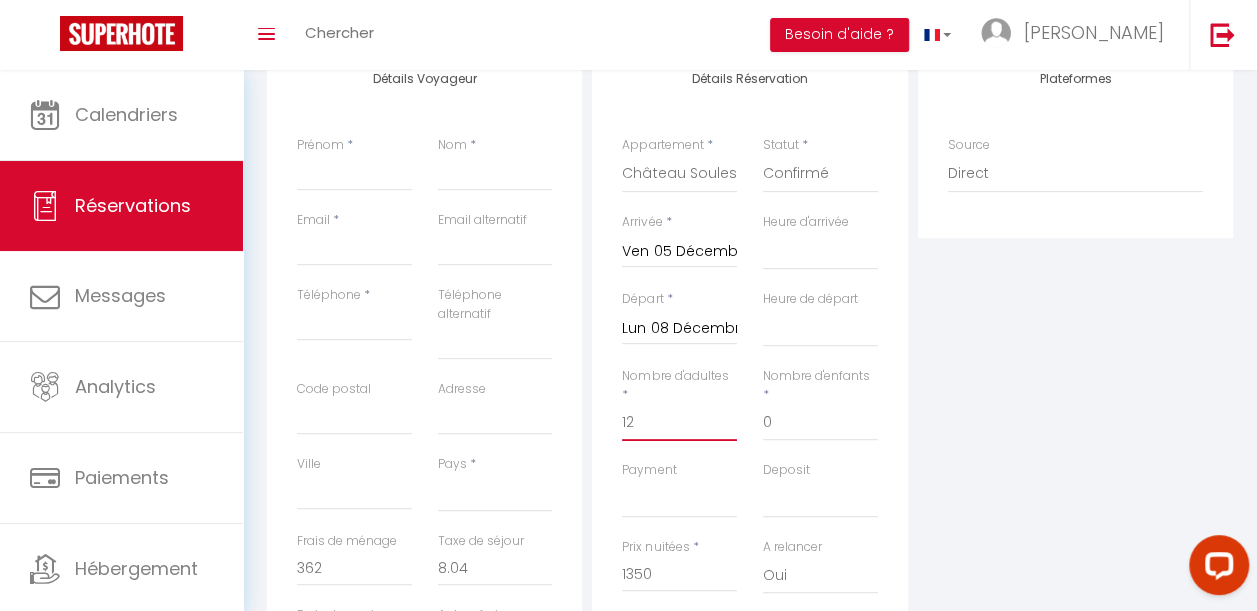 select 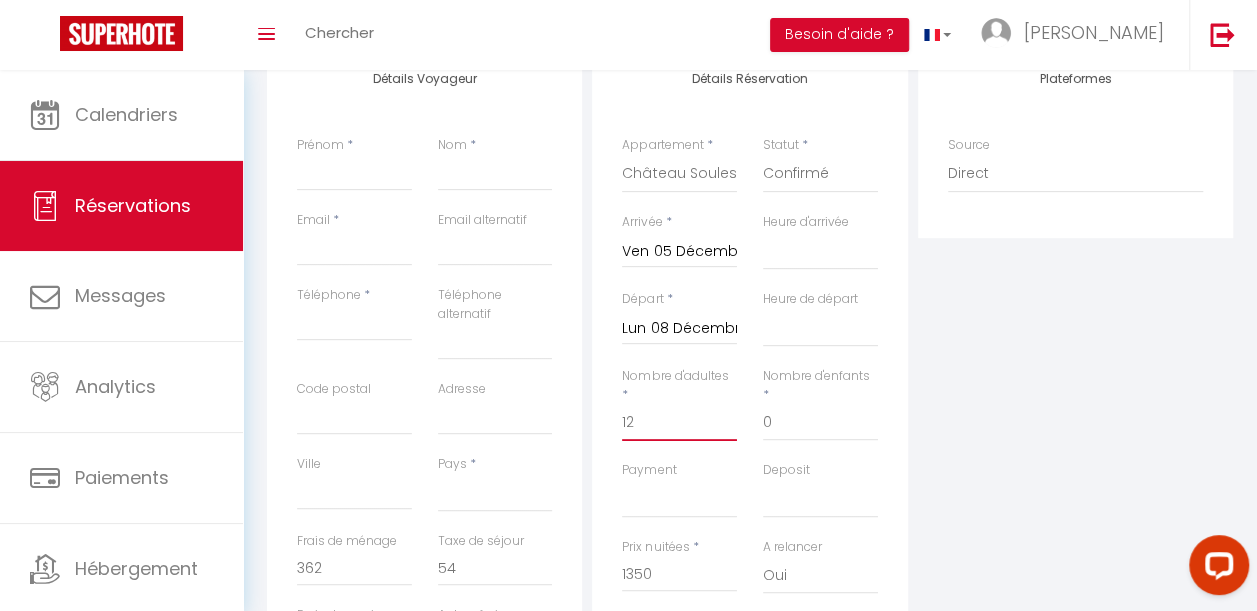 type on "12" 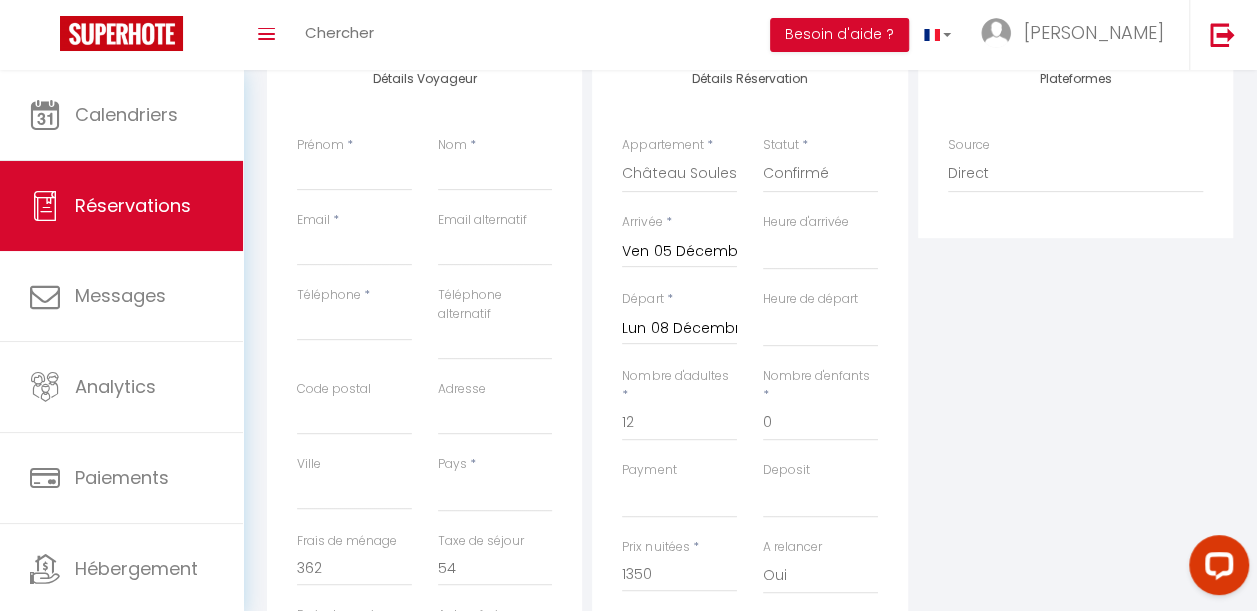 click on "Plateformes    Source
Direct
[DOMAIN_NAME]
[DOMAIN_NAME]
Chalet montagne
Expedia
Gite de [GEOGRAPHIC_DATA]
Homeaway
Homeaway iCal
[DOMAIN_NAME]
[DOMAIN_NAME]
[DOMAIN_NAME]
Ical" at bounding box center (1075, 414) 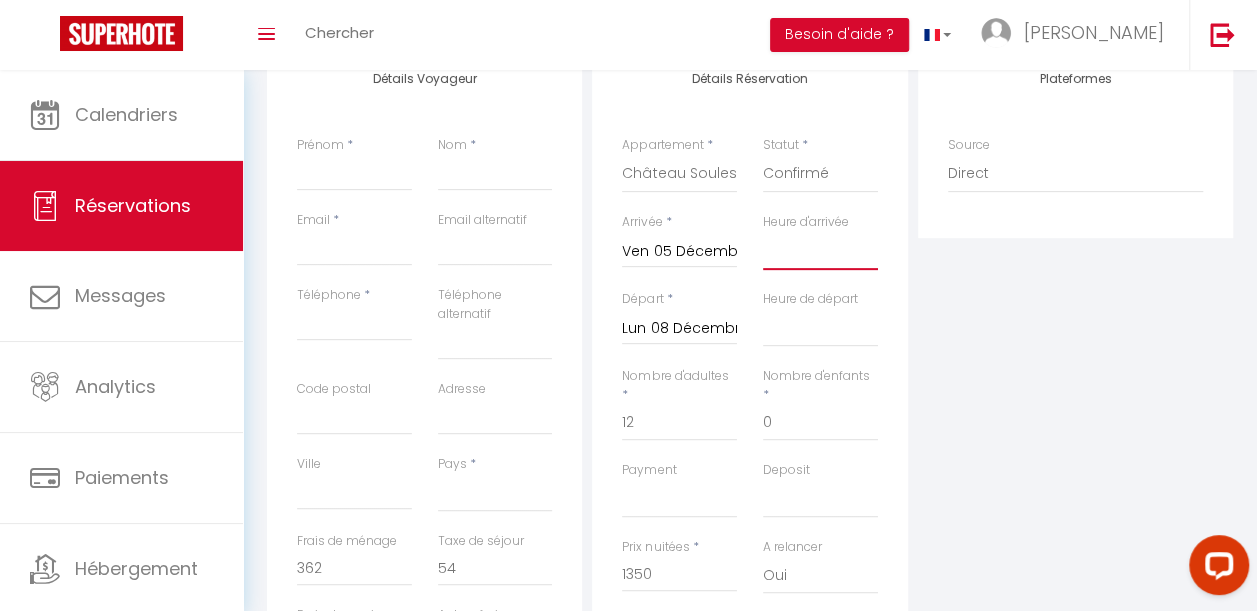 click on "00:00 00:30 01:00 01:30 02:00 02:30 03:00 03:30 04:00 04:30 05:00 05:30 06:00 06:30 07:00 07:30 08:00 08:30 09:00 09:30 10:00 10:30 11:00 11:30 12:00 12:30 13:00 13:30 14:00 14:30 15:00 15:30 16:00 16:30 17:00 17:30 18:00 18:30 19:00 19:30 20:00 20:30 21:00 21:30 22:00 22:30 23:00 23:30" at bounding box center (820, 251) 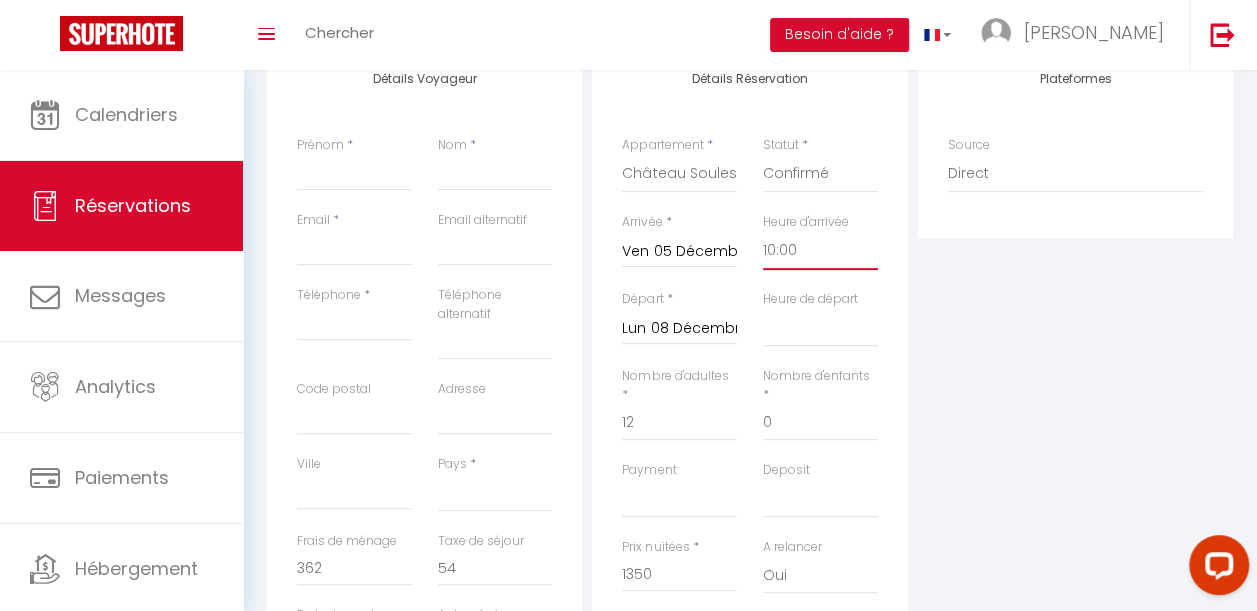 click on "00:00 00:30 01:00 01:30 02:00 02:30 03:00 03:30 04:00 04:30 05:00 05:30 06:00 06:30 07:00 07:30 08:00 08:30 09:00 09:30 10:00 10:30 11:00 11:30 12:00 12:30 13:00 13:30 14:00 14:30 15:00 15:30 16:00 16:30 17:00 17:30 18:00 18:30 19:00 19:30 20:00 20:30 21:00 21:30 22:00 22:30 23:00 23:30" at bounding box center [820, 251] 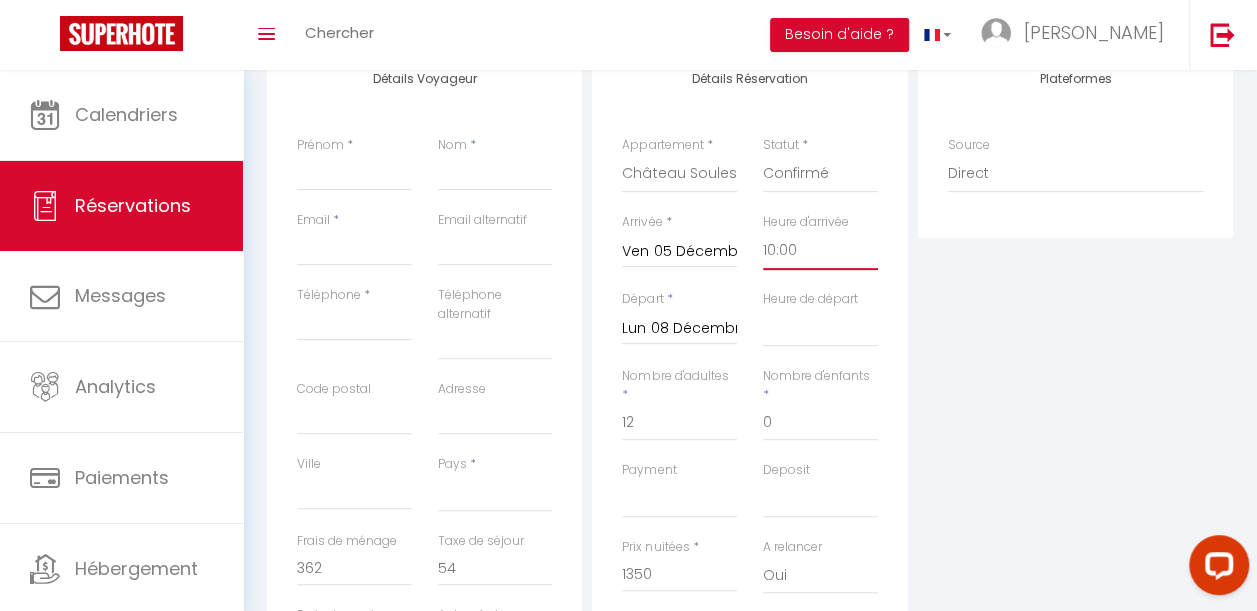 click on "00:00 00:30 01:00 01:30 02:00 02:30 03:00 03:30 04:00 04:30 05:00 05:30 06:00 06:30 07:00 07:30 08:00 08:30 09:00 09:30 10:00 10:30 11:00 11:30 12:00 12:30 13:00 13:30 14:00 14:30 15:00 15:30 16:00 16:30 17:00 17:30 18:00 18:30 19:00 19:30 20:00 20:30 21:00 21:30 22:00 22:30 23:00 23:30" at bounding box center (820, 251) 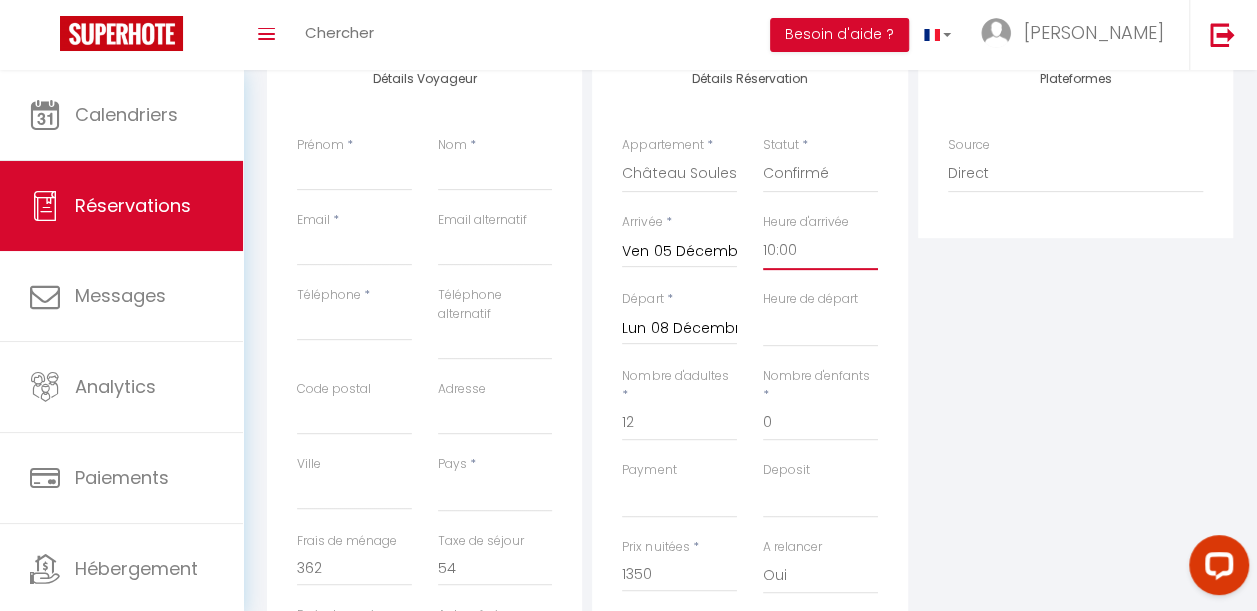 select on "15:00" 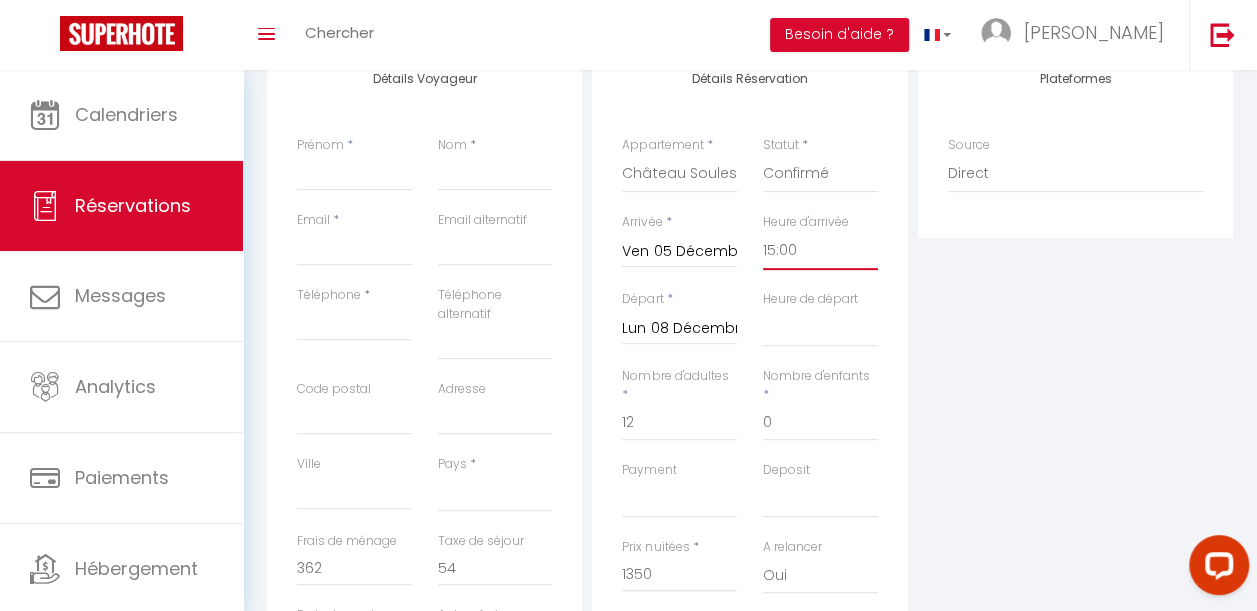 click on "00:00 00:30 01:00 01:30 02:00 02:30 03:00 03:30 04:00 04:30 05:00 05:30 06:00 06:30 07:00 07:30 08:00 08:30 09:00 09:30 10:00 10:30 11:00 11:30 12:00 12:30 13:00 13:30 14:00 14:30 15:00 15:30 16:00 16:30 17:00 17:30 18:00 18:30 19:00 19:30 20:00 20:30 21:00 21:30 22:00 22:30 23:00 23:30" at bounding box center (820, 251) 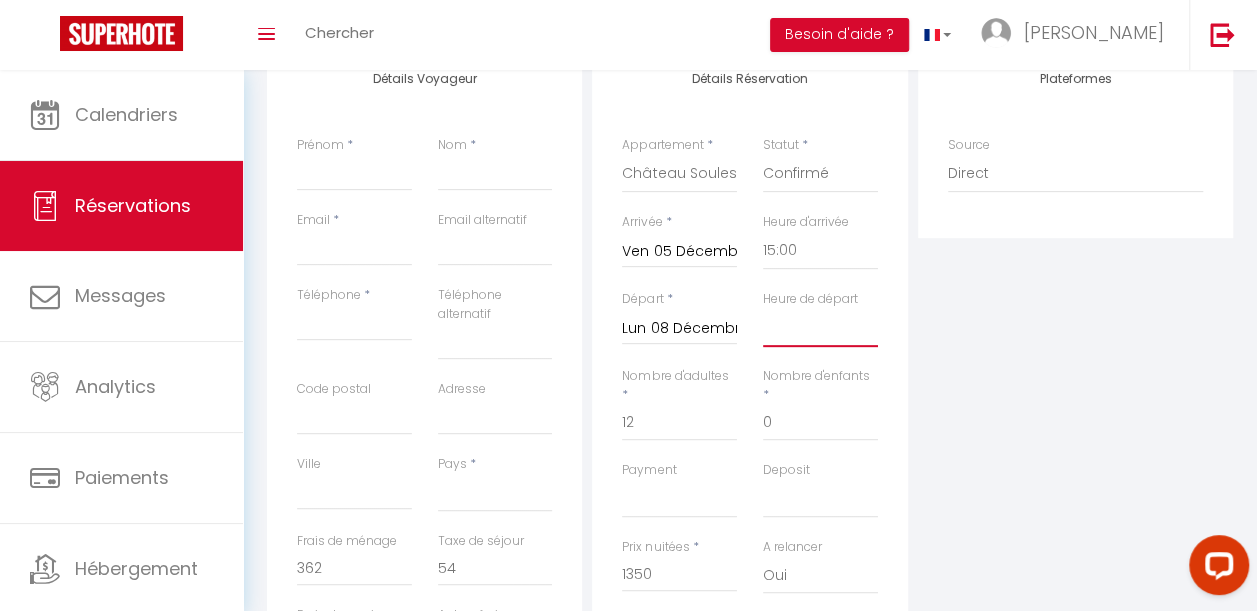 click on "00:00 00:30 01:00 01:30 02:00 02:30 03:00 03:30 04:00 04:30 05:00 05:30 06:00 06:30 07:00 07:30 08:00 08:30 09:00 09:30 10:00 10:30 11:00 11:30 12:00 12:30 13:00 13:30 14:00 14:30 15:00 15:30 16:00 16:30 17:00 17:30 18:00 18:30 19:00 19:30 20:00 20:30 21:00 21:30 22:00 22:30 23:00 23:30" at bounding box center [820, 328] 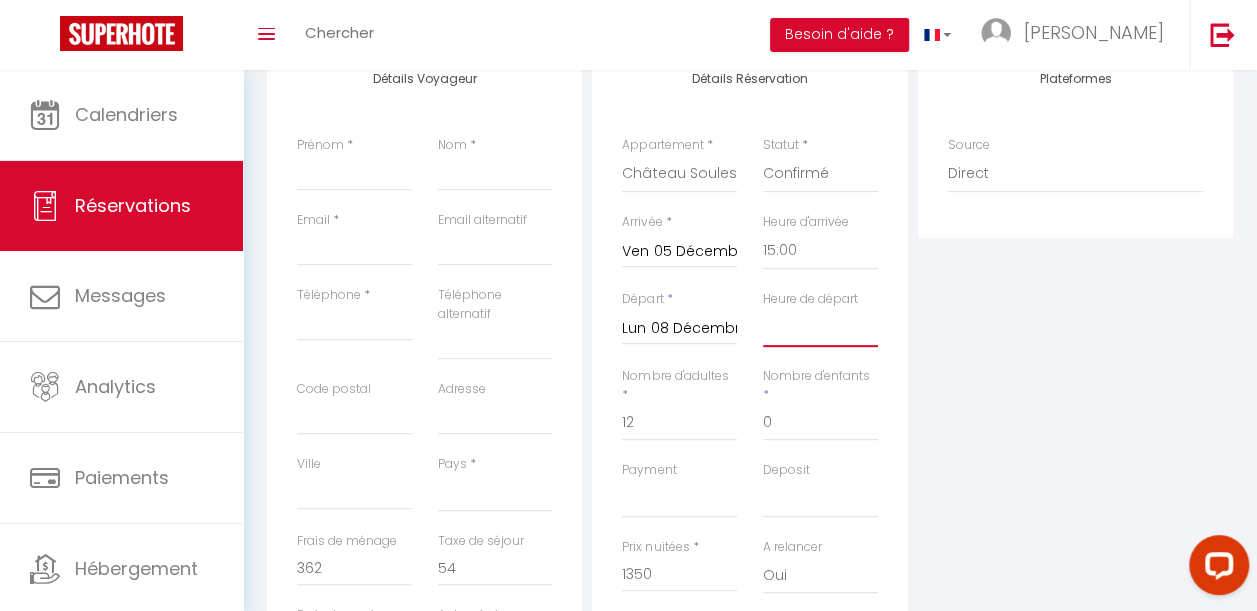 select on "10:00" 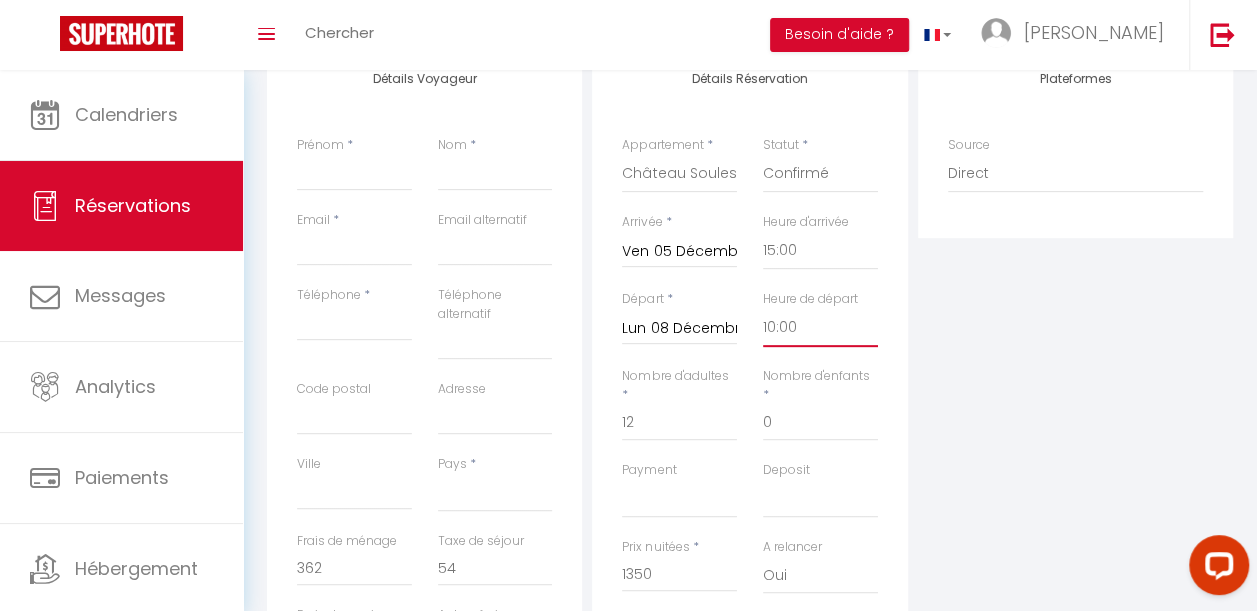click on "00:00 00:30 01:00 01:30 02:00 02:30 03:00 03:30 04:00 04:30 05:00 05:30 06:00 06:30 07:00 07:30 08:00 08:30 09:00 09:30 10:00 10:30 11:00 11:30 12:00 12:30 13:00 13:30 14:00 14:30 15:00 15:30 16:00 16:30 17:00 17:30 18:00 18:30 19:00 19:30 20:00 20:30 21:00 21:30 22:00 22:30 23:00 23:30" at bounding box center (820, 328) 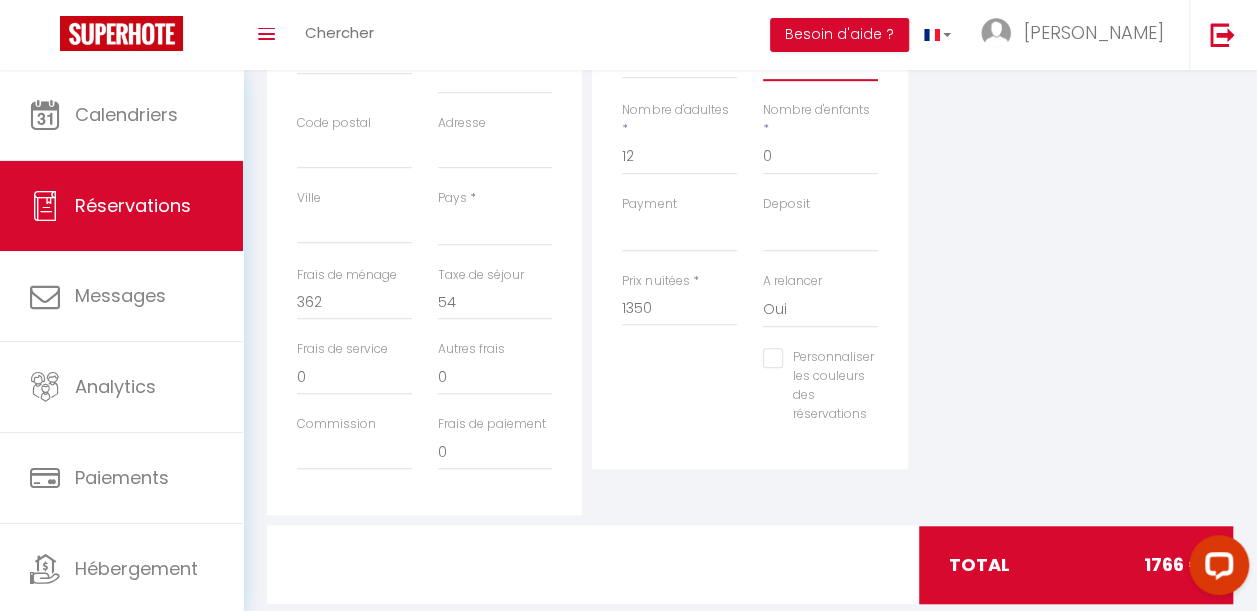scroll, scrollTop: 593, scrollLeft: 0, axis: vertical 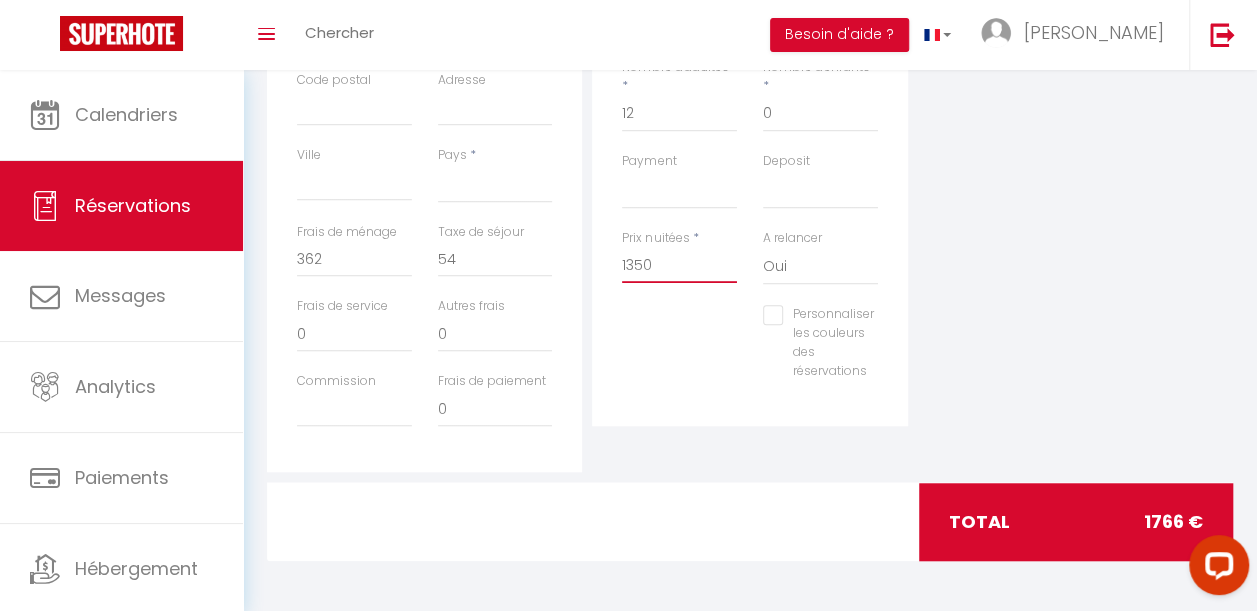 drag, startPoint x: 687, startPoint y: 260, endPoint x: 568, endPoint y: 260, distance: 119 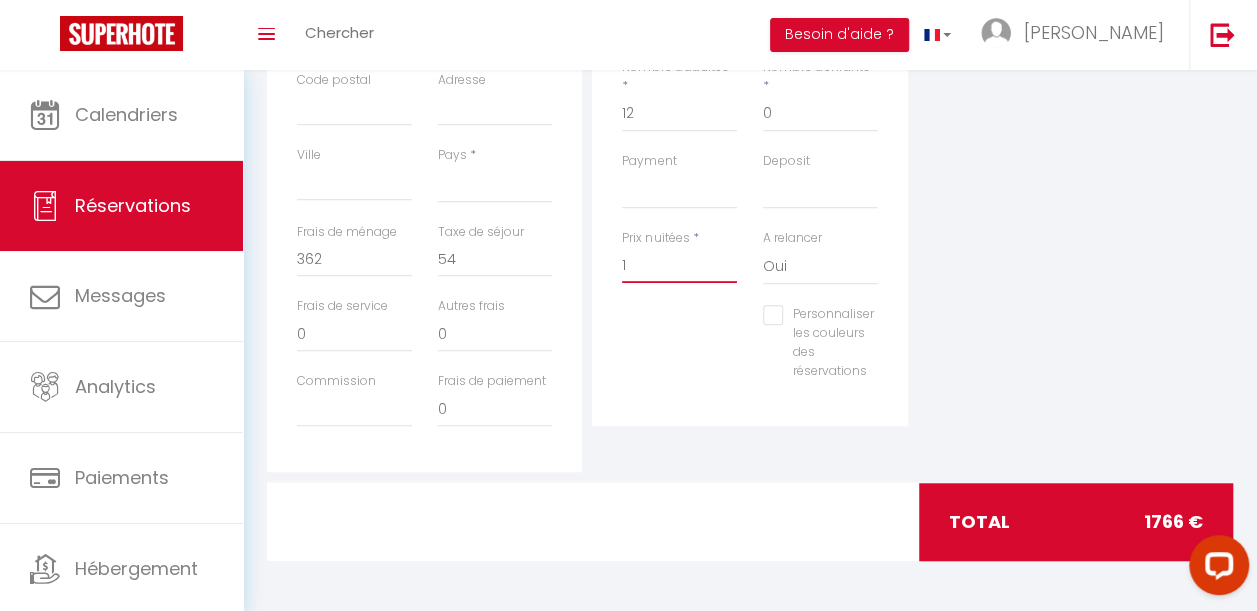 select 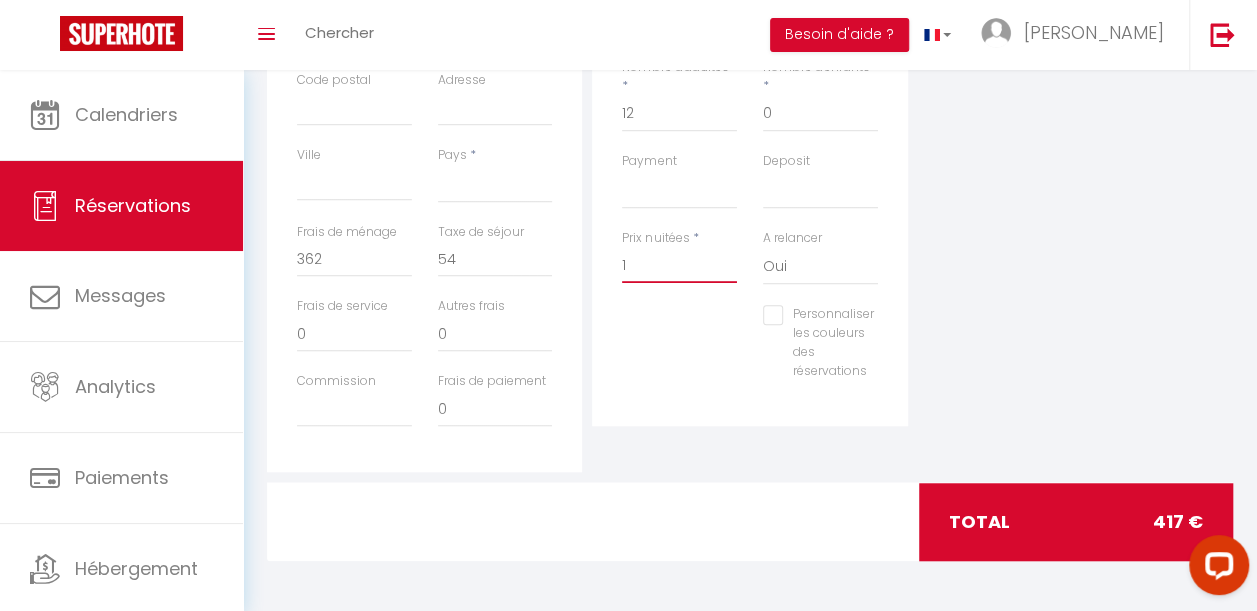 type on "12" 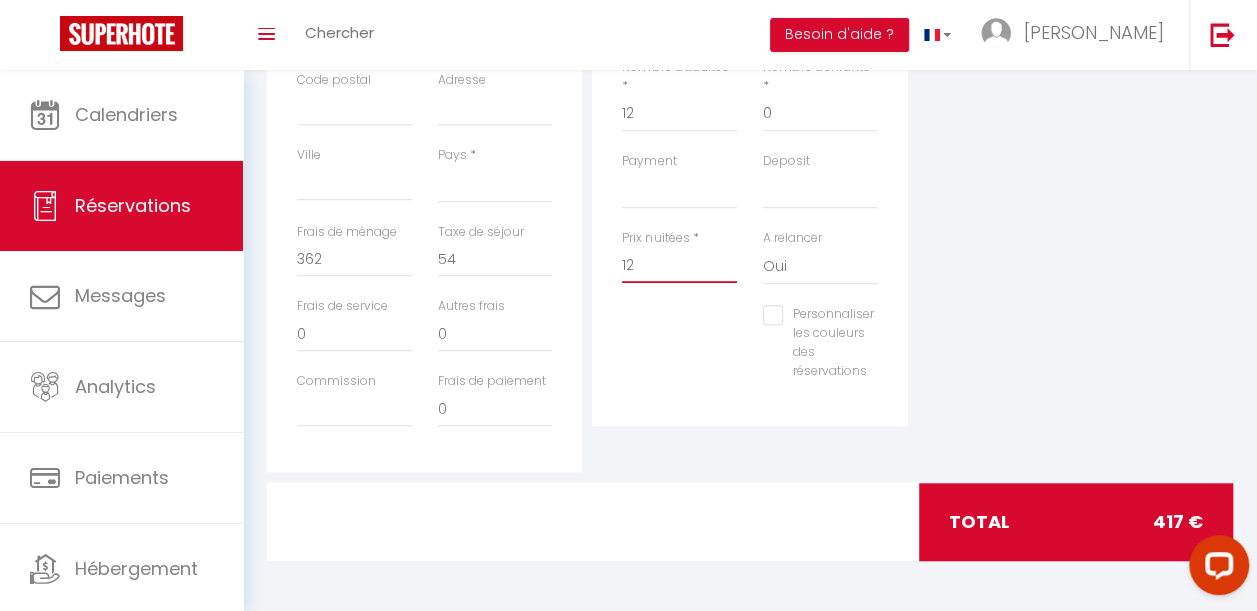 select 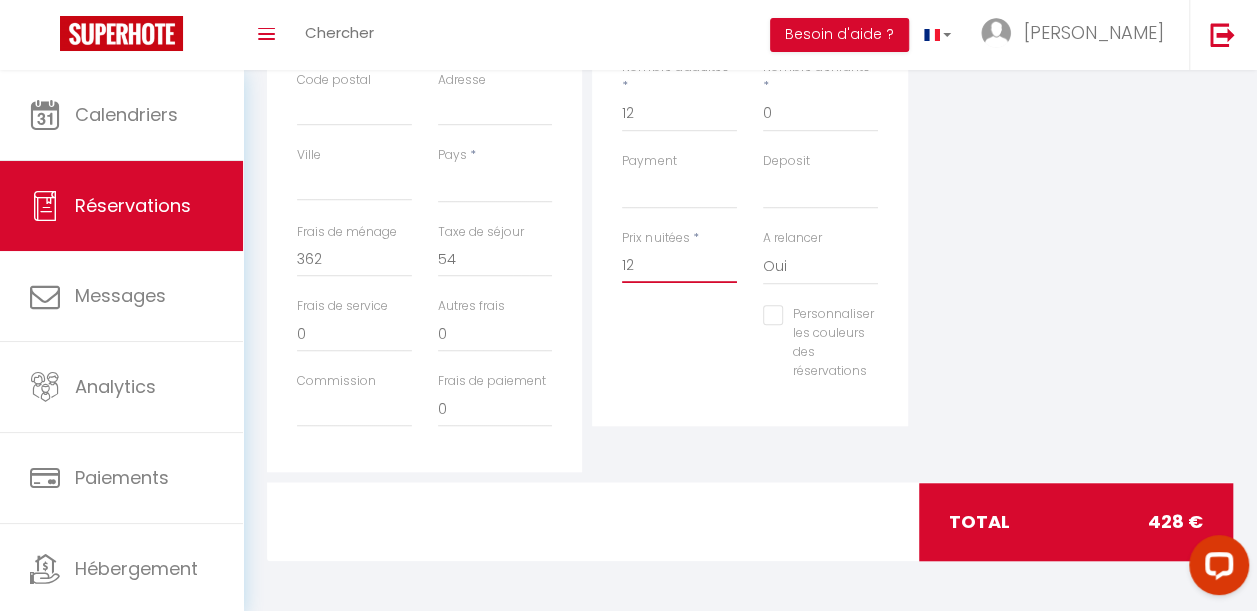 type on "121" 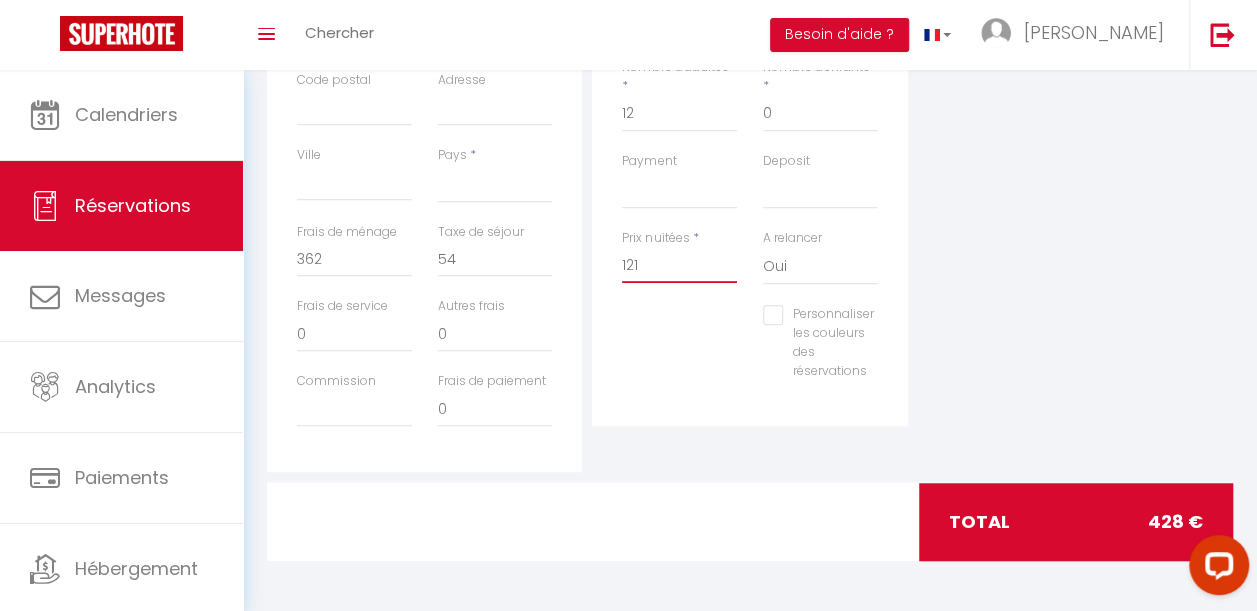 select 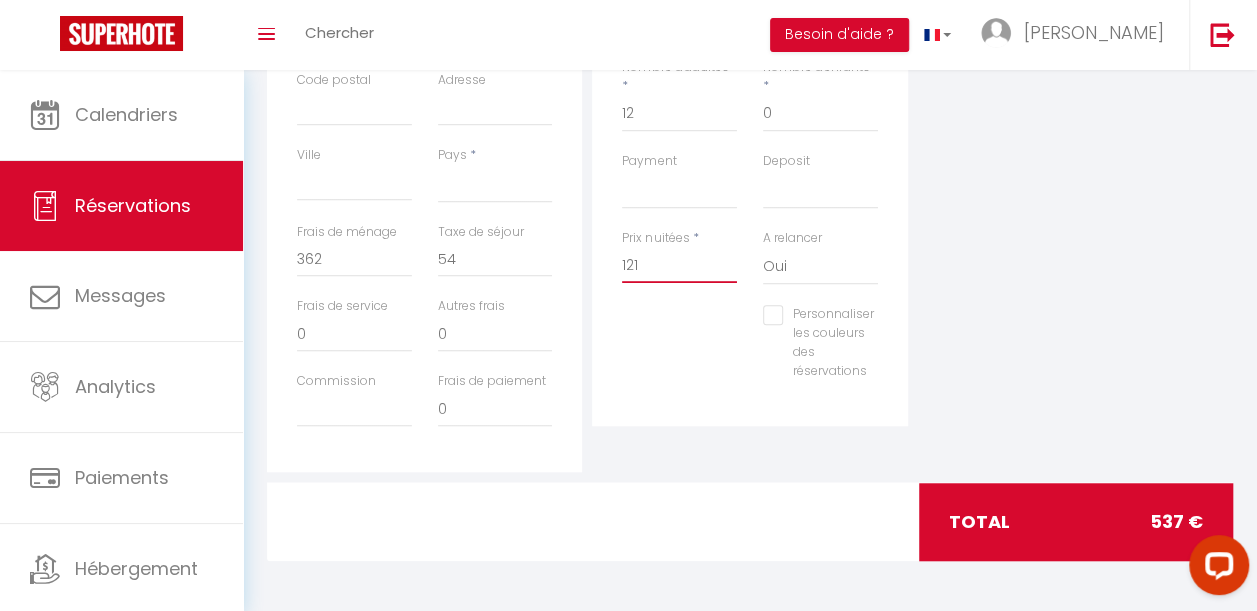 type on "1215" 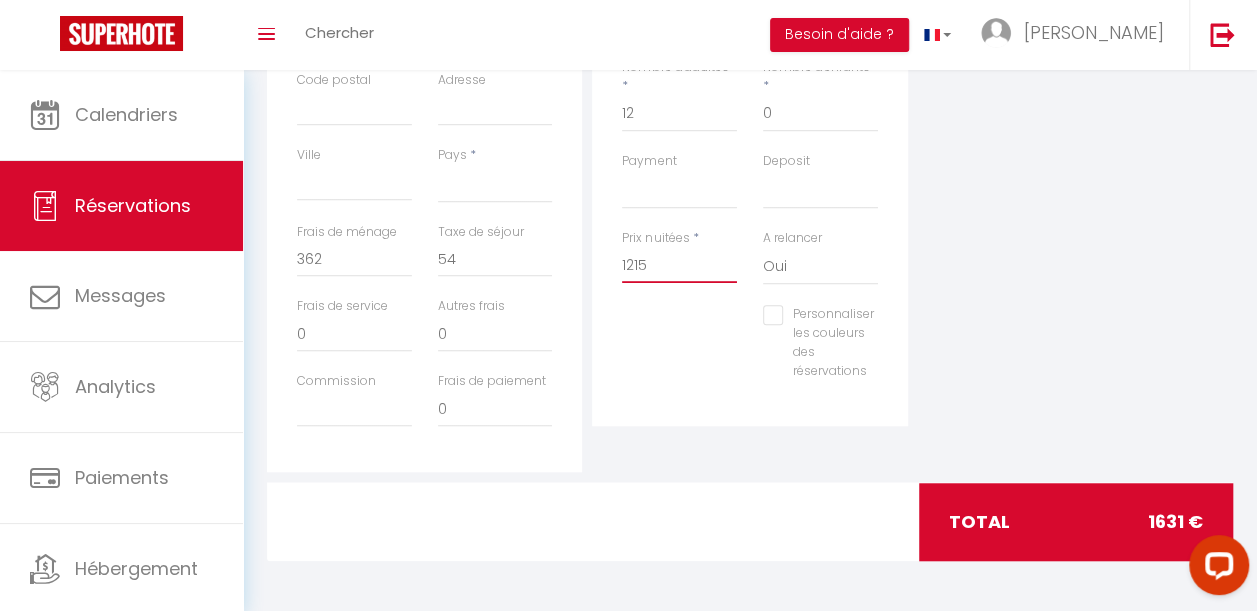 select 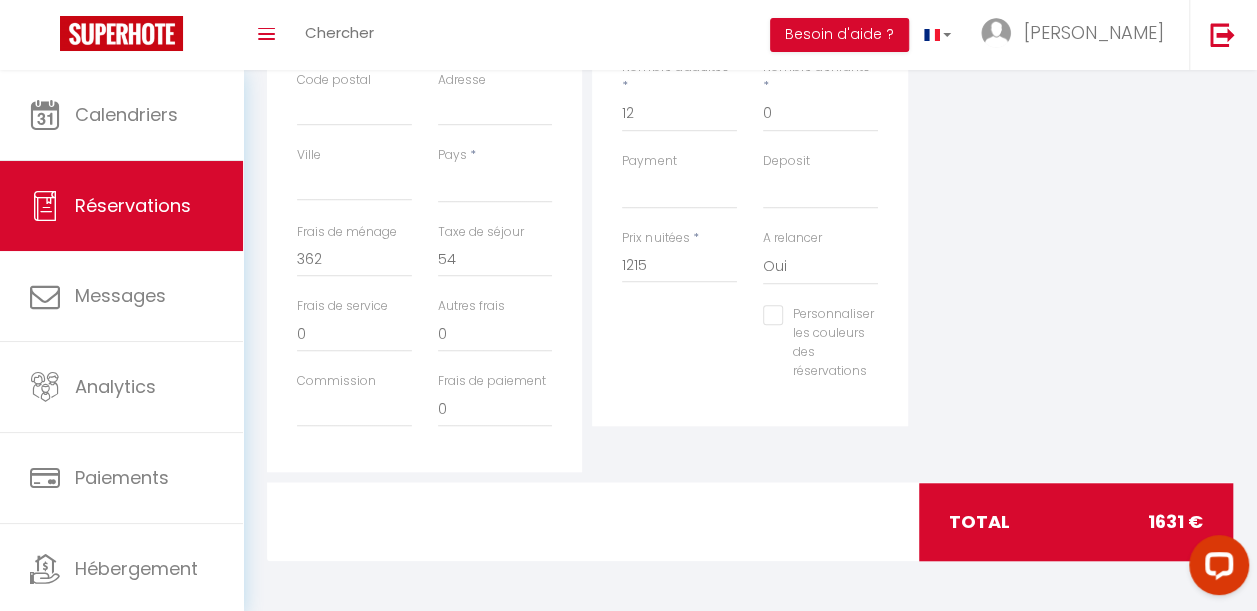 select 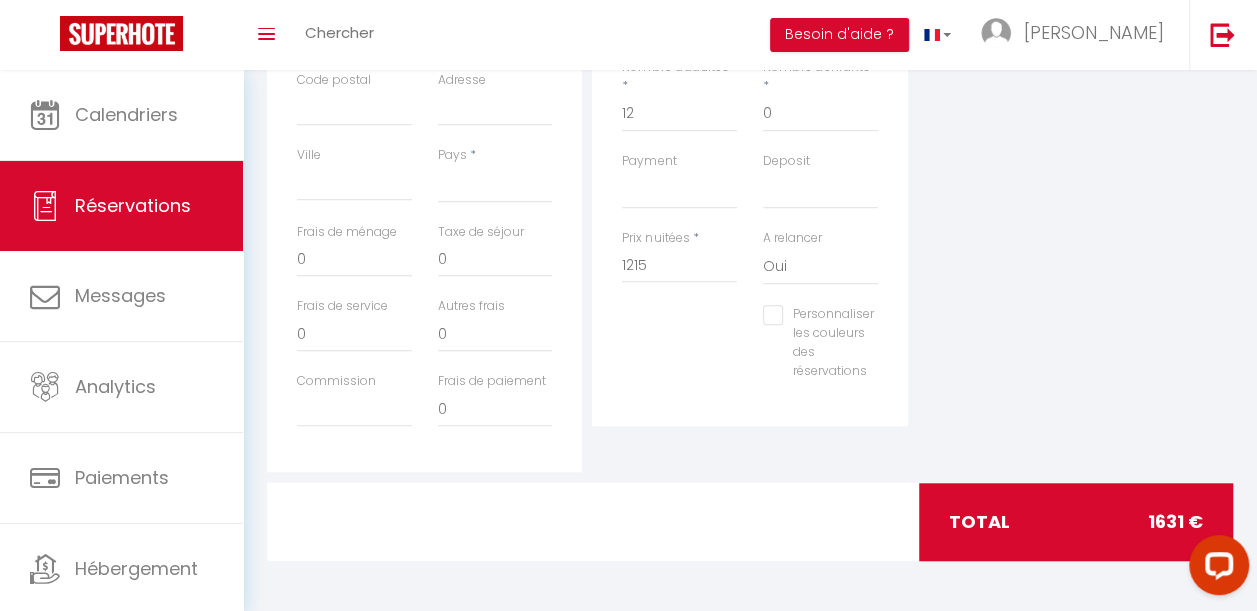 click on "Détails Réservation    Appartement   *     Maison en [GEOGRAPHIC_DATA] - Calme - [GEOGRAPHIC_DATA] [GEOGRAPHIC_DATA] - Calme - Cadalen Villa tout confort - [GEOGRAPHIC_DATA] [GEOGRAPHIC_DATA] - Jardin - Albi Maison tout confort - Nature - Calme - [GEOGRAPHIC_DATA] Appartement d'exception au pied de la cathédrale [GEOGRAPHIC_DATA] : Clim + Parking + ascenseur [GEOGRAPHIC_DATA][PERSON_NAME] -300m2- [GEOGRAPHIC_DATA] [GEOGRAPHIC_DATA] Appartement [GEOGRAPHIC_DATA] - [GEOGRAPHIC_DATA] - [GEOGRAPHIC_DATA] [GEOGRAPHIC_DATA] - 250m2 - [GEOGRAPHIC_DATA] - [GEOGRAPHIC_DATA] Joli Appartement - [GEOGRAPHIC_DATA] - 68m2 - [GEOGRAPHIC_DATA] [GEOGRAPHIC_DATA] - [GEOGRAPHIC_DATA] [GEOGRAPHIC_DATA] - [GEOGRAPHIC_DATA]  - [GEOGRAPHIC_DATA] Appartement Tout Confort - [GEOGRAPHIC_DATA] - [GEOGRAPHIC_DATA] Appartement Secteur Cathédrale - Hypercentre - Albi [GEOGRAPHIC_DATA] Spacieuse demeure Albigeoise 5 pers + patio privé [GEOGRAPHIC_DATA] - Piscine - Salvagnac [GEOGRAPHIC_DATA] - Piscine - Hypercentre - 300m2 Maison 116 - Hypercentre - Gaillac   Statut   *   Confirmé" at bounding box center (749, 105) 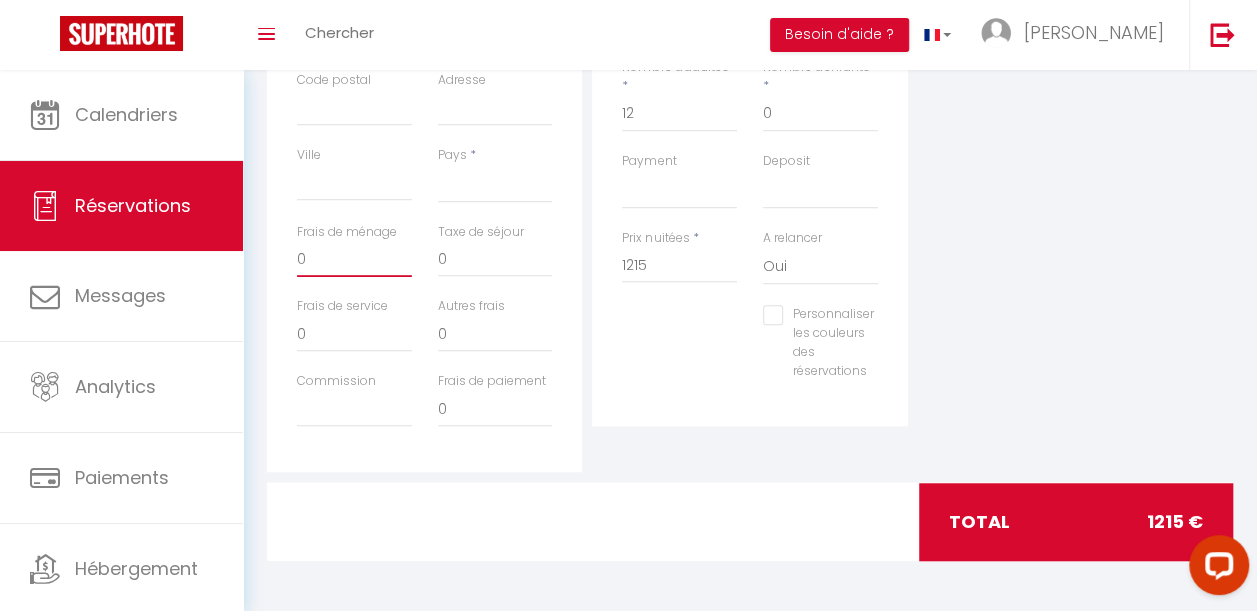click on "0" at bounding box center [354, 259] 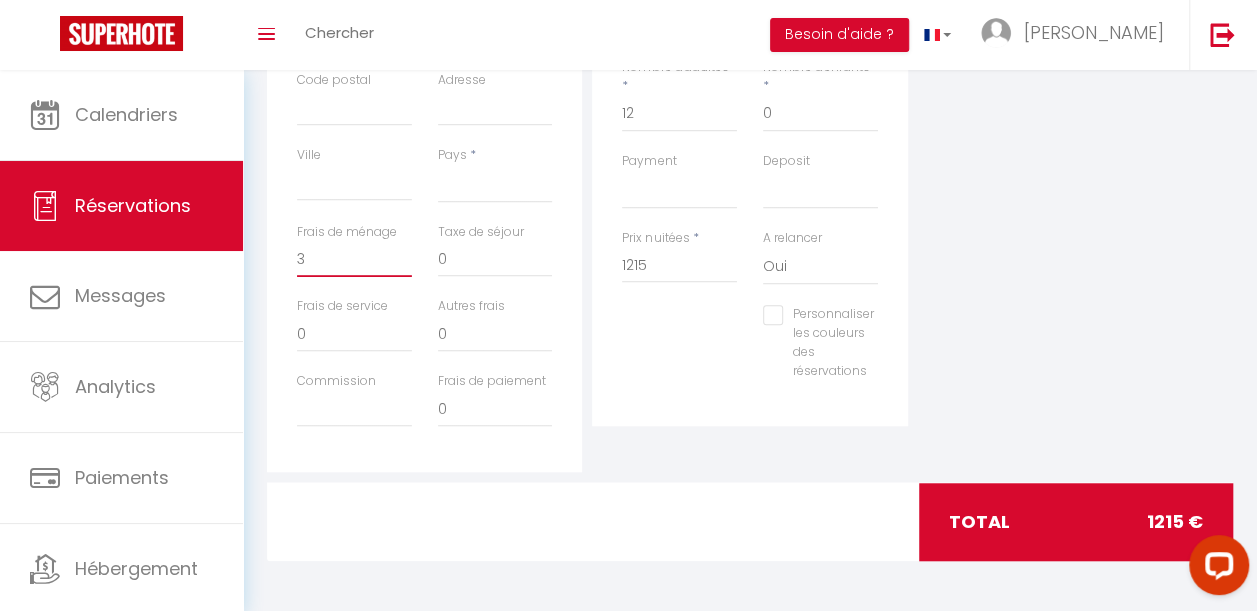 select 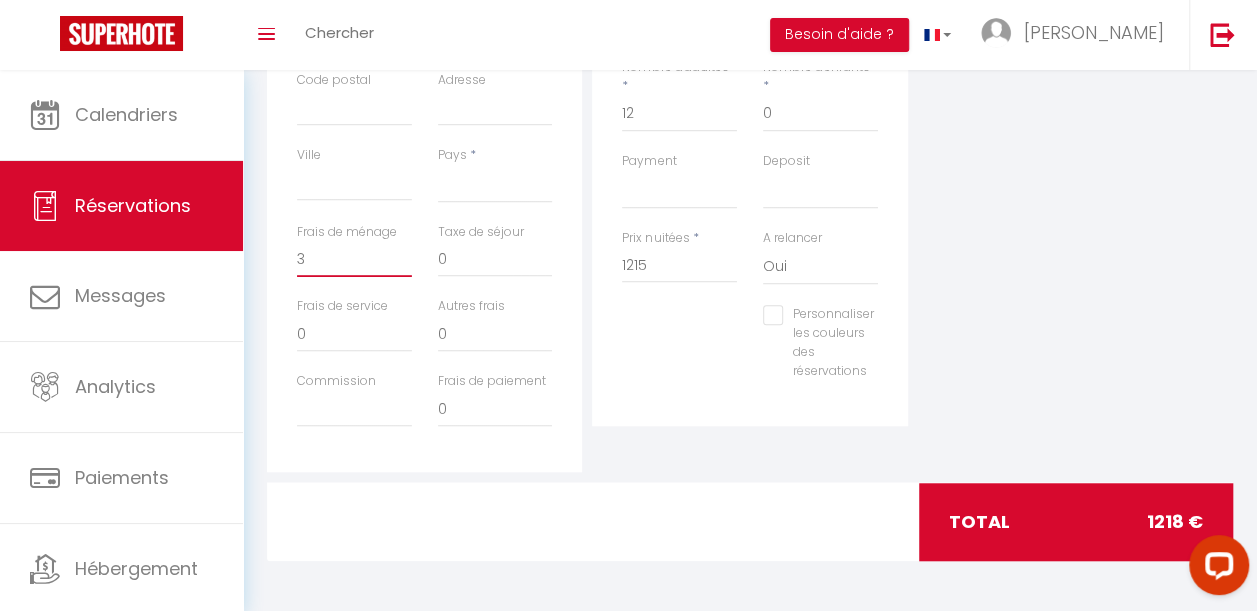 type on "36" 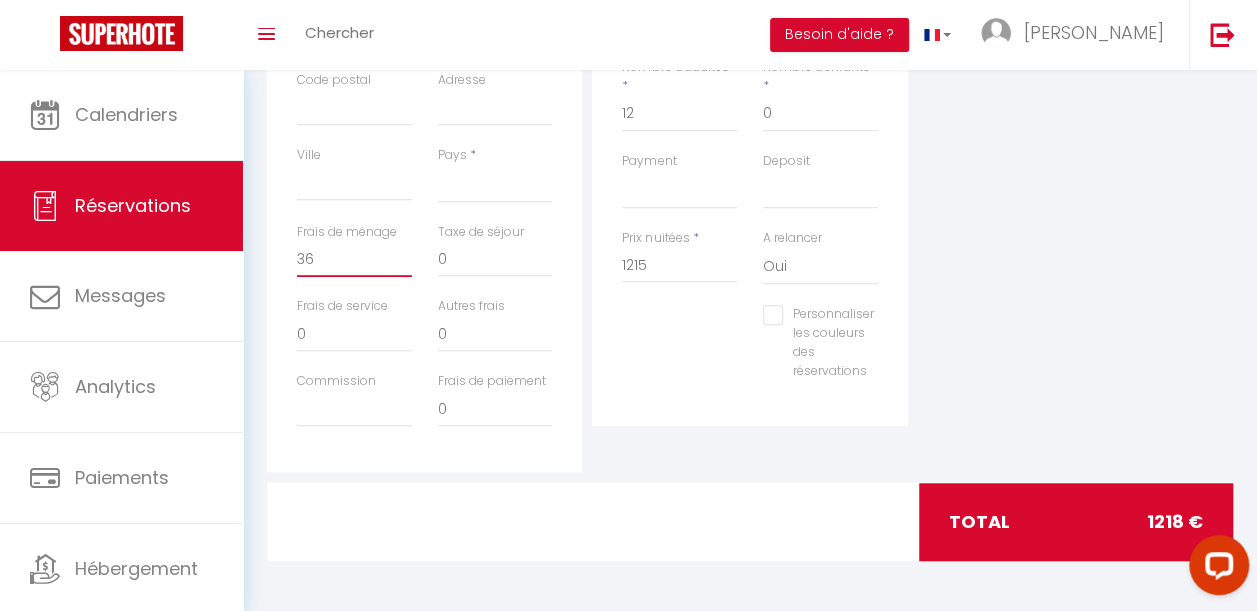 select 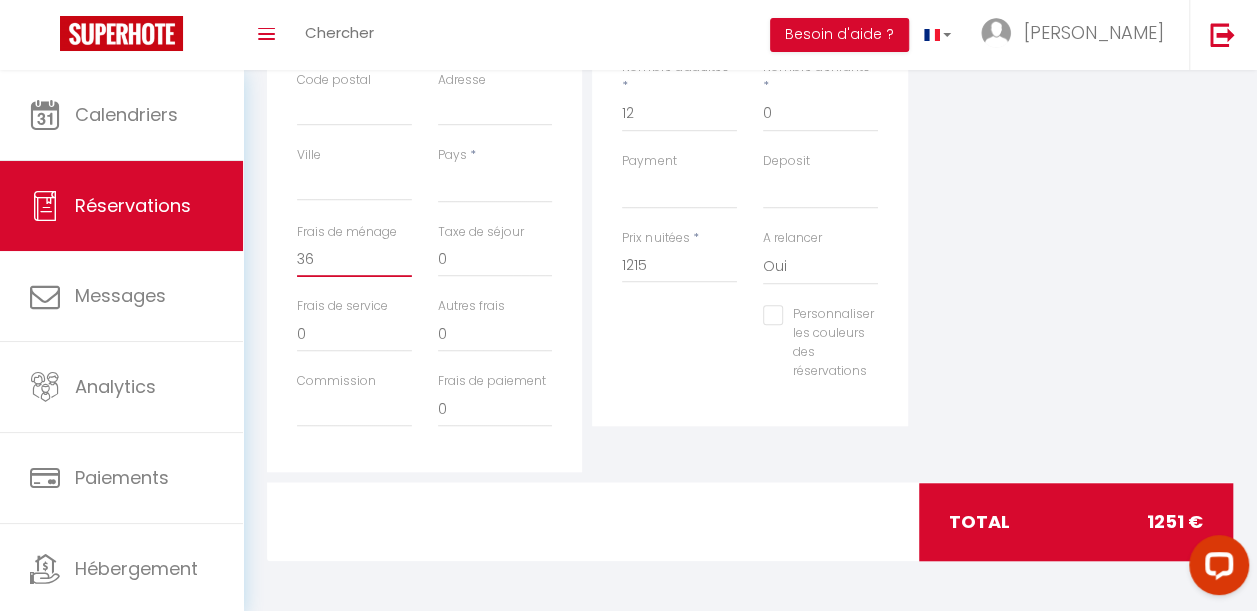 type on "362" 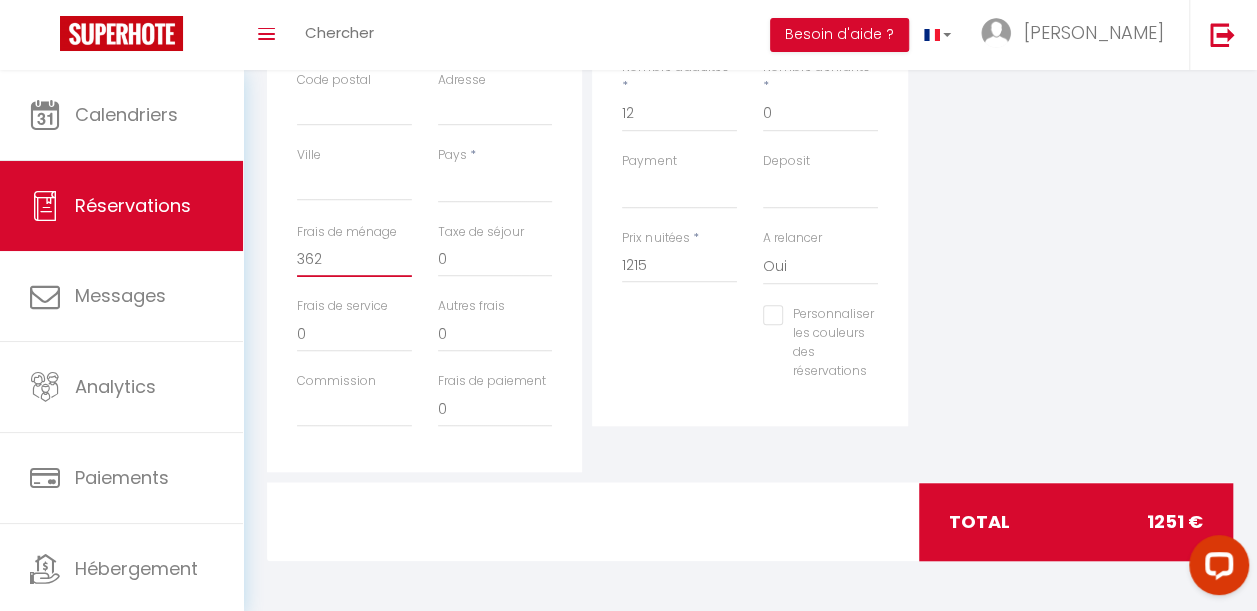 select 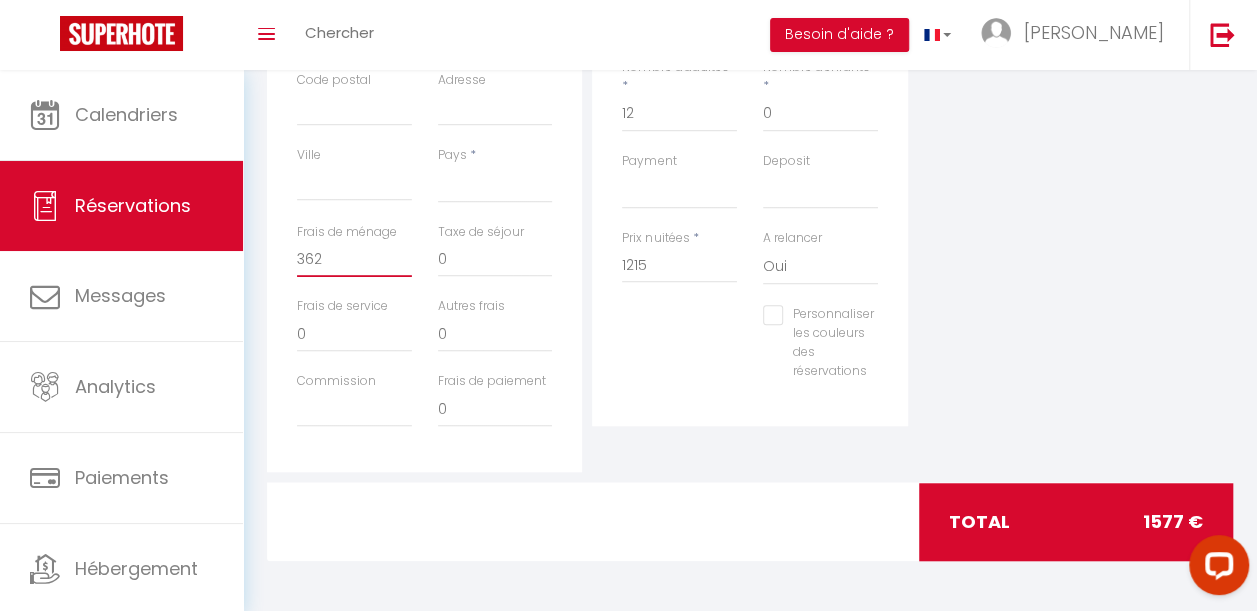 type on "36" 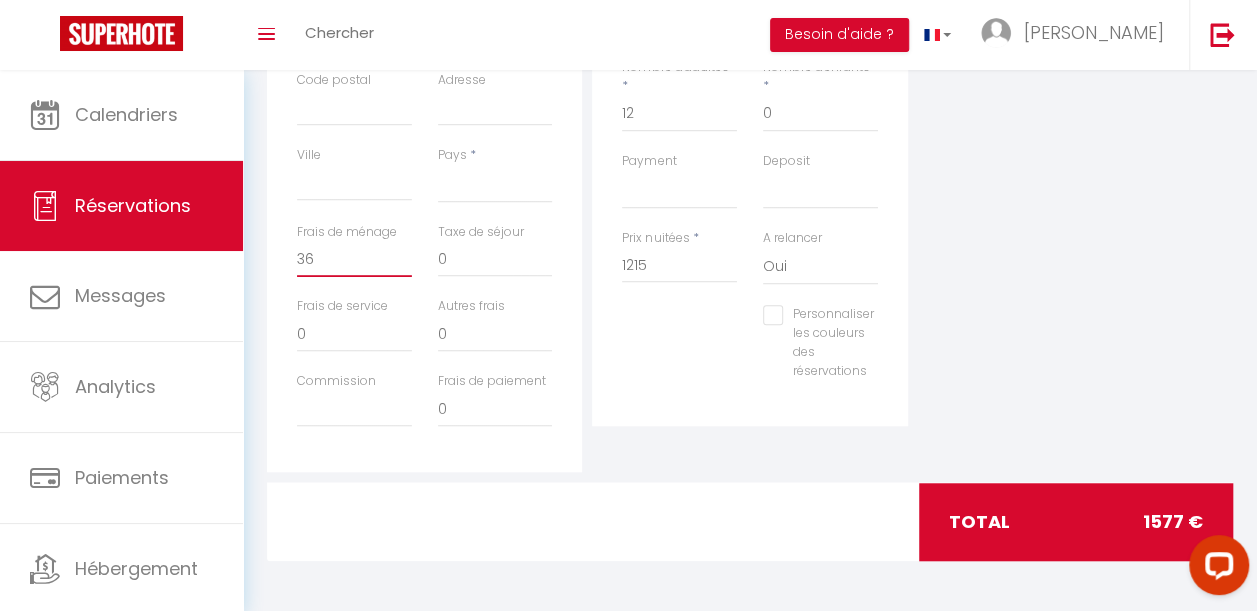 select 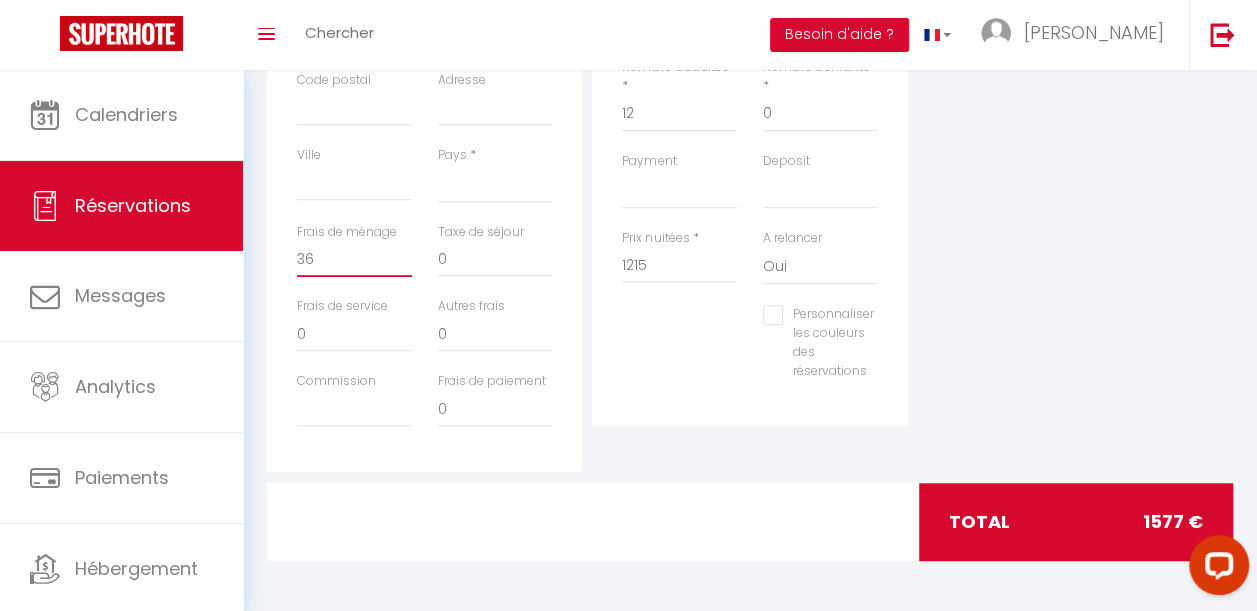 type on "3" 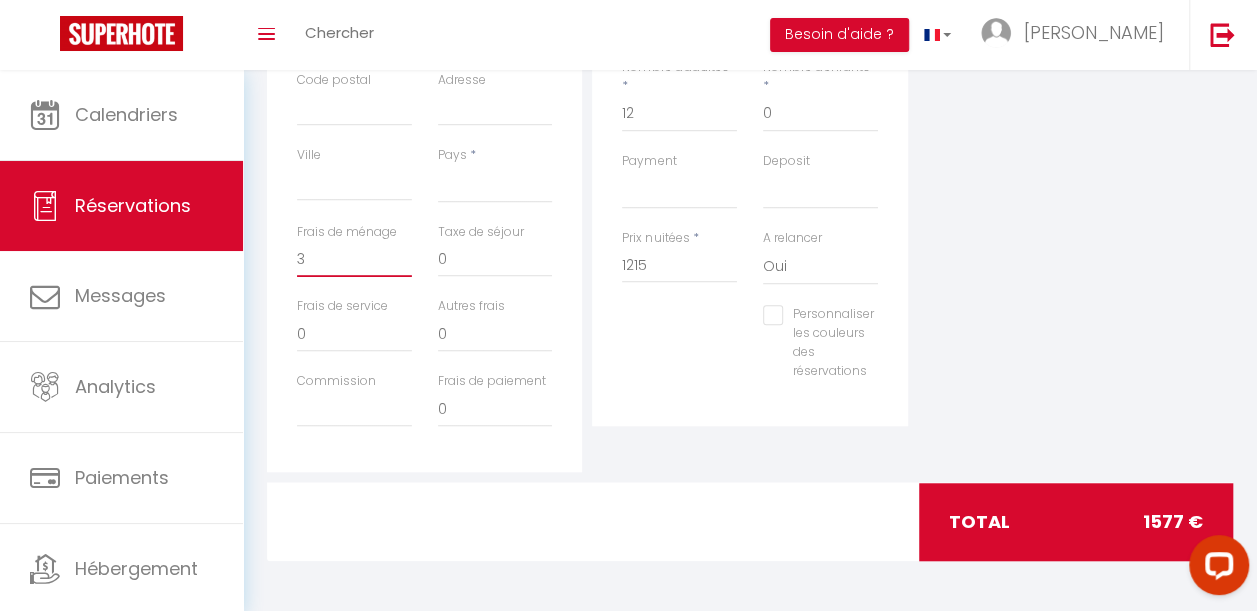 select 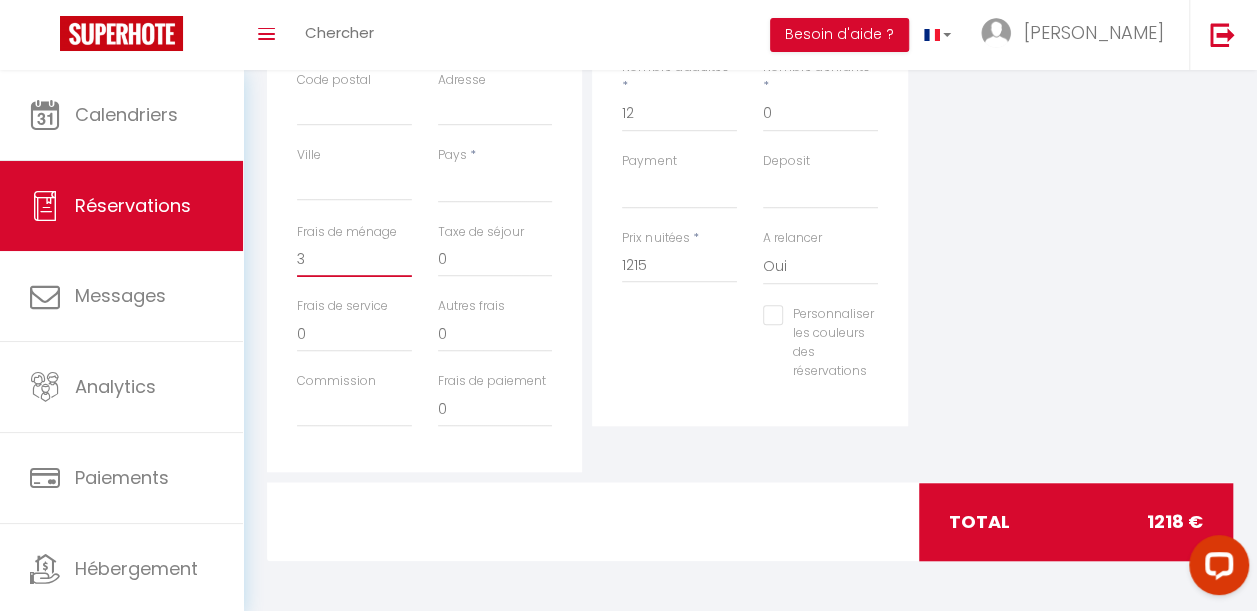 type 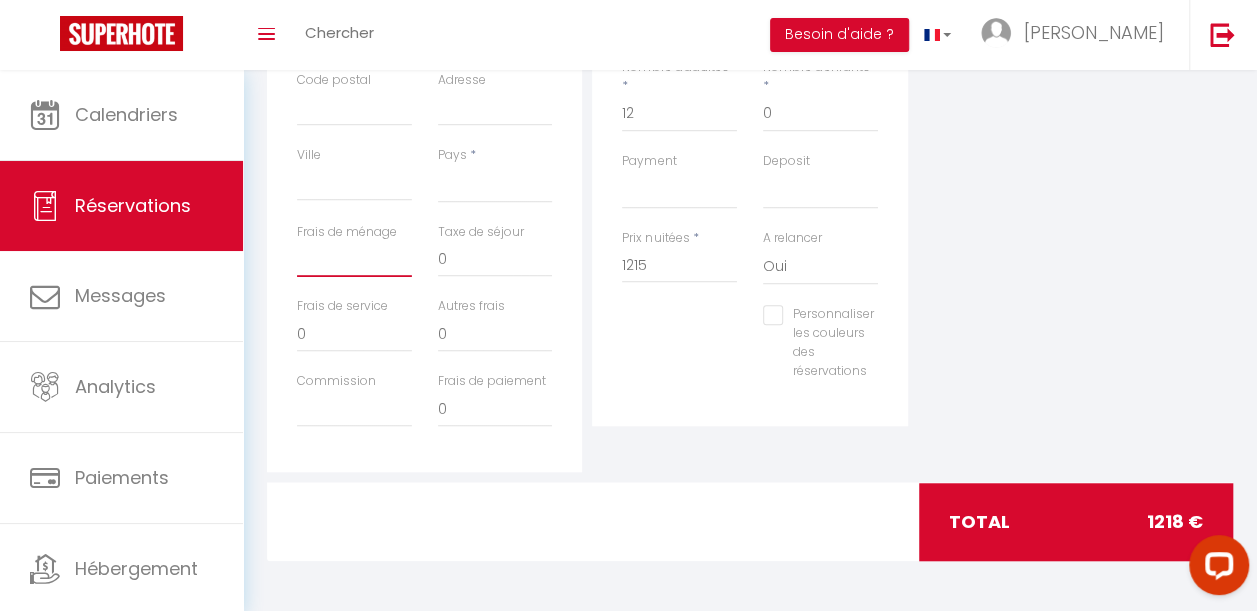 select 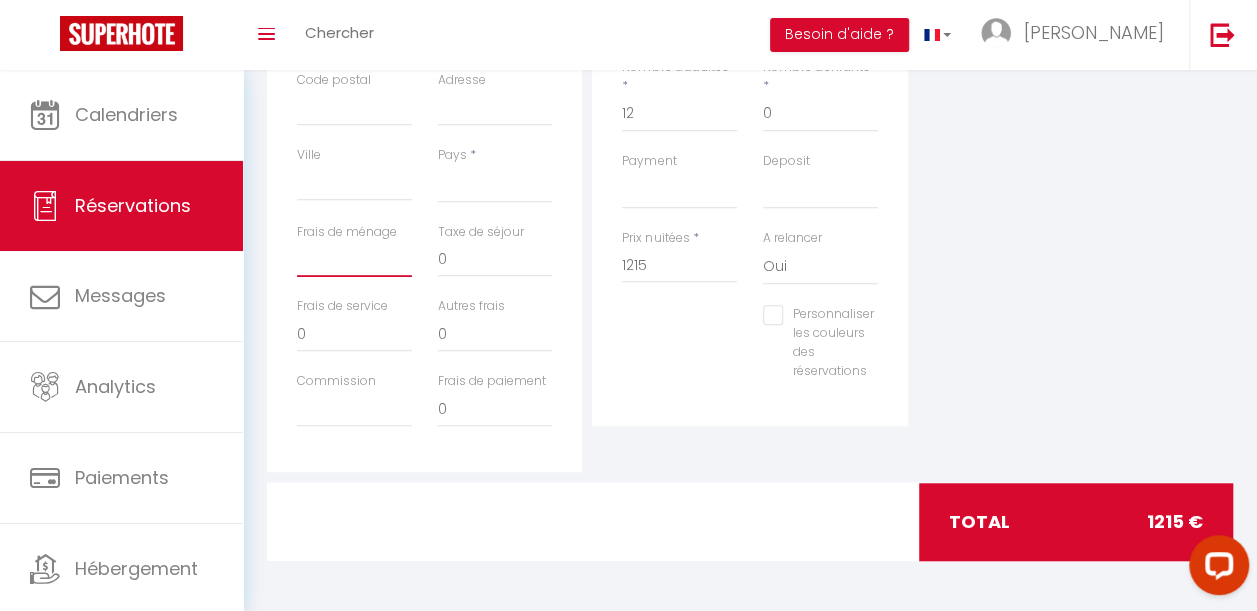 type on "3" 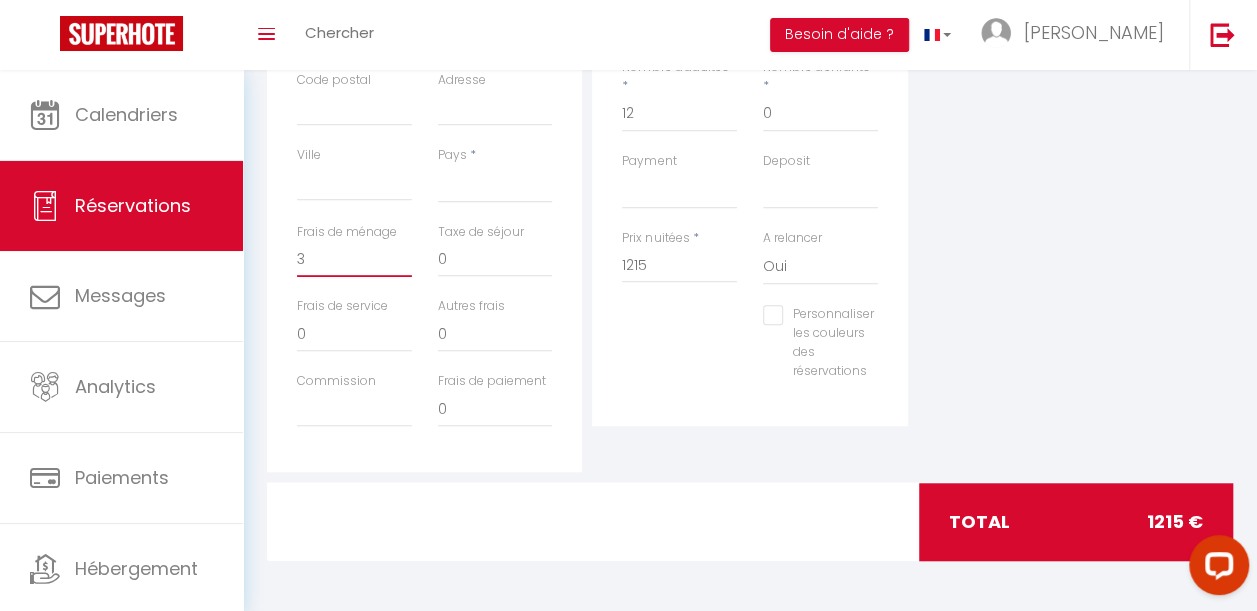select 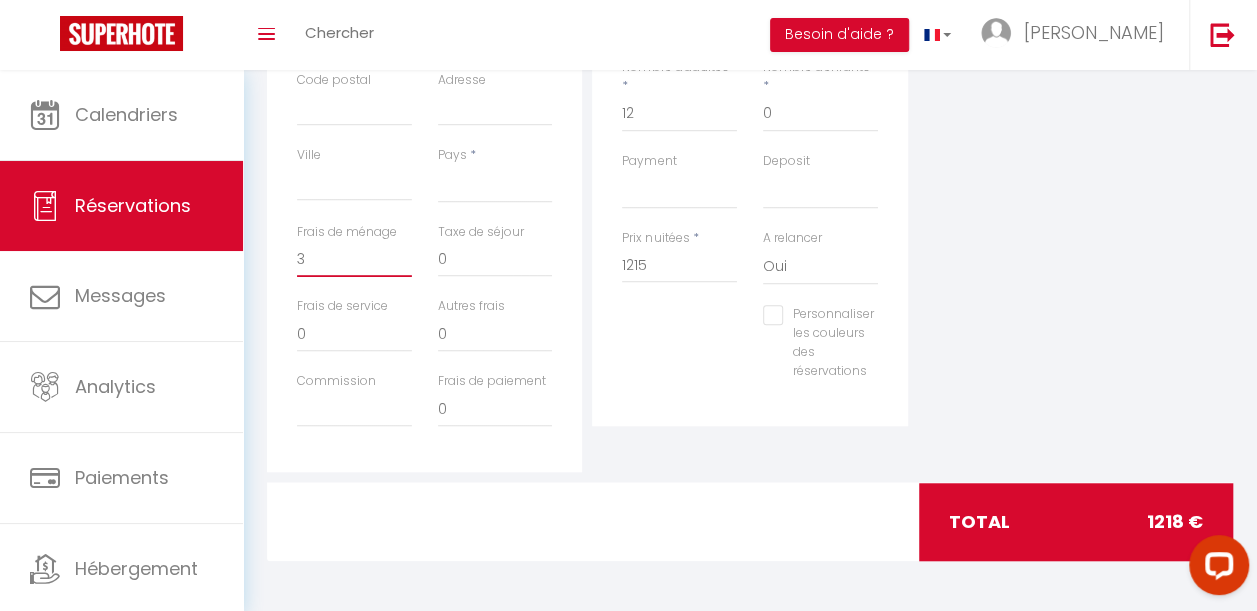 type on "32" 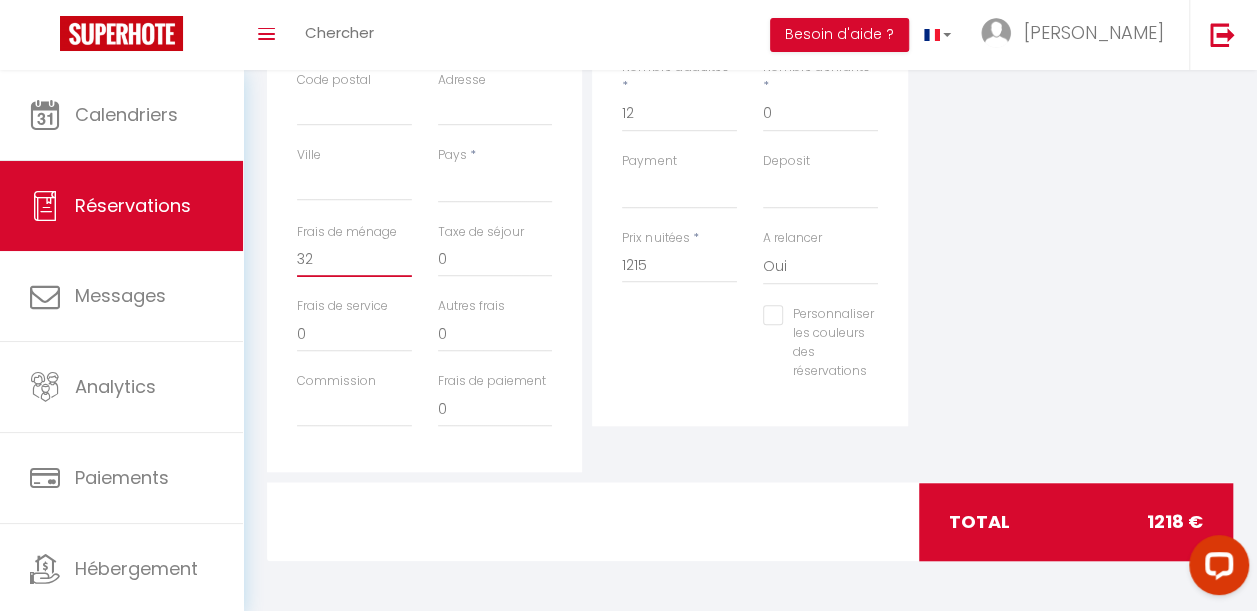 select 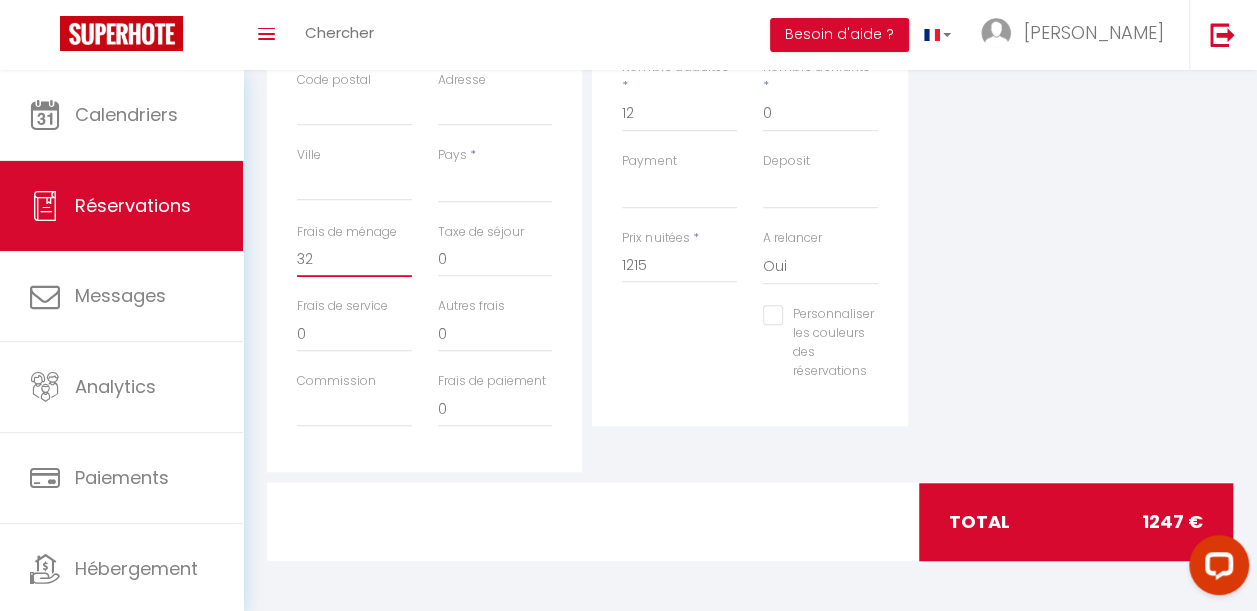 type on "326" 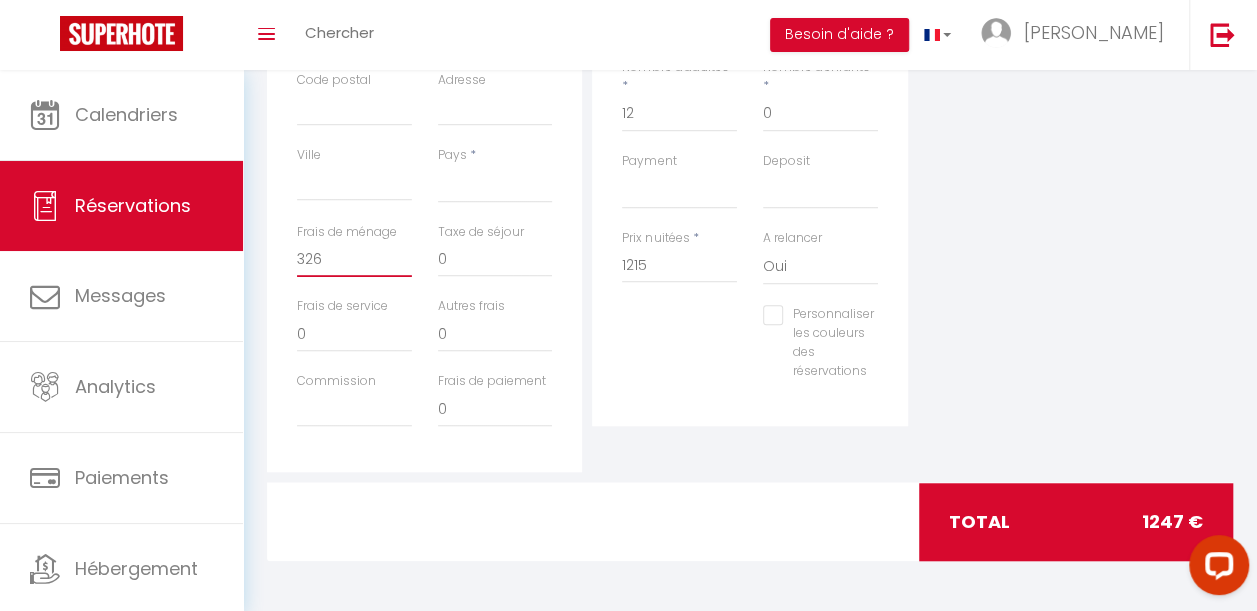 select 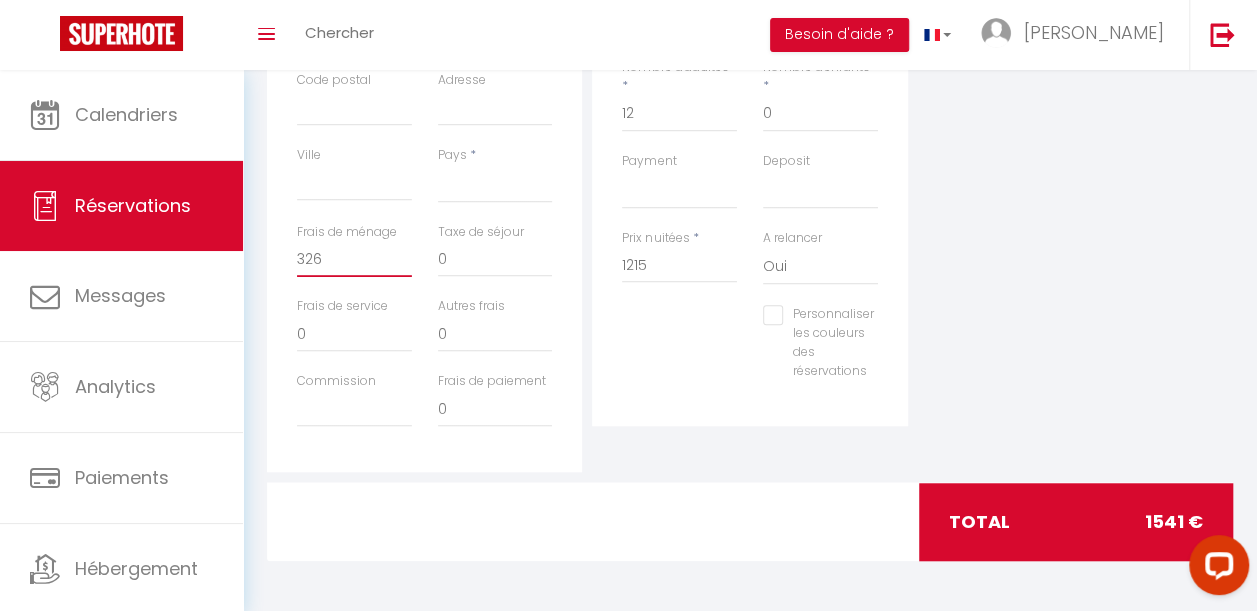 type on "326" 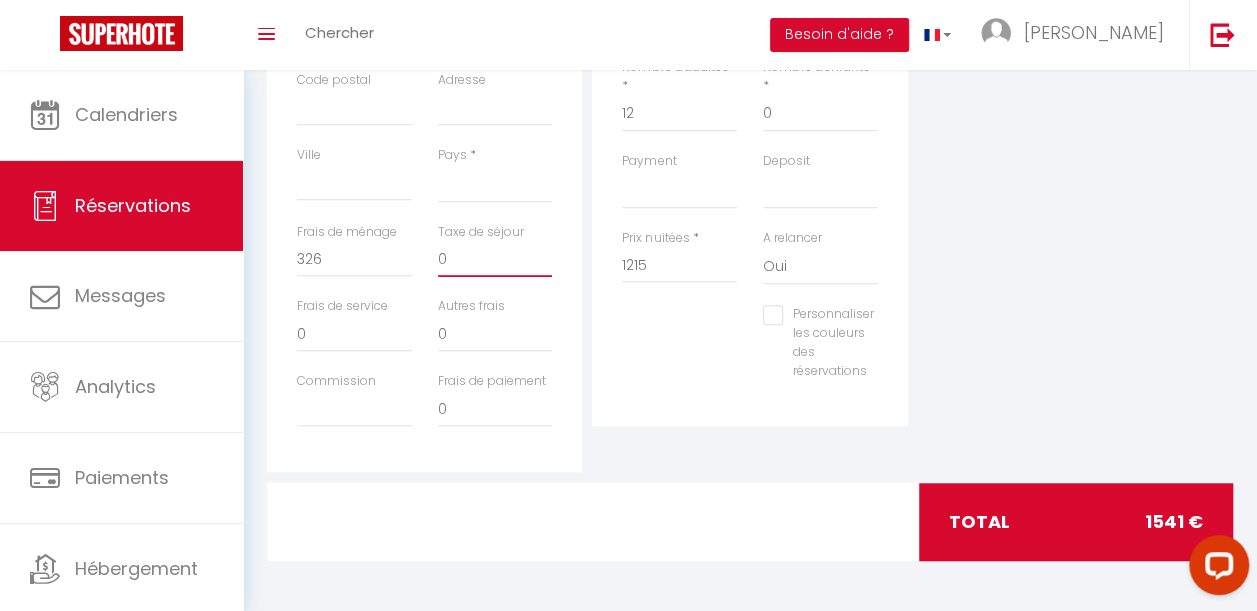 click on "0" at bounding box center [495, 259] 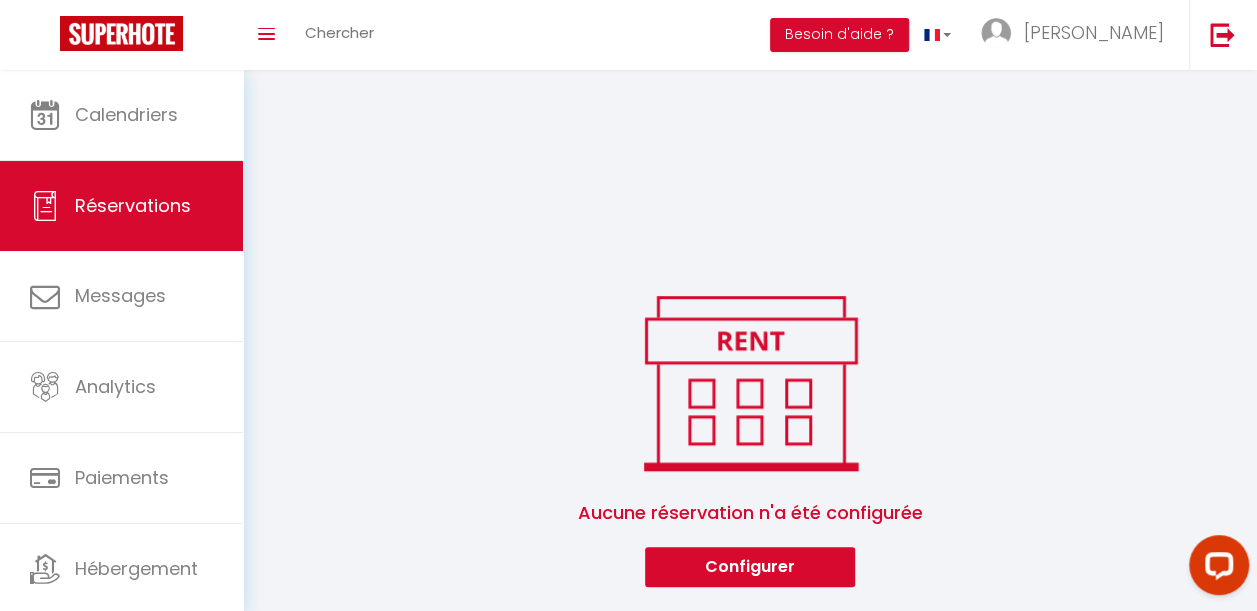 scroll, scrollTop: 0, scrollLeft: 0, axis: both 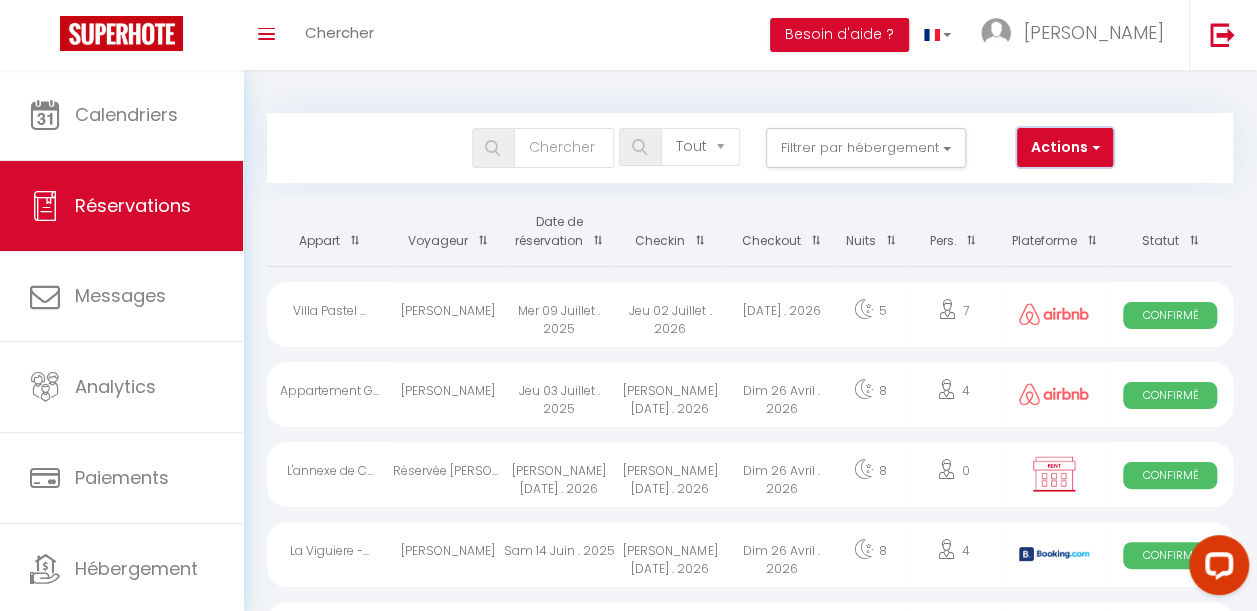 click on "Actions" at bounding box center (1065, 148) 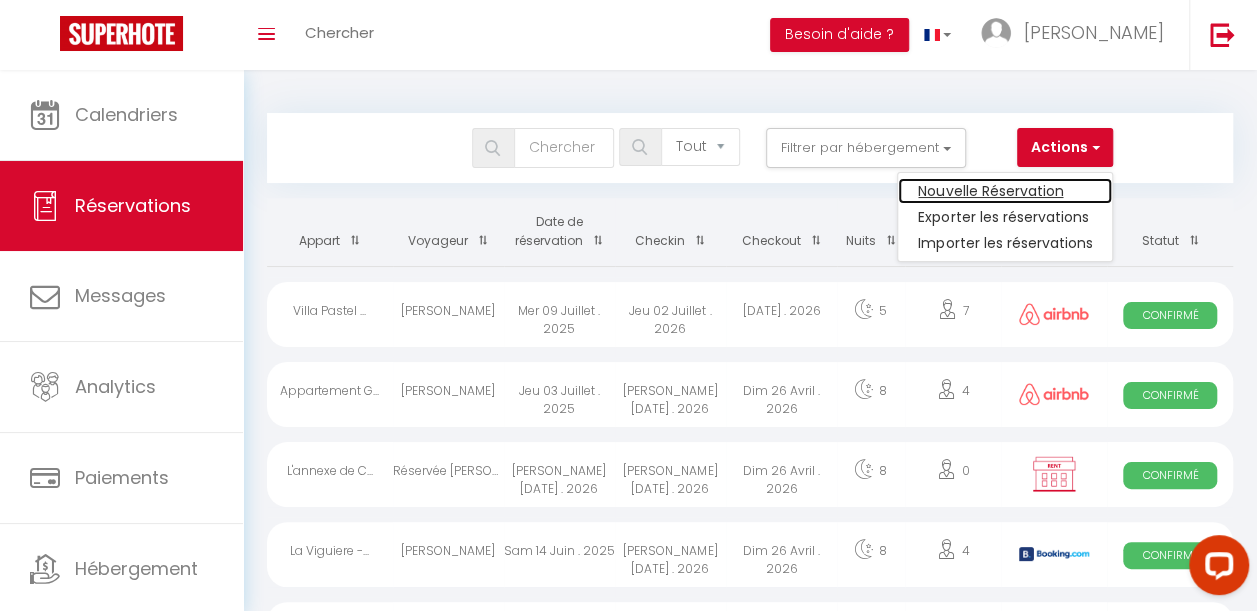 click on "Nouvelle Réservation" at bounding box center [1005, 191] 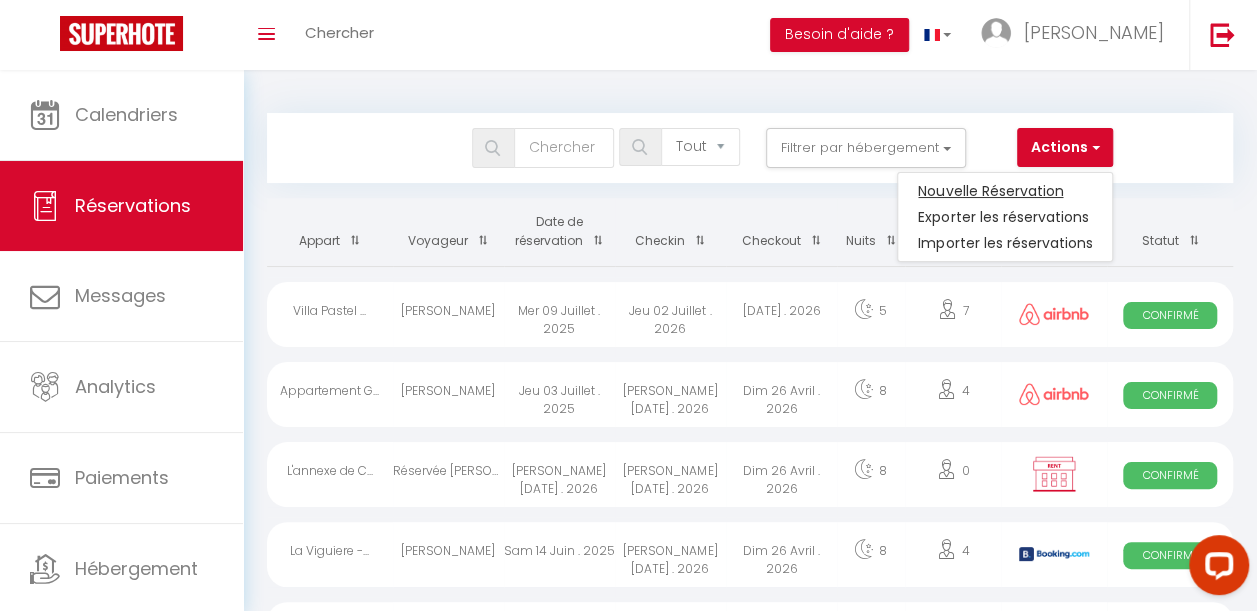 select 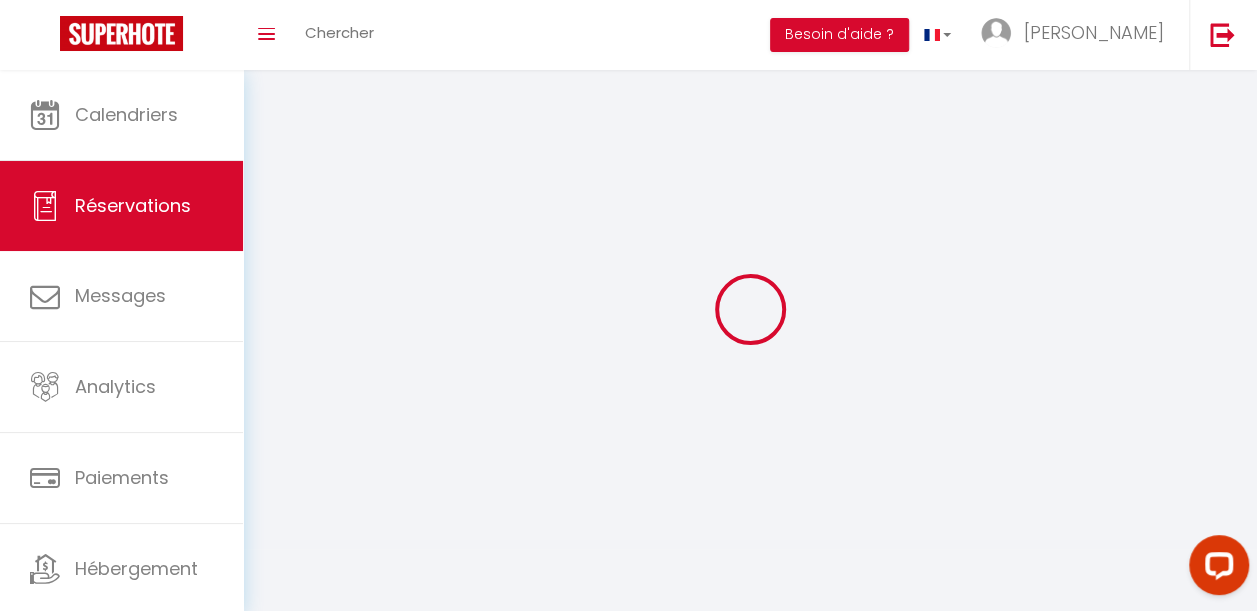 select 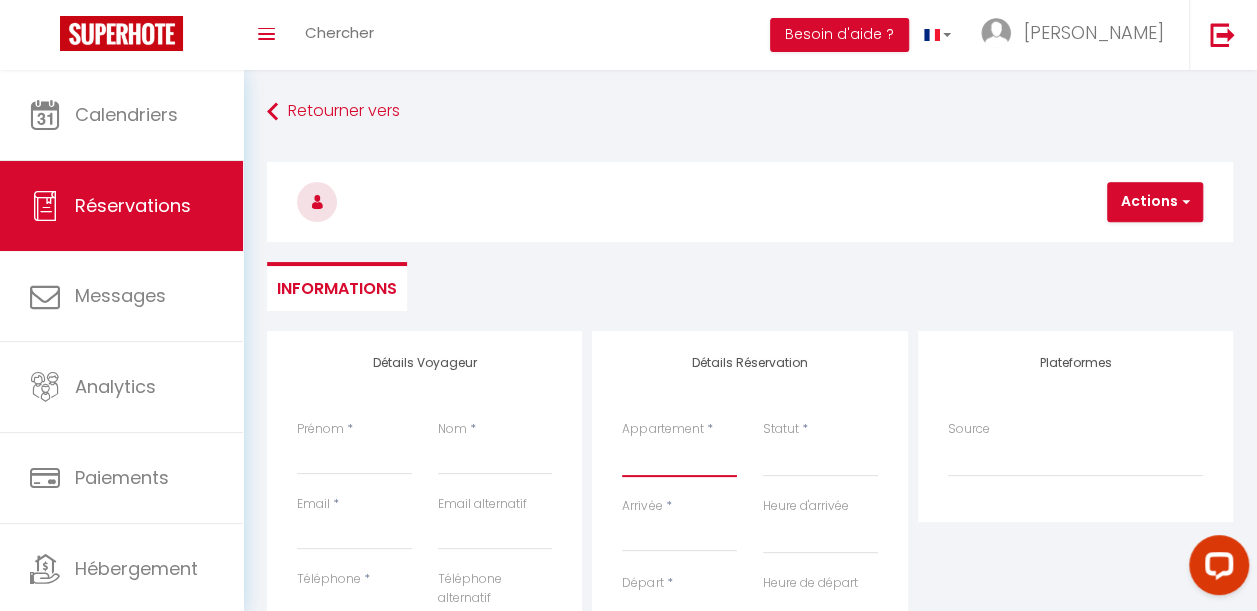 click on "Maison en [GEOGRAPHIC_DATA] - Calme - [GEOGRAPHIC_DATA] [GEOGRAPHIC_DATA] - Calme - Cadalen Villa tout confort - Jardin - Calme [GEOGRAPHIC_DATA] - [GEOGRAPHIC_DATA] Maison tout confort - Nature - Calme - [GEOGRAPHIC_DATA] Appartement d'exception au pied de la cathédrale [GEOGRAPHIC_DATA] : Clim + Parking + ascenseur [GEOGRAPHIC_DATA][PERSON_NAME] -300m2- [GEOGRAPHIC_DATA] [GEOGRAPHIC_DATA] Albi Appartement Cosy - [GEOGRAPHIC_DATA] - [GEOGRAPHIC_DATA] - [GEOGRAPHIC_DATA] [GEOGRAPHIC_DATA] - 250m2 - [GEOGRAPHIC_DATA] - [GEOGRAPHIC_DATA] Joli Appartement - [GEOGRAPHIC_DATA] - 68m2 - [GEOGRAPHIC_DATA] [GEOGRAPHIC_DATA] [GEOGRAPHIC_DATA] - [GEOGRAPHIC_DATA]  - [GEOGRAPHIC_DATA] Appartement Tout Confort - [GEOGRAPHIC_DATA] - Gaillac Appartement Secteur Cathédrale - Hypercentre - Albi Petite [GEOGRAPHIC_DATA] - [GEOGRAPHIC_DATA] demeure Albigeoise 5 pers + patio privé [GEOGRAPHIC_DATA] - Piscine - Salvagnac [GEOGRAPHIC_DATA] - Piscine - Hypercentre - 300m2 Maison 116 - Hypercentre - [GEOGRAPHIC_DATA] Appartement- Alcôve et chocolat - Albi La Viguiere - Terrasse - Albi" at bounding box center [679, 458] 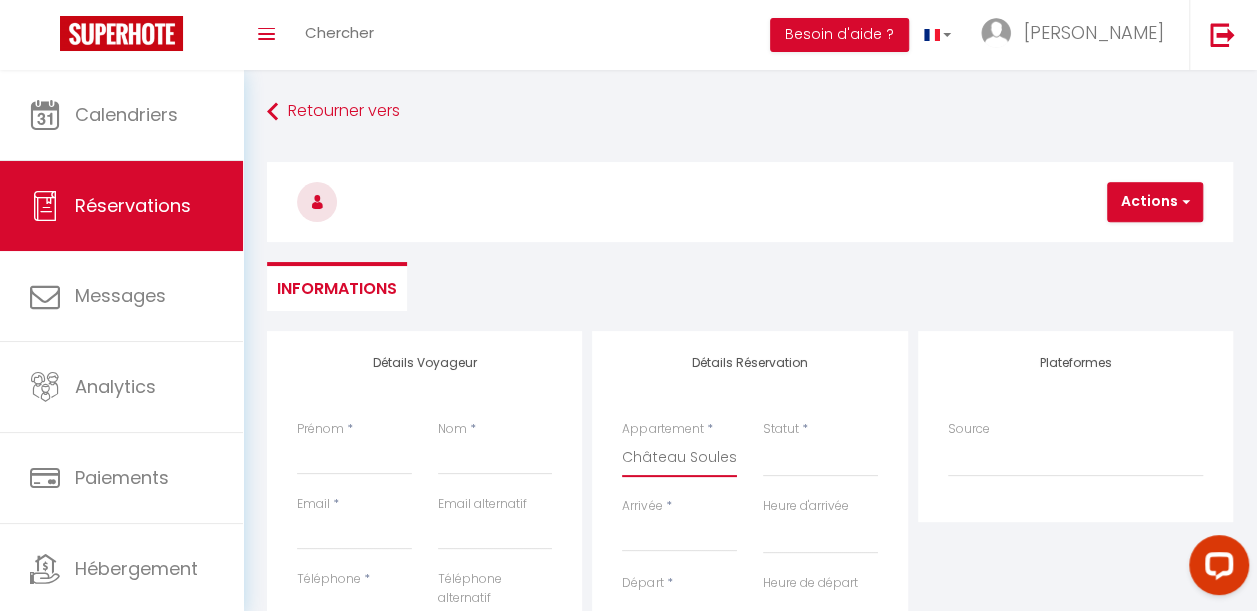 click on "Maison en [GEOGRAPHIC_DATA] - Calme - [GEOGRAPHIC_DATA] [GEOGRAPHIC_DATA] - Calme - Cadalen Villa tout confort - Jardin - Calme [GEOGRAPHIC_DATA] - [GEOGRAPHIC_DATA] Maison tout confort - Nature - Calme - [GEOGRAPHIC_DATA] Appartement d'exception au pied de la cathédrale [GEOGRAPHIC_DATA] : Clim + Parking + ascenseur [GEOGRAPHIC_DATA][PERSON_NAME] -300m2- [GEOGRAPHIC_DATA] [GEOGRAPHIC_DATA] Albi Appartement Cosy - [GEOGRAPHIC_DATA] - [GEOGRAPHIC_DATA] - [GEOGRAPHIC_DATA] [GEOGRAPHIC_DATA] - 250m2 - [GEOGRAPHIC_DATA] - [GEOGRAPHIC_DATA] Joli Appartement - [GEOGRAPHIC_DATA] - 68m2 - [GEOGRAPHIC_DATA] [GEOGRAPHIC_DATA] [GEOGRAPHIC_DATA] - [GEOGRAPHIC_DATA]  - [GEOGRAPHIC_DATA] Appartement Tout Confort - [GEOGRAPHIC_DATA] - Gaillac Appartement Secteur Cathédrale - Hypercentre - Albi Petite [GEOGRAPHIC_DATA] - [GEOGRAPHIC_DATA] demeure Albigeoise 5 pers + patio privé [GEOGRAPHIC_DATA] - Piscine - Salvagnac [GEOGRAPHIC_DATA] - Piscine - Hypercentre - 300m2 Maison 116 - Hypercentre - [GEOGRAPHIC_DATA] Appartement- Alcôve et chocolat - Albi La Viguiere - Terrasse - Albi" at bounding box center [679, 458] 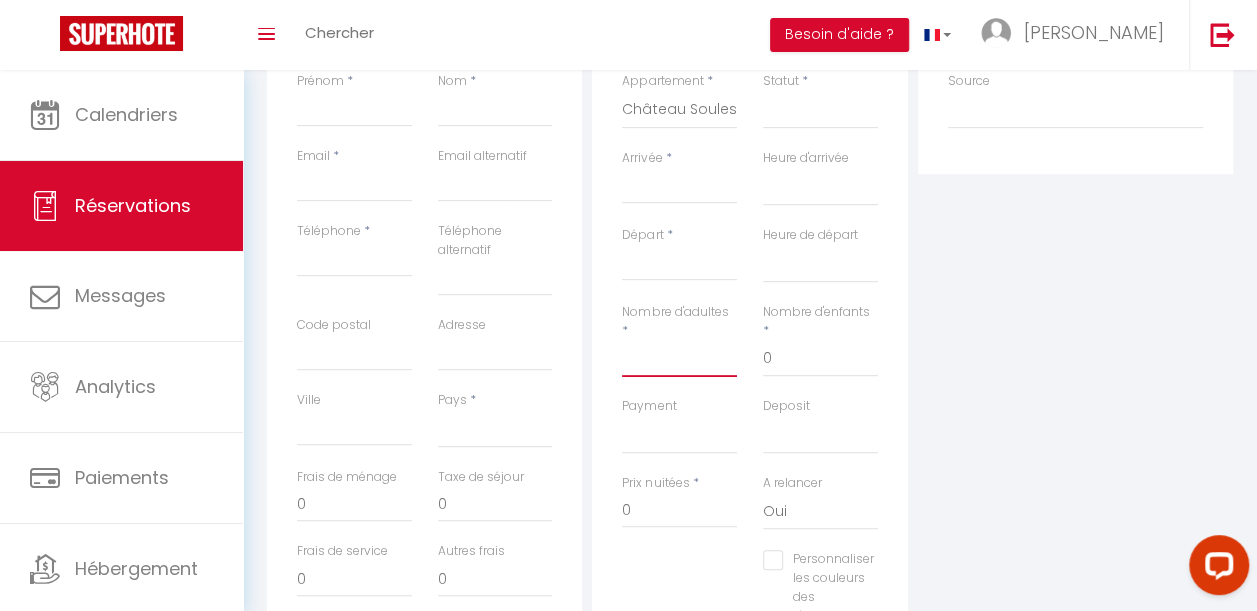 click on "Nombre d'adultes" at bounding box center [679, 359] 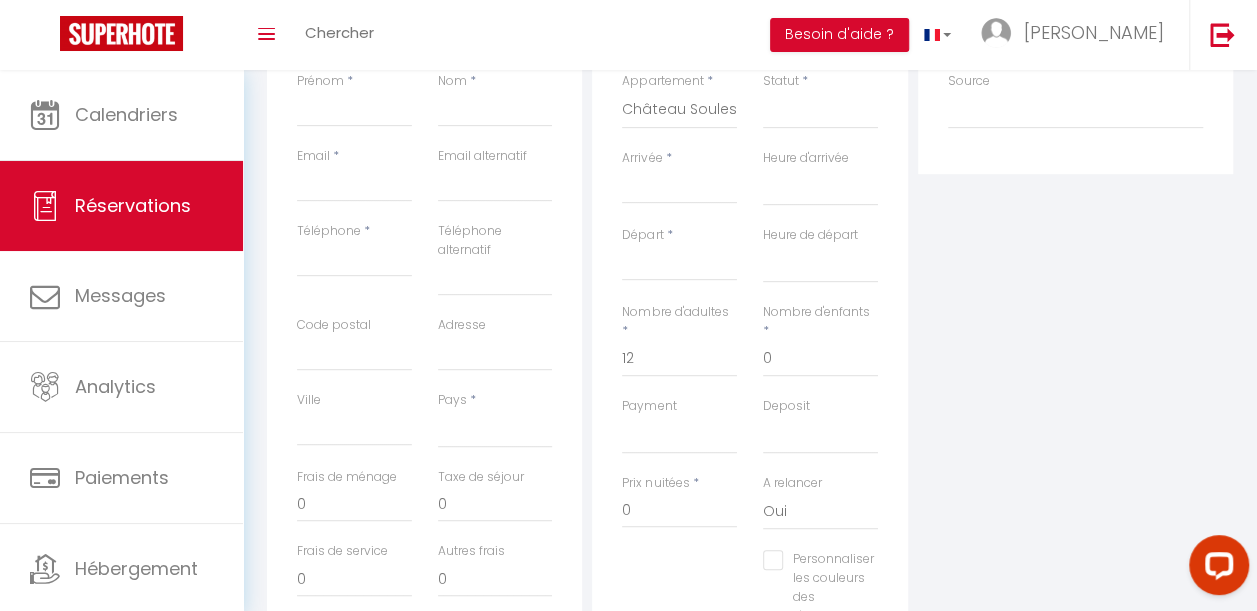 click on "Arrivée" at bounding box center [679, 188] 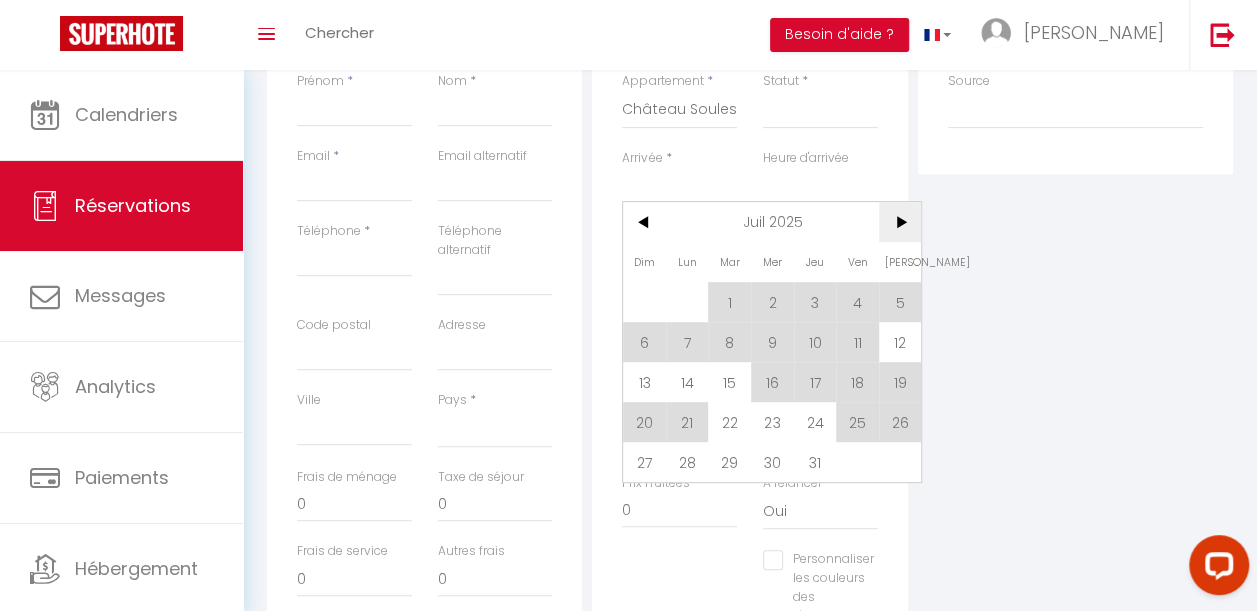 click on ">" at bounding box center [900, 222] 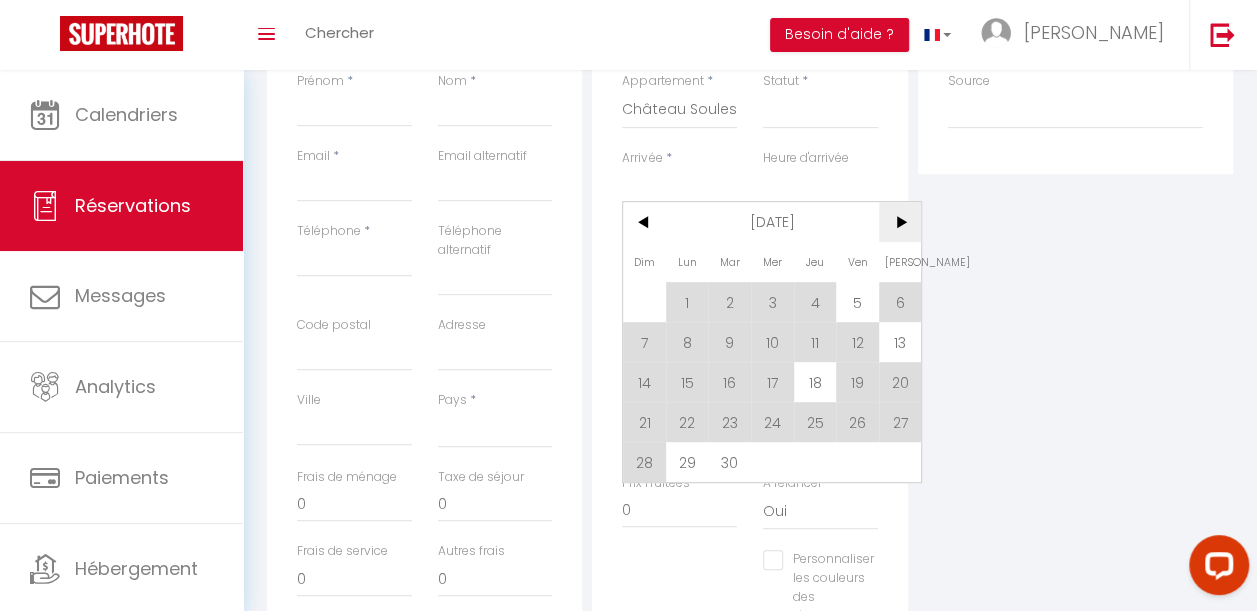 click on ">" at bounding box center [900, 222] 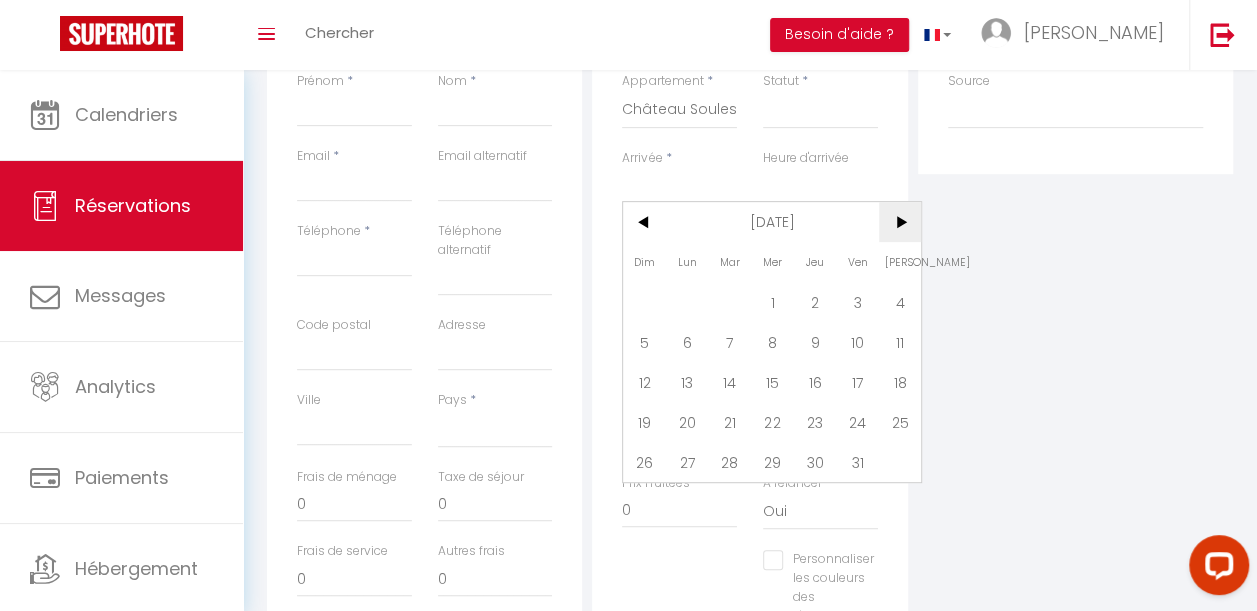 click on ">" at bounding box center [900, 222] 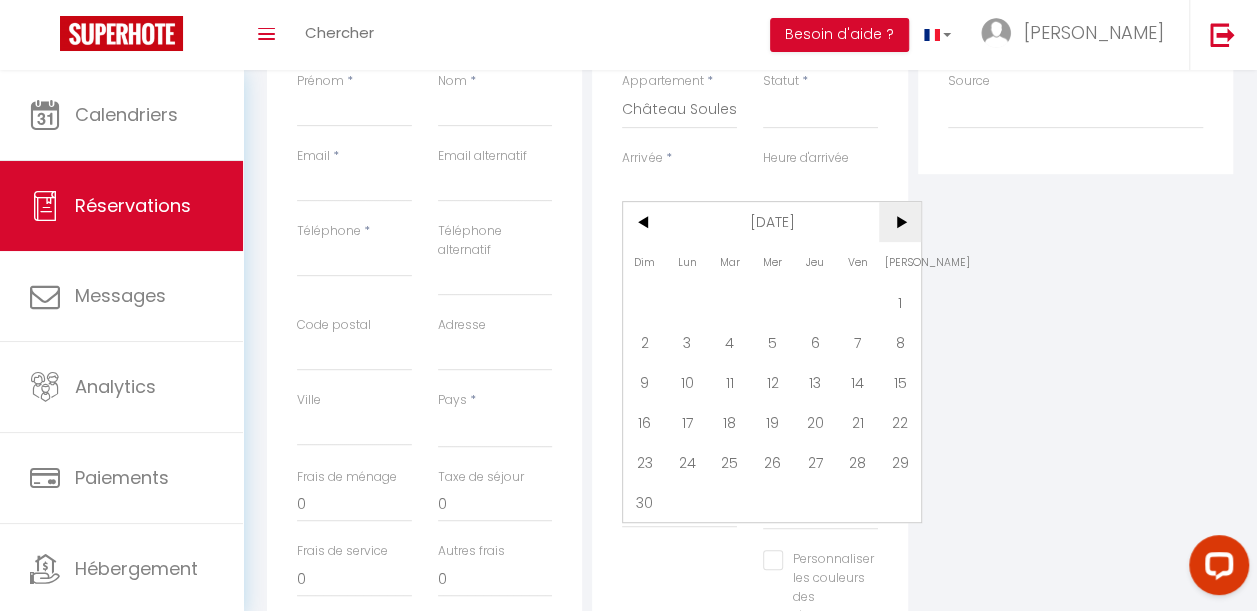 click on ">" at bounding box center [900, 222] 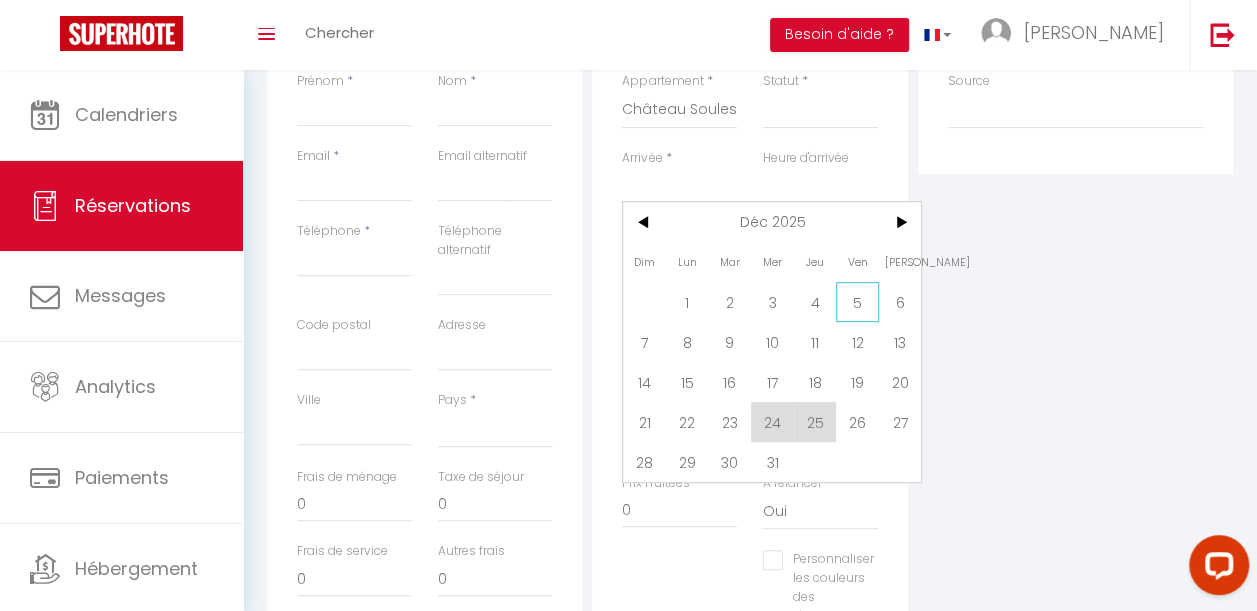 click on "5" at bounding box center [857, 302] 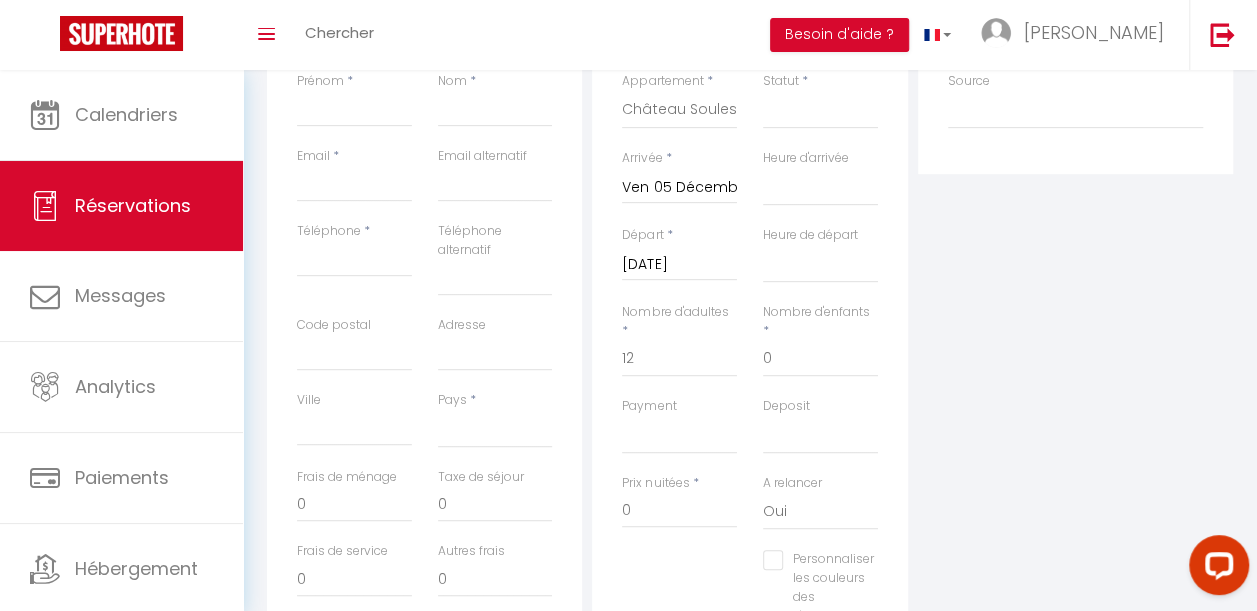 click on "[DATE]" at bounding box center (679, 265) 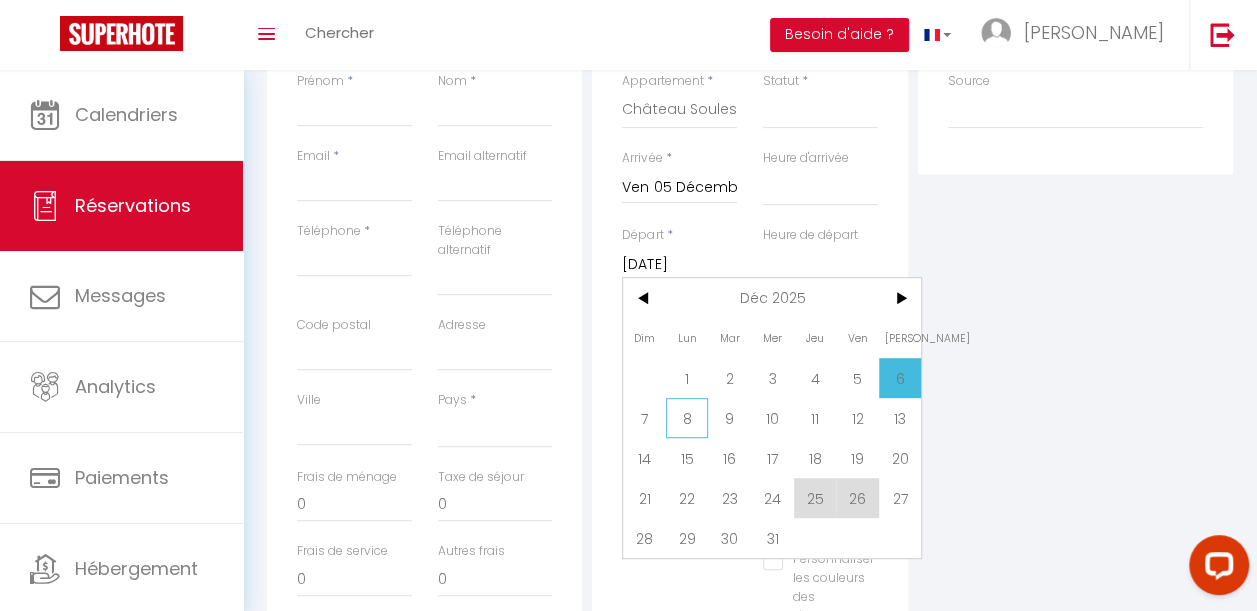 click on "8" at bounding box center [687, 418] 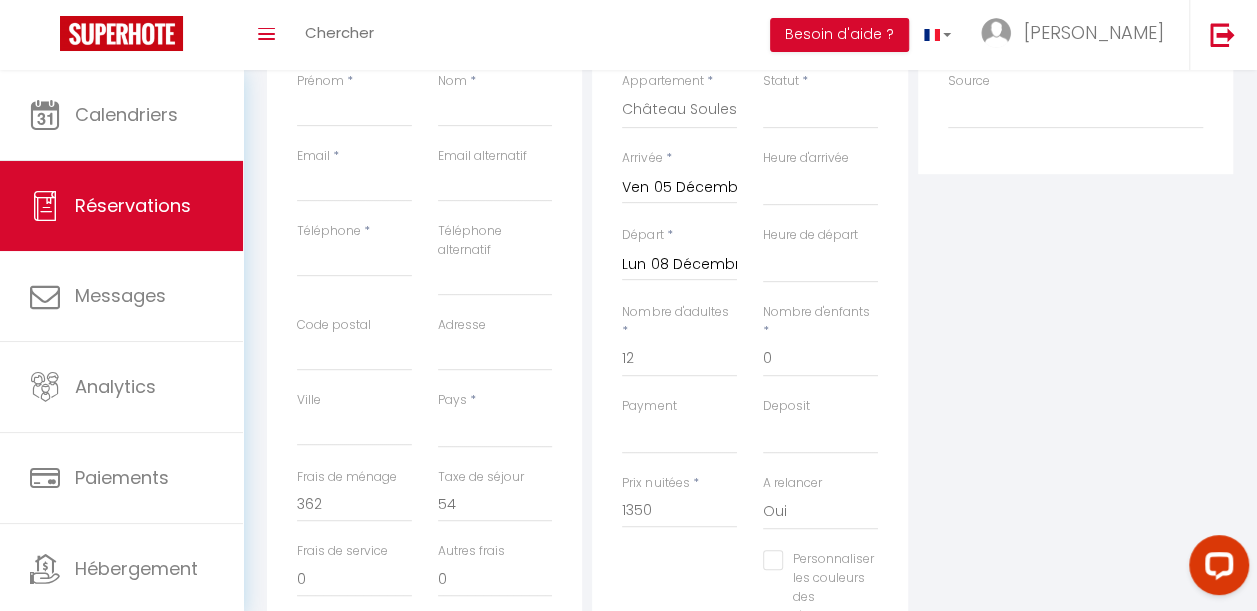 click on "Plateformes    Source
Direct
[DOMAIN_NAME]
[DOMAIN_NAME]
Chalet montagne
Expedia
Gite de [GEOGRAPHIC_DATA]
Homeaway
Homeaway iCal
[DOMAIN_NAME]
[DOMAIN_NAME]
[DOMAIN_NAME]
Ical" at bounding box center [1075, 350] 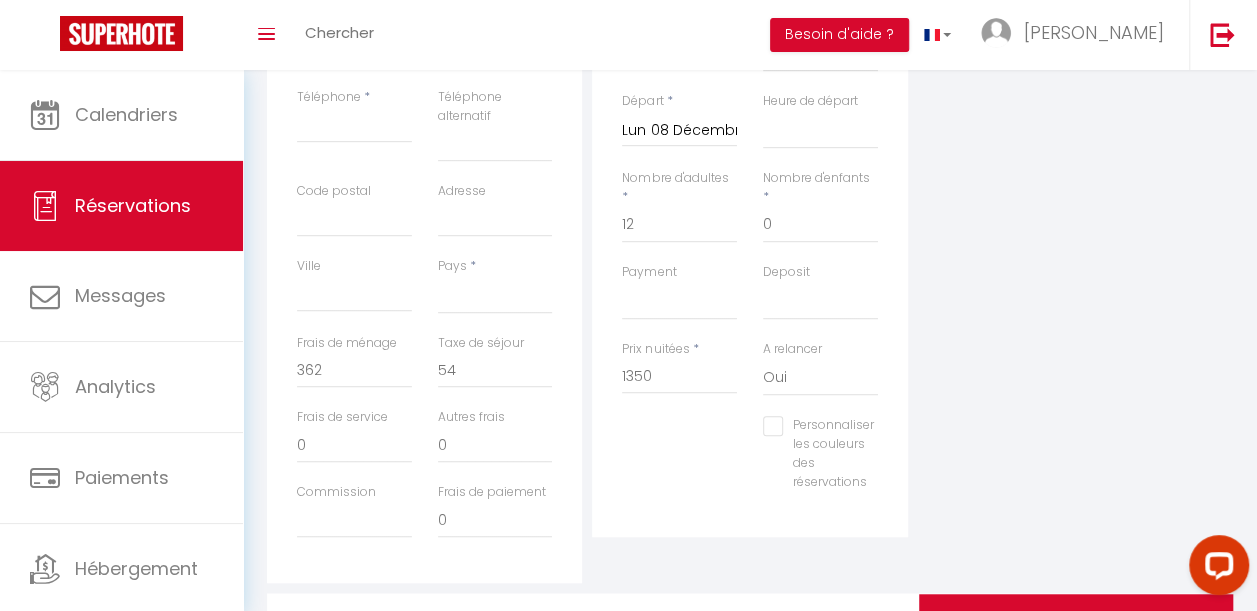 scroll, scrollTop: 480, scrollLeft: 0, axis: vertical 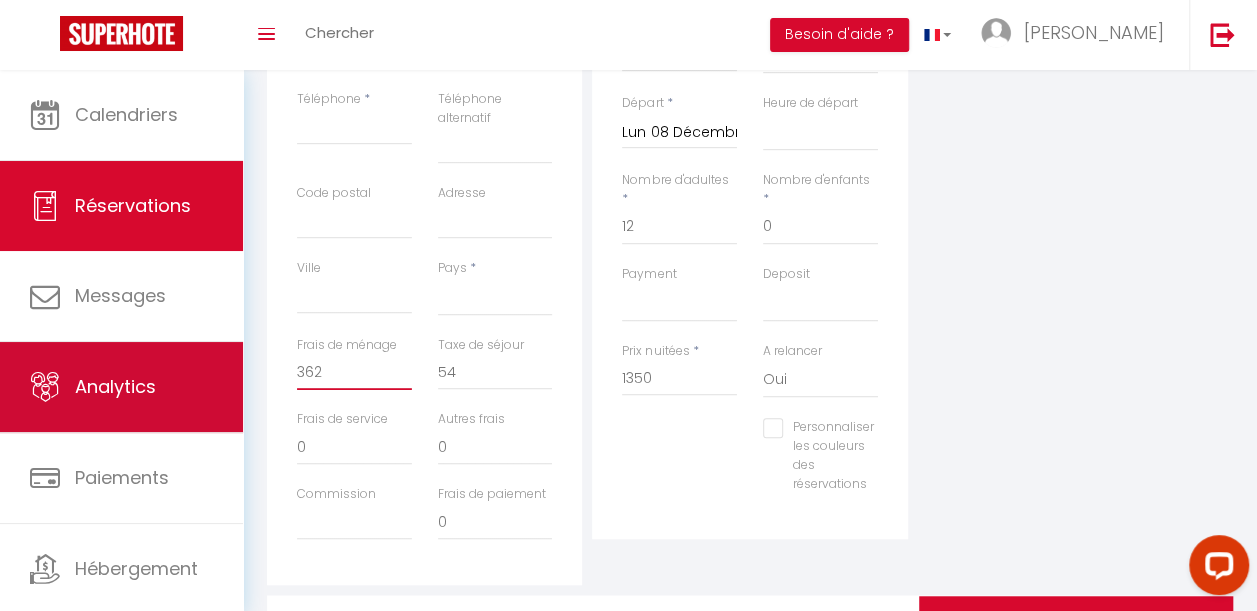 drag, startPoint x: 332, startPoint y: 368, endPoint x: 210, endPoint y: 382, distance: 122.80065 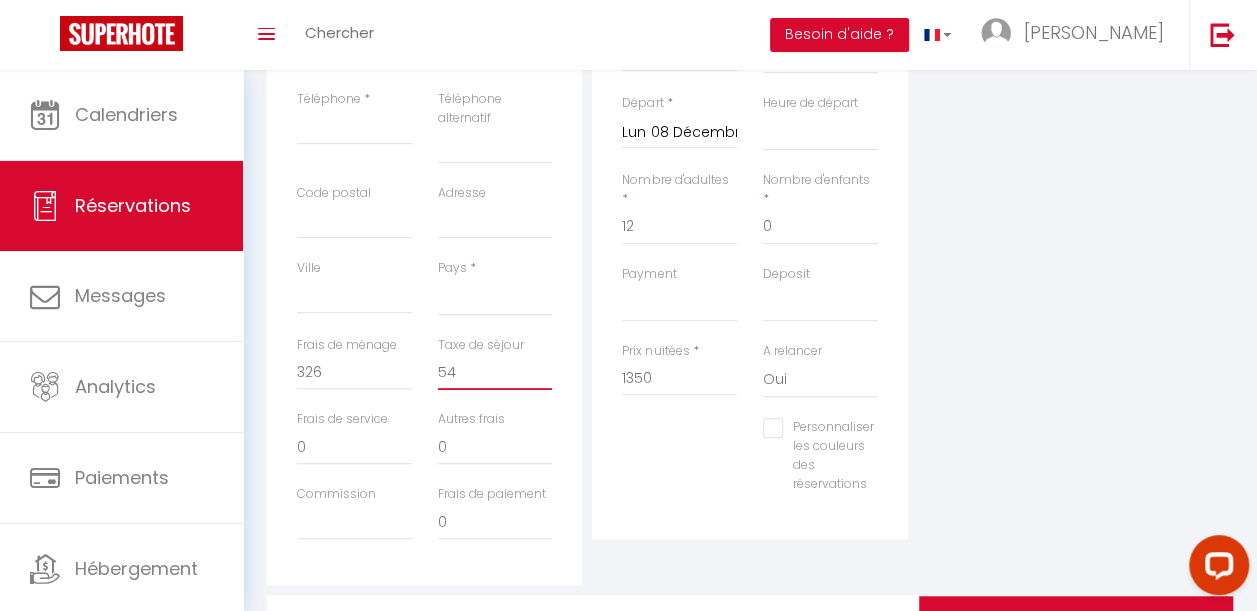 click on "54" at bounding box center (495, 372) 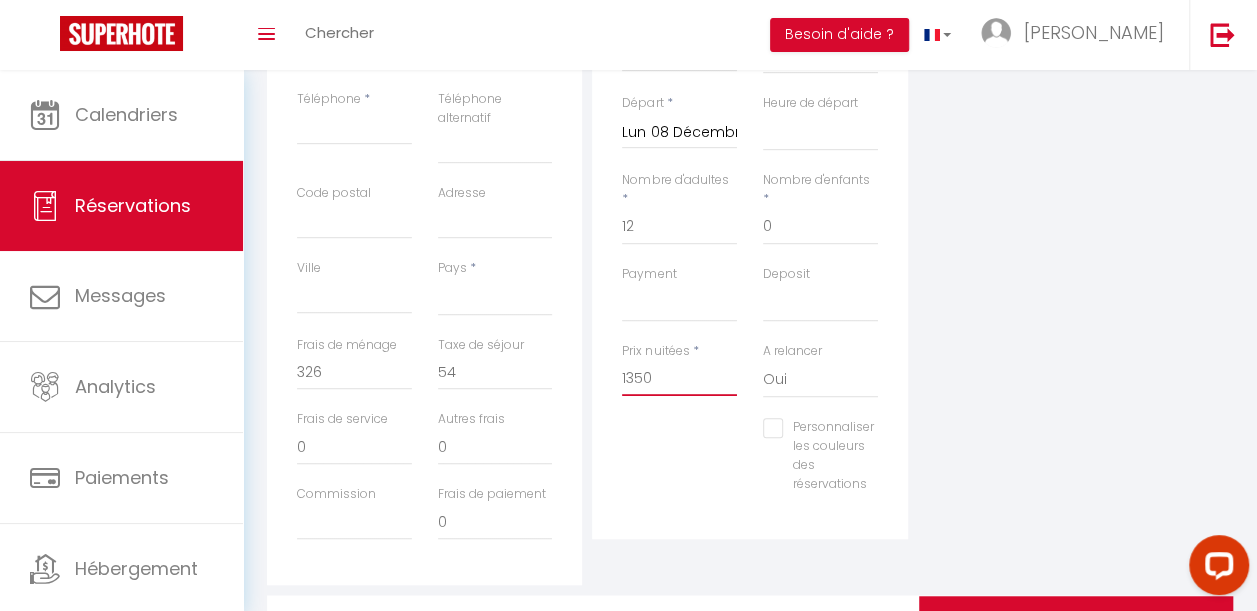 drag, startPoint x: 665, startPoint y: 376, endPoint x: 542, endPoint y: 383, distance: 123.19903 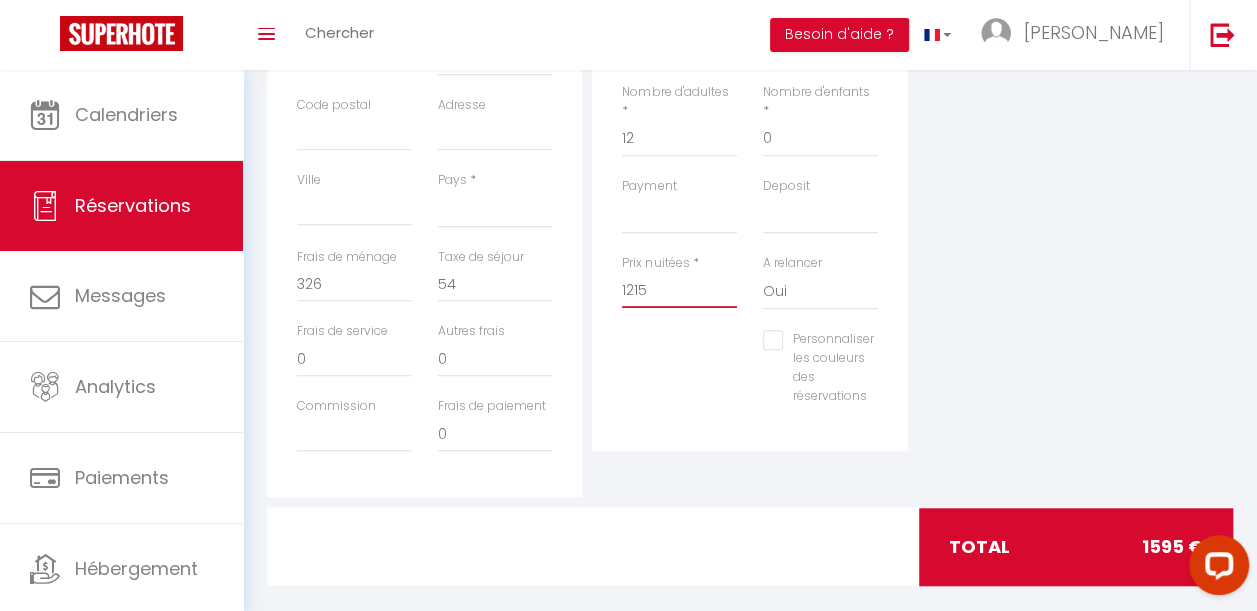 scroll, scrollTop: 593, scrollLeft: 0, axis: vertical 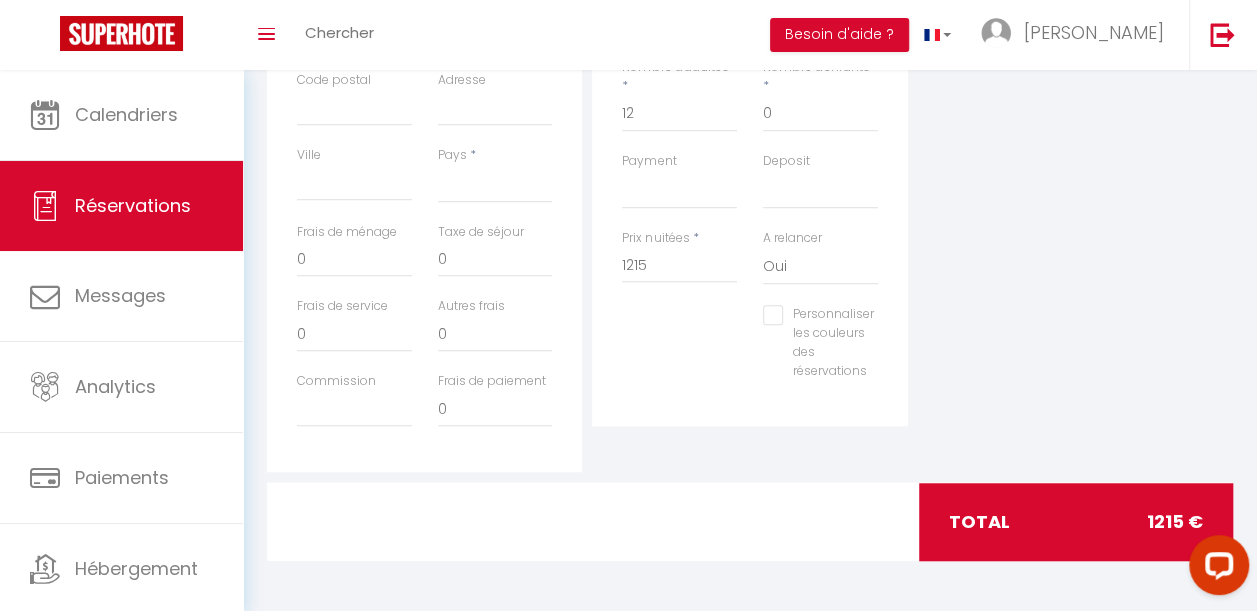 click on "Plateformes    Source
Direct
[DOMAIN_NAME]
[DOMAIN_NAME]
Chalet montagne
Expedia
Gite de [GEOGRAPHIC_DATA]
Homeaway
Homeaway iCal
[DOMAIN_NAME]
[DOMAIN_NAME]
[DOMAIN_NAME]
Ical" at bounding box center [1075, 105] 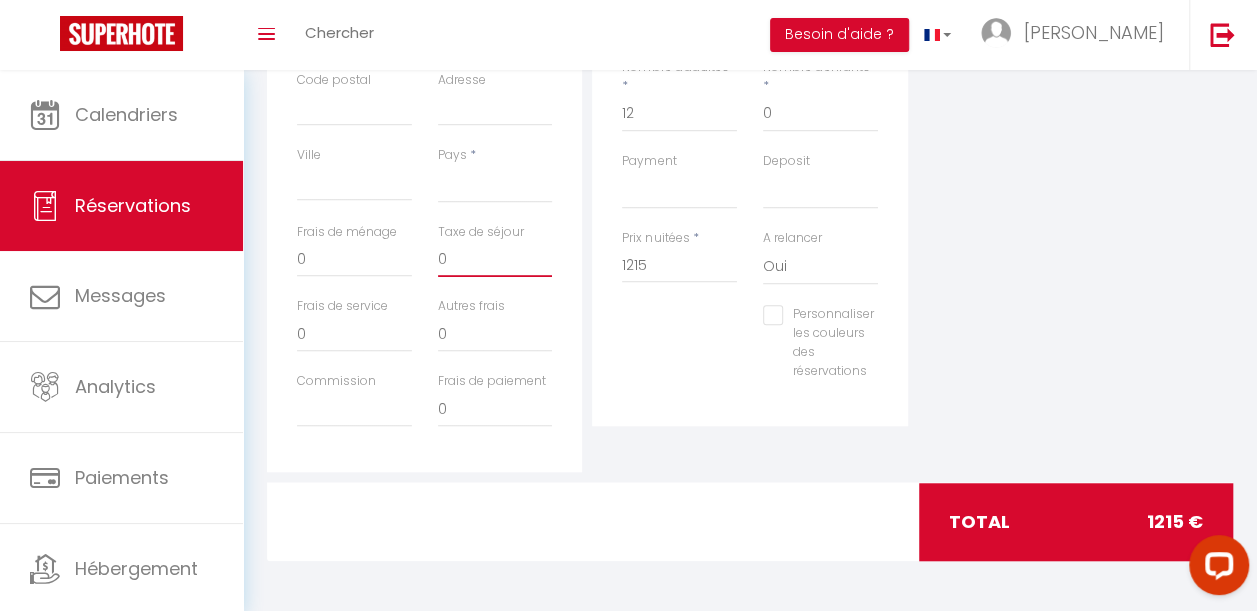 drag, startPoint x: 431, startPoint y: 250, endPoint x: 314, endPoint y: 265, distance: 117.95762 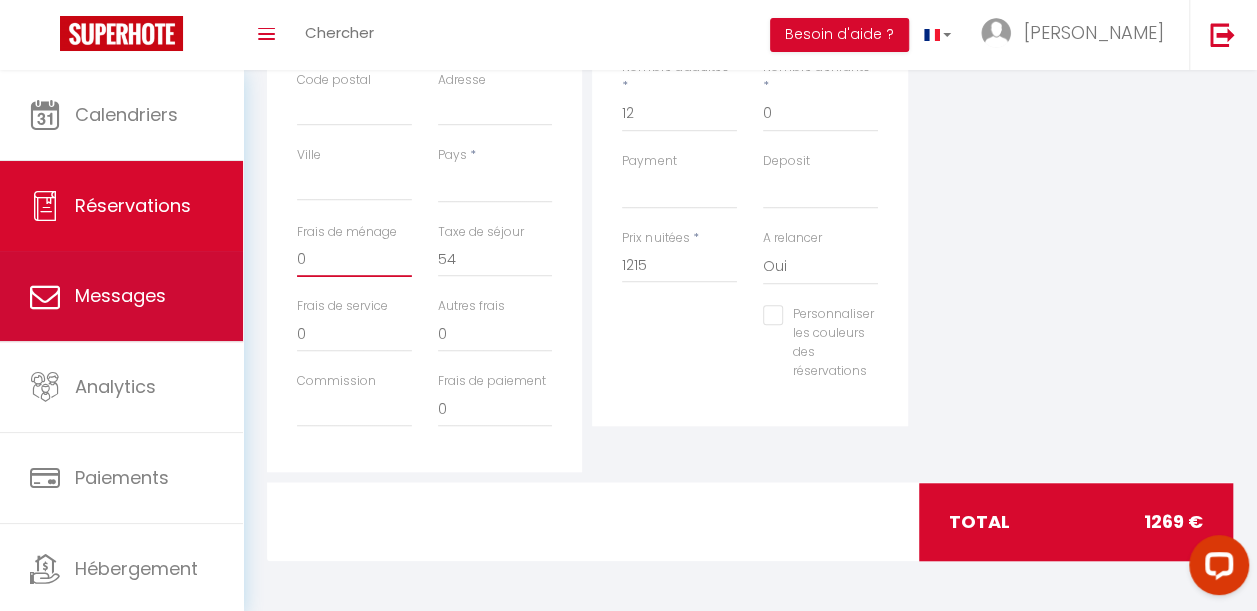 drag, startPoint x: 312, startPoint y: 264, endPoint x: 79, endPoint y: 302, distance: 236.07838 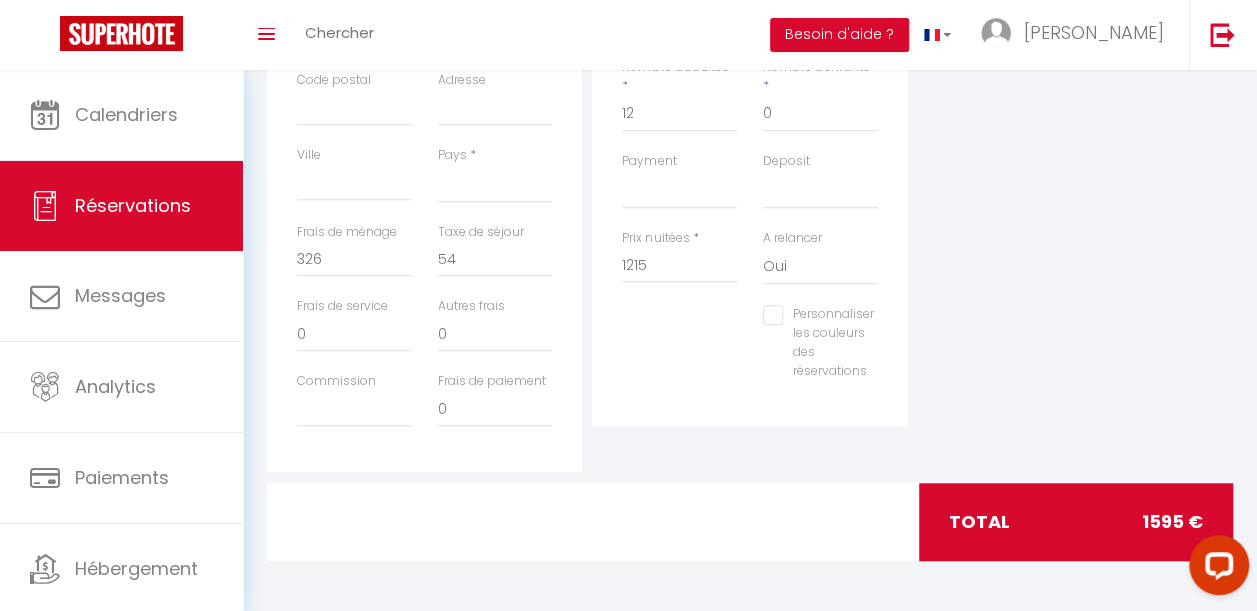 click at bounding box center (750, 522) 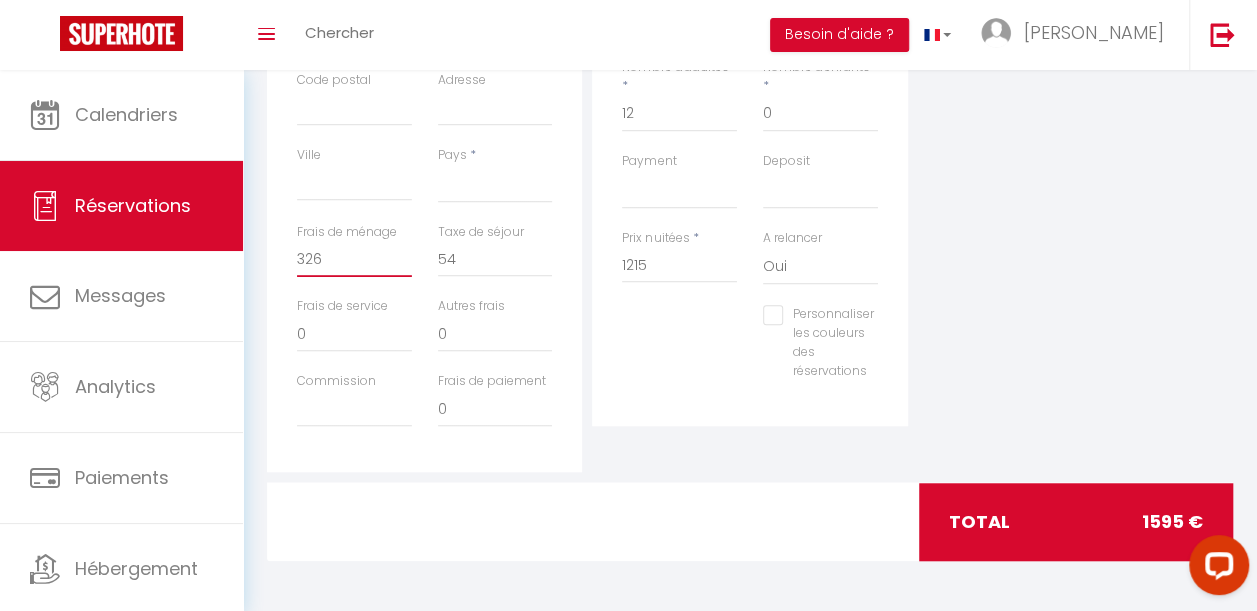 click on "326" at bounding box center [354, 259] 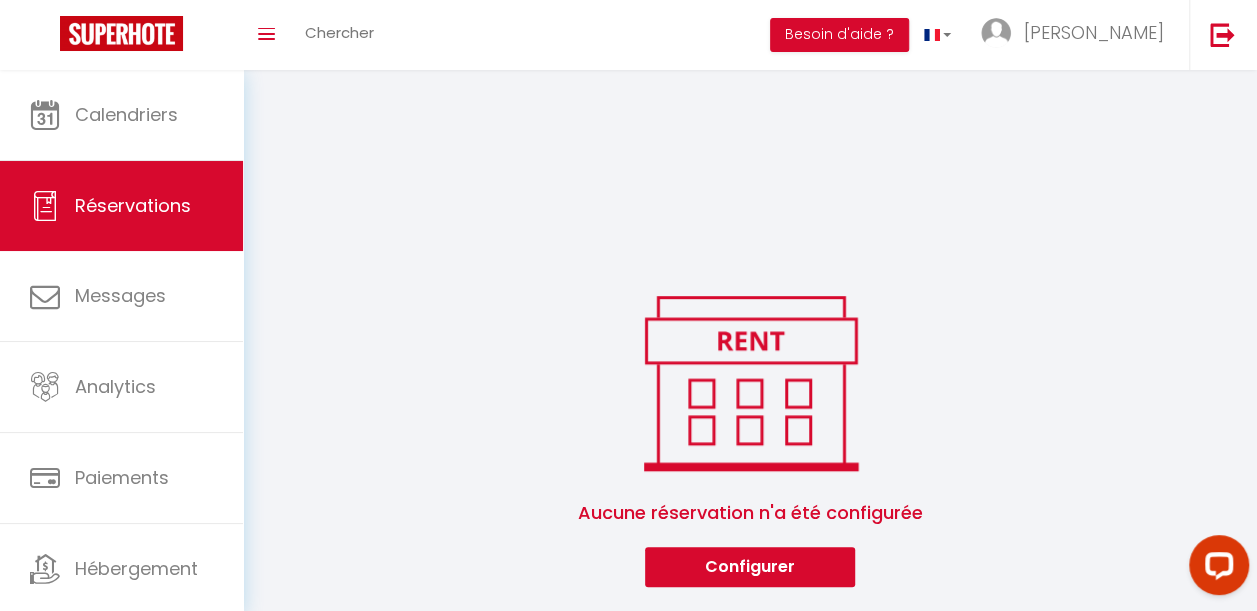 scroll, scrollTop: 0, scrollLeft: 0, axis: both 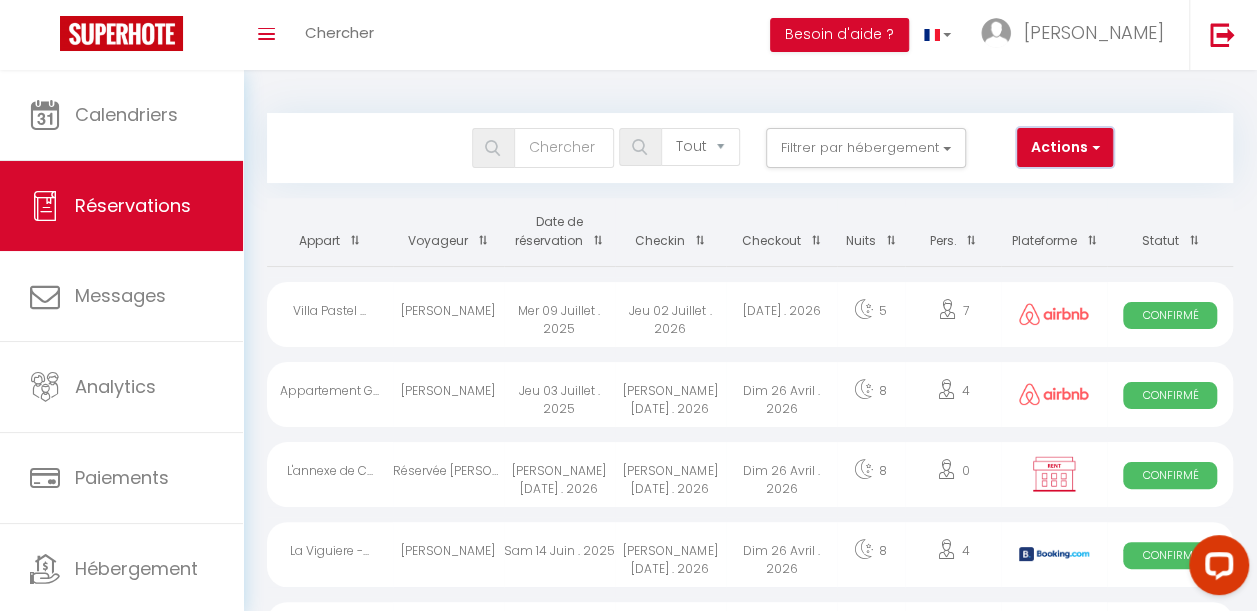 click on "Actions" at bounding box center [1065, 148] 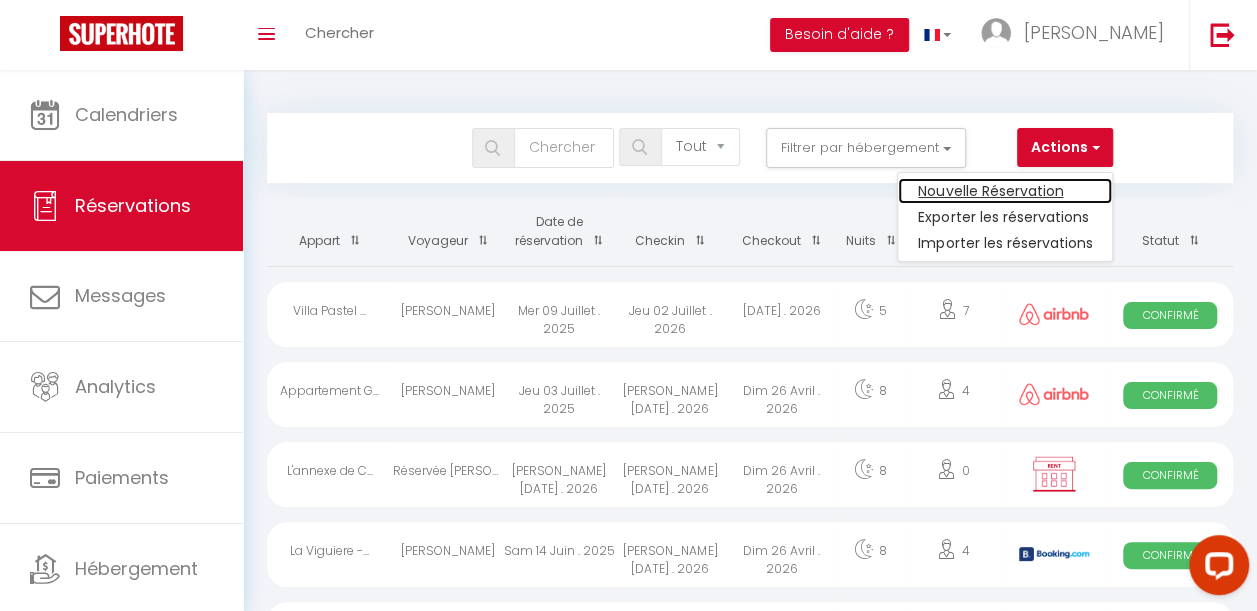 click on "Nouvelle Réservation" at bounding box center [1005, 191] 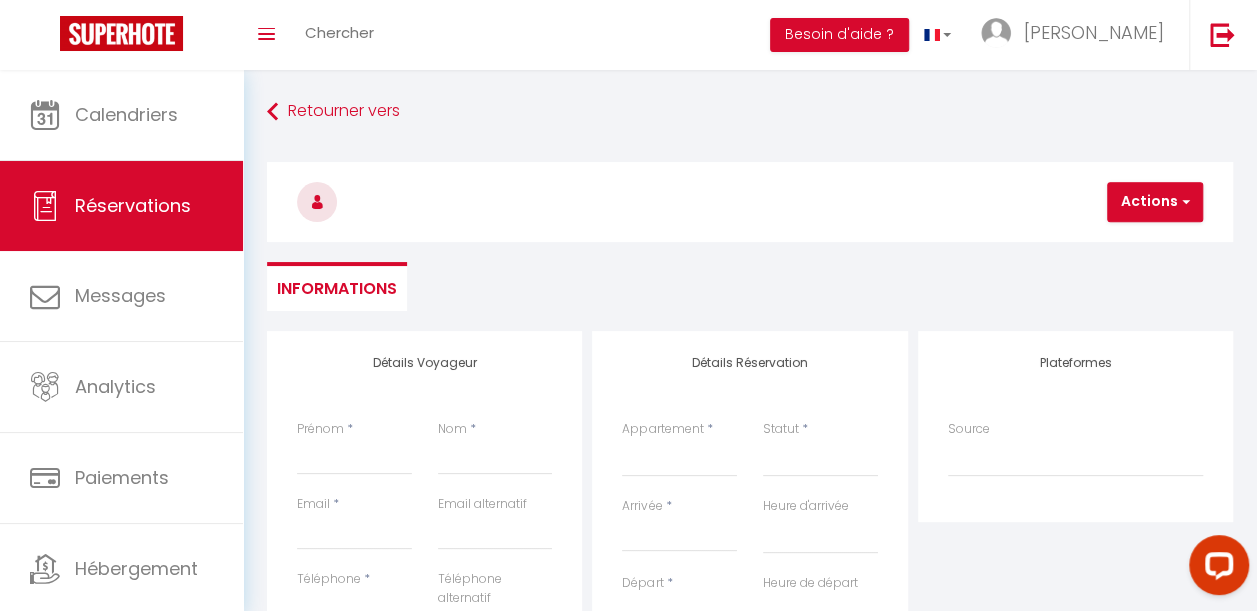 scroll, scrollTop: 237, scrollLeft: 0, axis: vertical 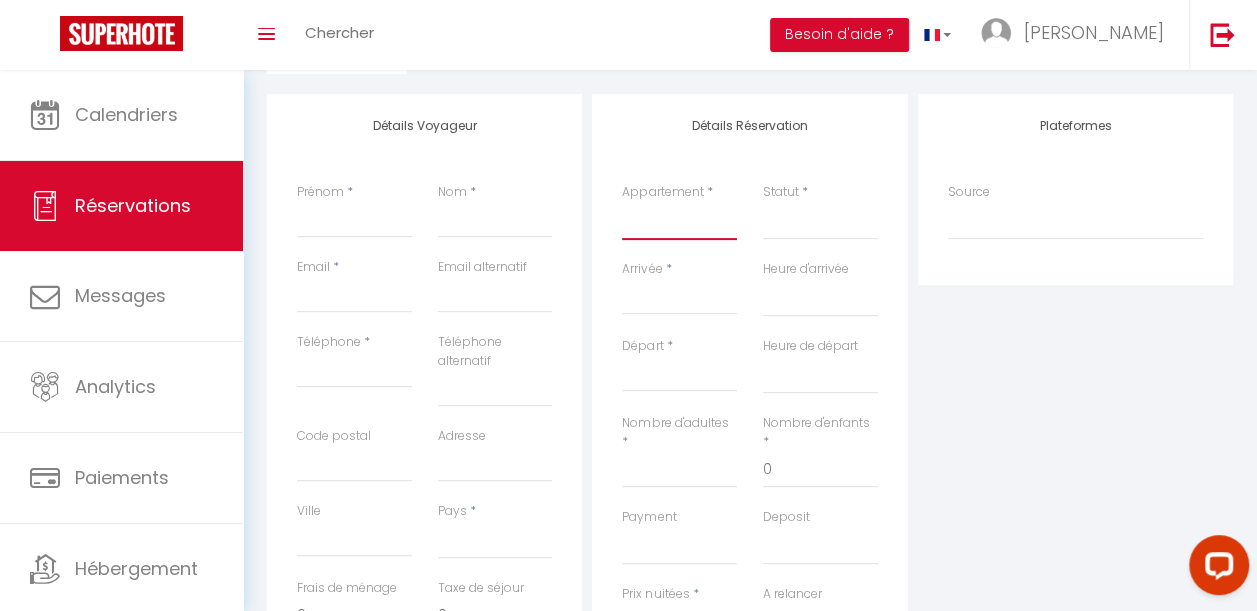 click on "Maison en [GEOGRAPHIC_DATA] - Calme - [GEOGRAPHIC_DATA] [GEOGRAPHIC_DATA] - Calme - Cadalen Villa tout confort - Jardin - Calme [GEOGRAPHIC_DATA] - [GEOGRAPHIC_DATA] Maison tout confort - Nature - Calme - [GEOGRAPHIC_DATA] Appartement d'exception au pied de la cathédrale [GEOGRAPHIC_DATA] : Clim + Parking + ascenseur [GEOGRAPHIC_DATA][PERSON_NAME] -300m2- [GEOGRAPHIC_DATA] [GEOGRAPHIC_DATA] Albi Appartement Cosy - [GEOGRAPHIC_DATA] - [GEOGRAPHIC_DATA] - [GEOGRAPHIC_DATA] [GEOGRAPHIC_DATA] - 250m2 - [GEOGRAPHIC_DATA] - [GEOGRAPHIC_DATA] Joli Appartement - [GEOGRAPHIC_DATA] - 68m2 - [GEOGRAPHIC_DATA] [GEOGRAPHIC_DATA] [GEOGRAPHIC_DATA] - [GEOGRAPHIC_DATA]  - [GEOGRAPHIC_DATA] Appartement Tout Confort - [GEOGRAPHIC_DATA] - Gaillac Appartement Secteur Cathédrale - Hypercentre - Albi Petite [GEOGRAPHIC_DATA] - [GEOGRAPHIC_DATA] demeure Albigeoise 5 pers + patio privé [GEOGRAPHIC_DATA] - Piscine - Salvagnac [GEOGRAPHIC_DATA] - Piscine - Hypercentre - 300m2 Maison 116 - Hypercentre - [GEOGRAPHIC_DATA] Appartement- Alcôve et chocolat - Albi La Viguiere - Terrasse - Albi" at bounding box center [679, 221] 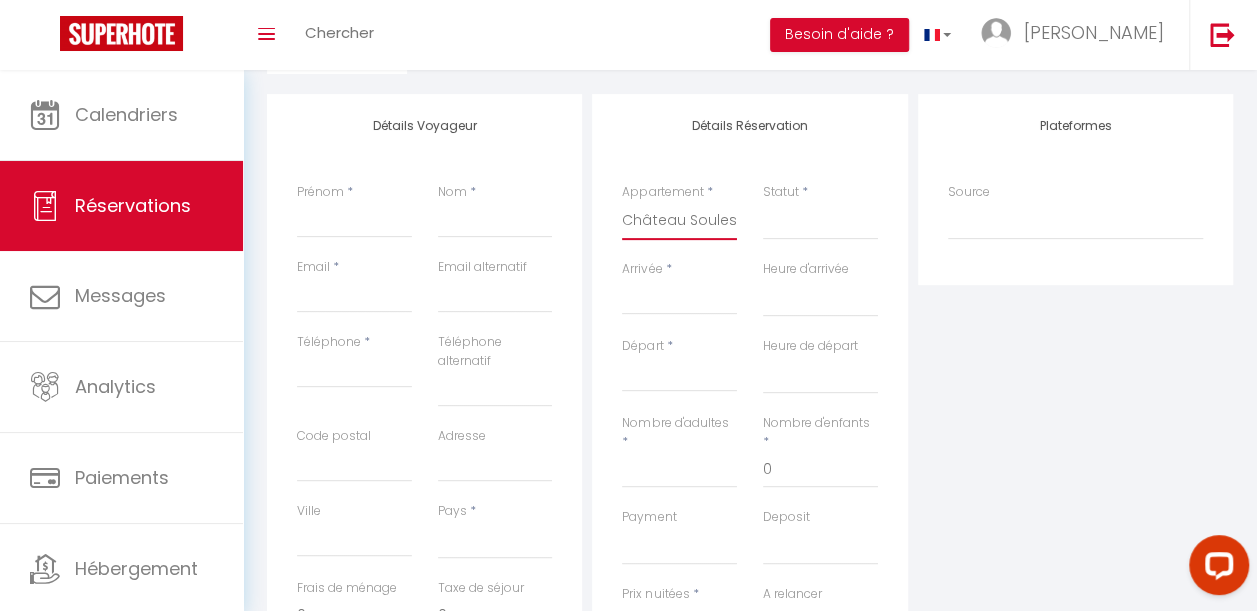 click on "Maison en [GEOGRAPHIC_DATA] - Calme - [GEOGRAPHIC_DATA] [GEOGRAPHIC_DATA] - Calme - Cadalen Villa tout confort - Jardin - Calme [GEOGRAPHIC_DATA] - [GEOGRAPHIC_DATA] Maison tout confort - Nature - Calme - [GEOGRAPHIC_DATA] Appartement d'exception au pied de la cathédrale [GEOGRAPHIC_DATA] : Clim + Parking + ascenseur [GEOGRAPHIC_DATA][PERSON_NAME] -300m2- [GEOGRAPHIC_DATA] [GEOGRAPHIC_DATA] Albi Appartement Cosy - [GEOGRAPHIC_DATA] - [GEOGRAPHIC_DATA] - [GEOGRAPHIC_DATA] [GEOGRAPHIC_DATA] - 250m2 - [GEOGRAPHIC_DATA] - [GEOGRAPHIC_DATA] Joli Appartement - [GEOGRAPHIC_DATA] - 68m2 - [GEOGRAPHIC_DATA] [GEOGRAPHIC_DATA] [GEOGRAPHIC_DATA] - [GEOGRAPHIC_DATA]  - [GEOGRAPHIC_DATA] Appartement Tout Confort - [GEOGRAPHIC_DATA] - Gaillac Appartement Secteur Cathédrale - Hypercentre - Albi Petite [GEOGRAPHIC_DATA] - [GEOGRAPHIC_DATA] demeure Albigeoise 5 pers + patio privé [GEOGRAPHIC_DATA] - Piscine - Salvagnac [GEOGRAPHIC_DATA] - Piscine - Hypercentre - 300m2 Maison 116 - Hypercentre - [GEOGRAPHIC_DATA] Appartement- Alcôve et chocolat - Albi La Viguiere - Terrasse - Albi" at bounding box center [679, 221] 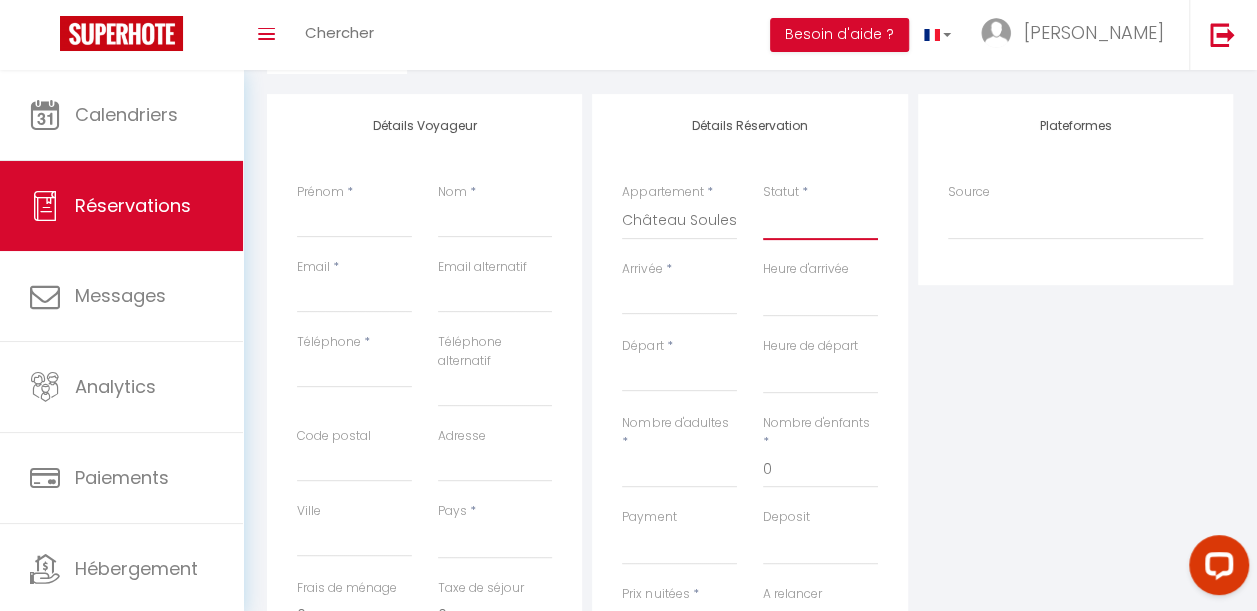 click on "Confirmé Non Confirmé [PERSON_NAME] par le voyageur No Show Request" at bounding box center [820, 221] 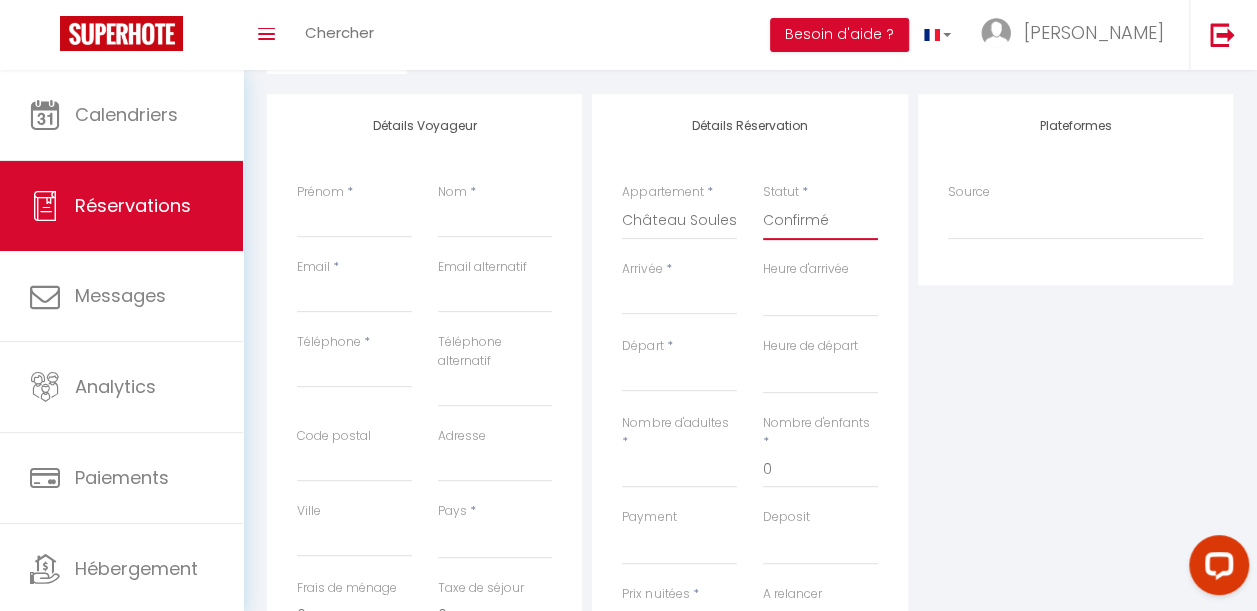 click on "Confirmé Non Confirmé [PERSON_NAME] par le voyageur No Show Request" at bounding box center [820, 221] 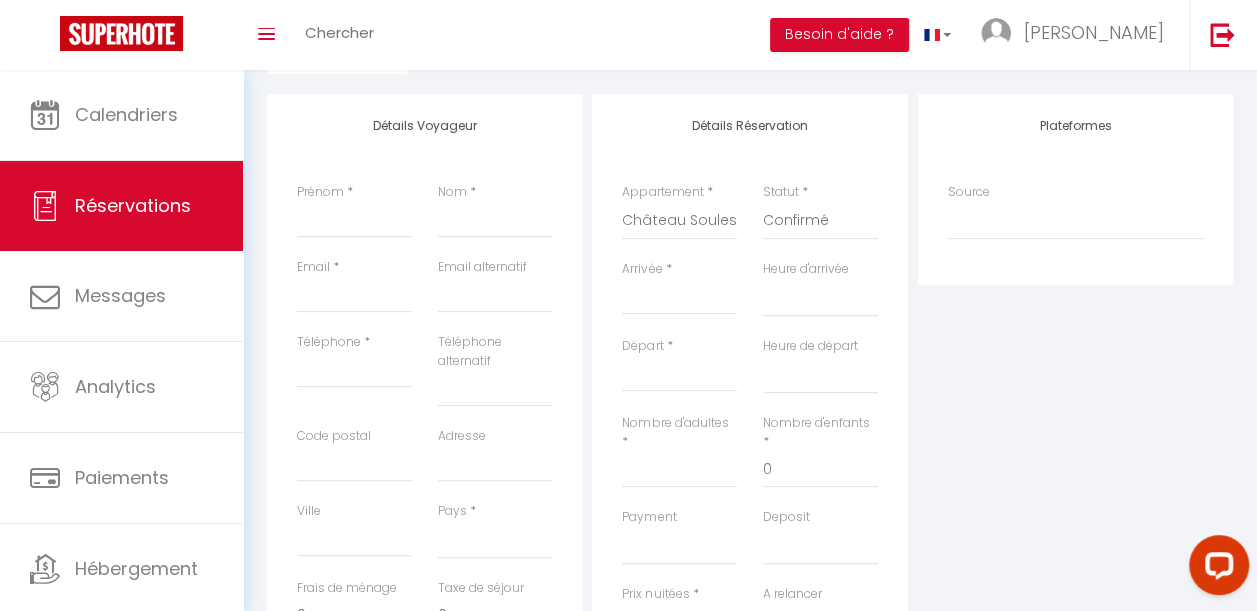 click on "Arrivée   *               <   [DATE]   >   Dim Lun Mar Mer Jeu Ven Sam   1 2 3 4 5 6 7 8 9 10 11 12 13 14 15 16 17 18 19 20 21 22 23 24 25 26 27 28 29 30 31     <   2025   >   [PERSON_NAME] Mars Avril Mai Juin Juillet Août Septembre Octobre Novembre Décembre     <   [DATE] - [DATE]   >   2020 2021 2022 2023 2024 2025 2026 2027 2028 2029" at bounding box center [679, 298] 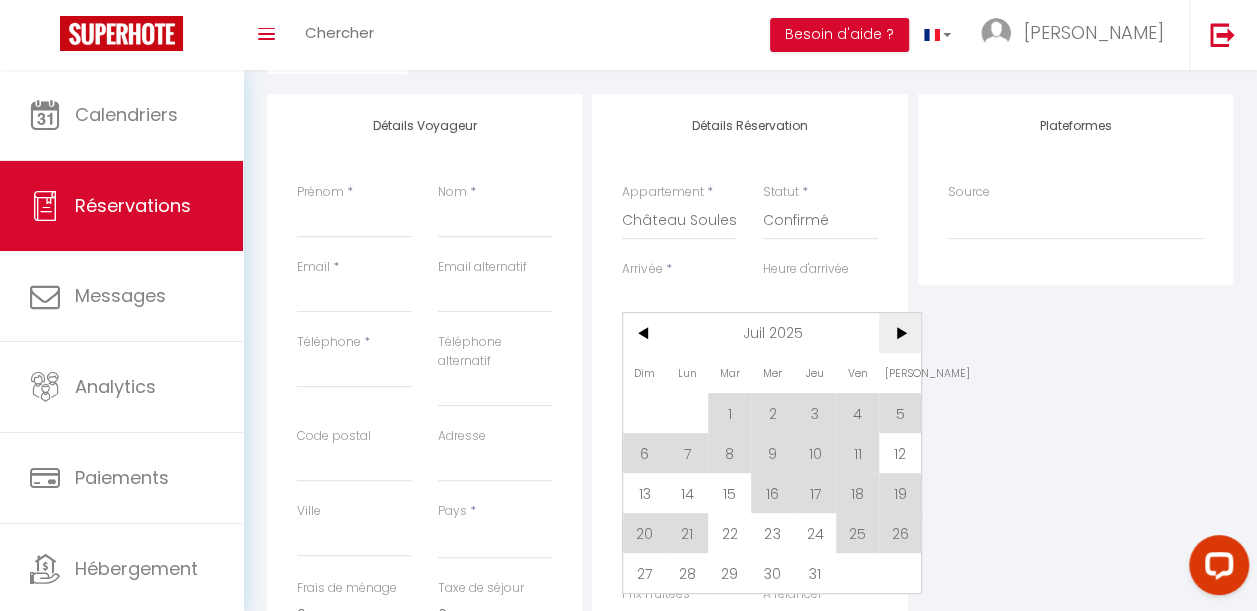 click on ">" at bounding box center [900, 333] 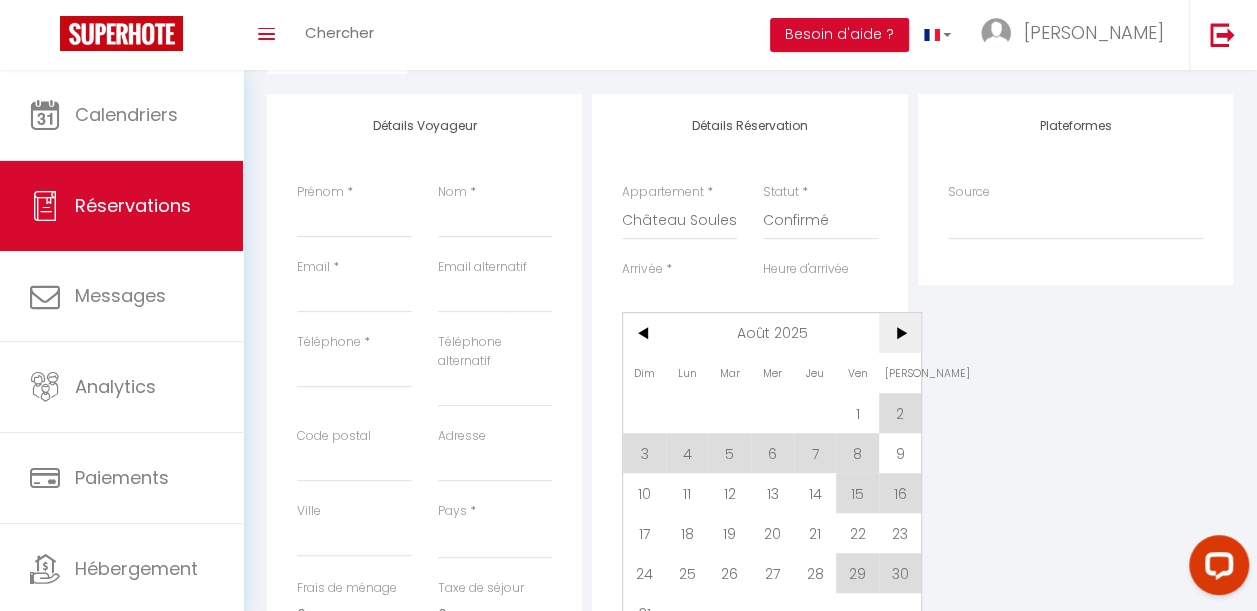 click on ">" at bounding box center (900, 333) 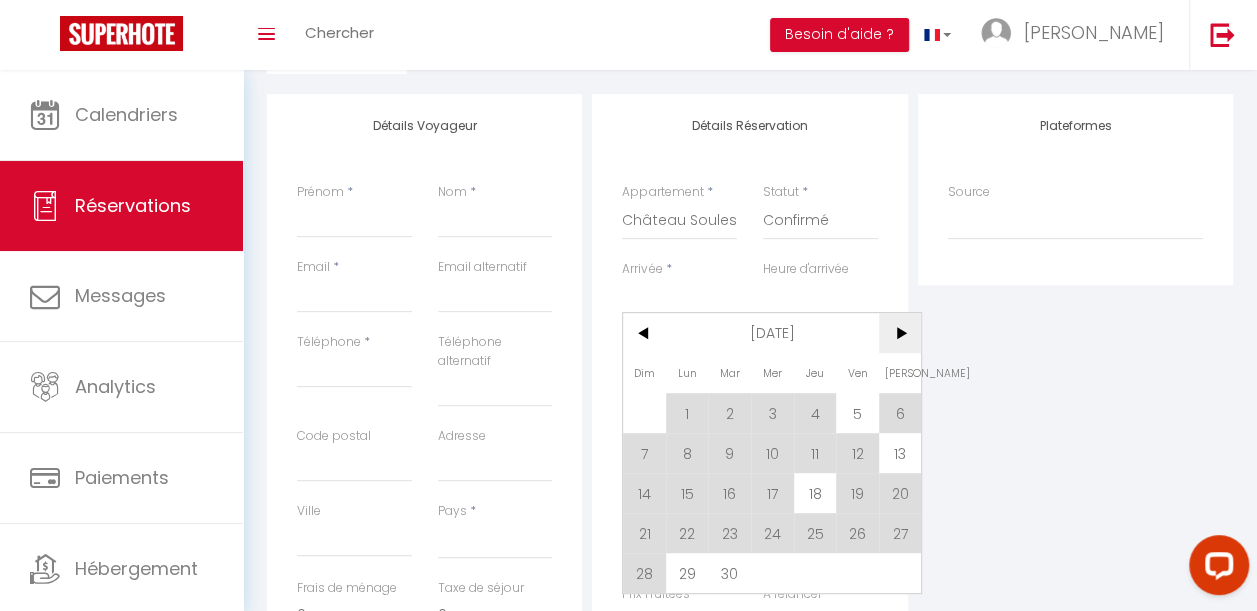 click on ">" at bounding box center (900, 333) 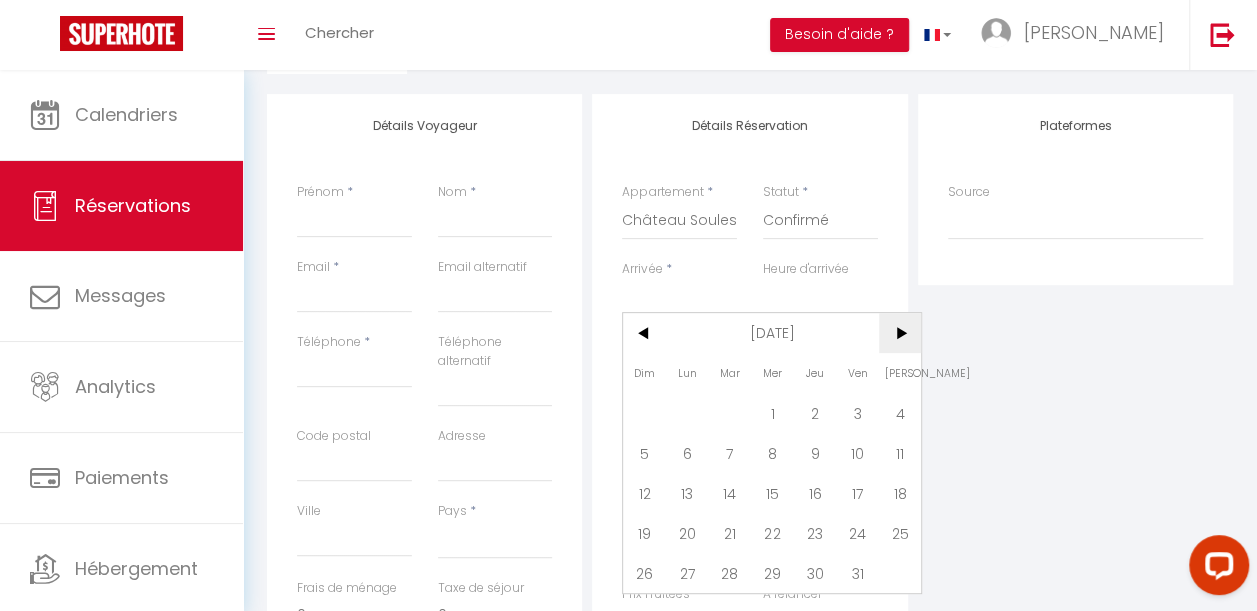 click on ">" at bounding box center (900, 333) 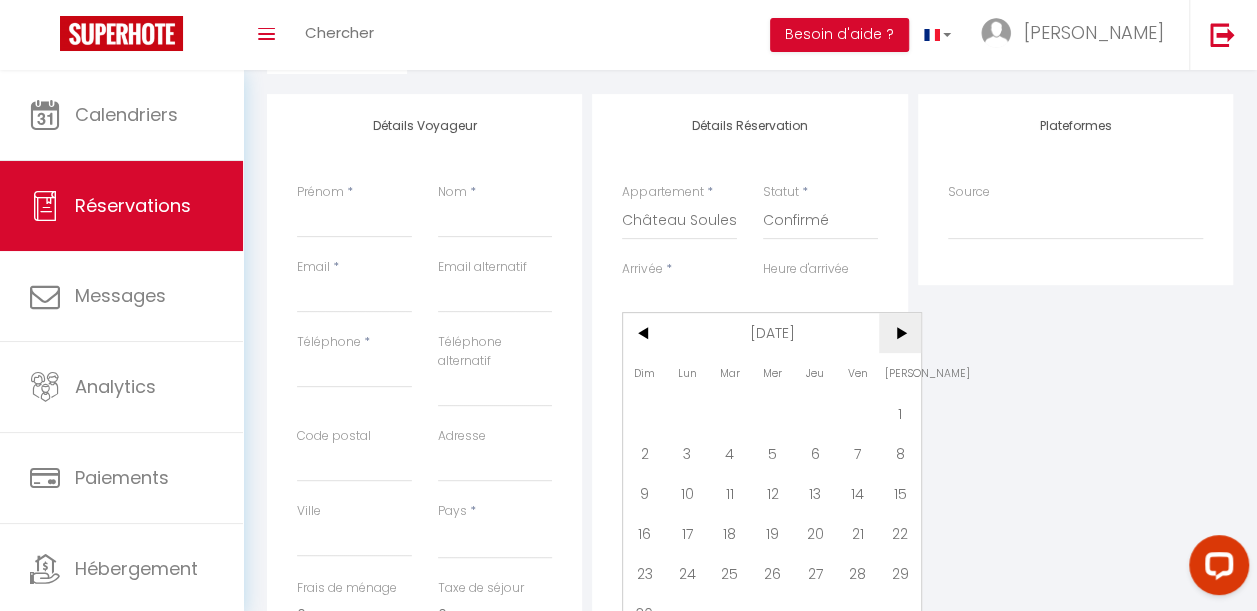 click on ">" at bounding box center [900, 333] 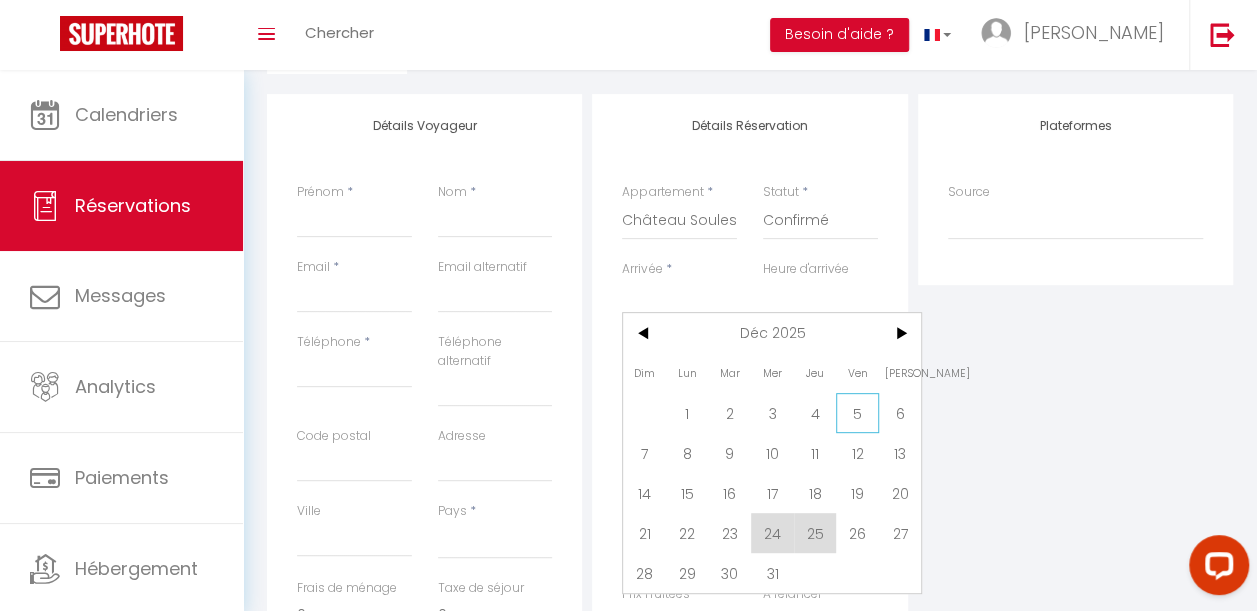 click on "5" at bounding box center [857, 413] 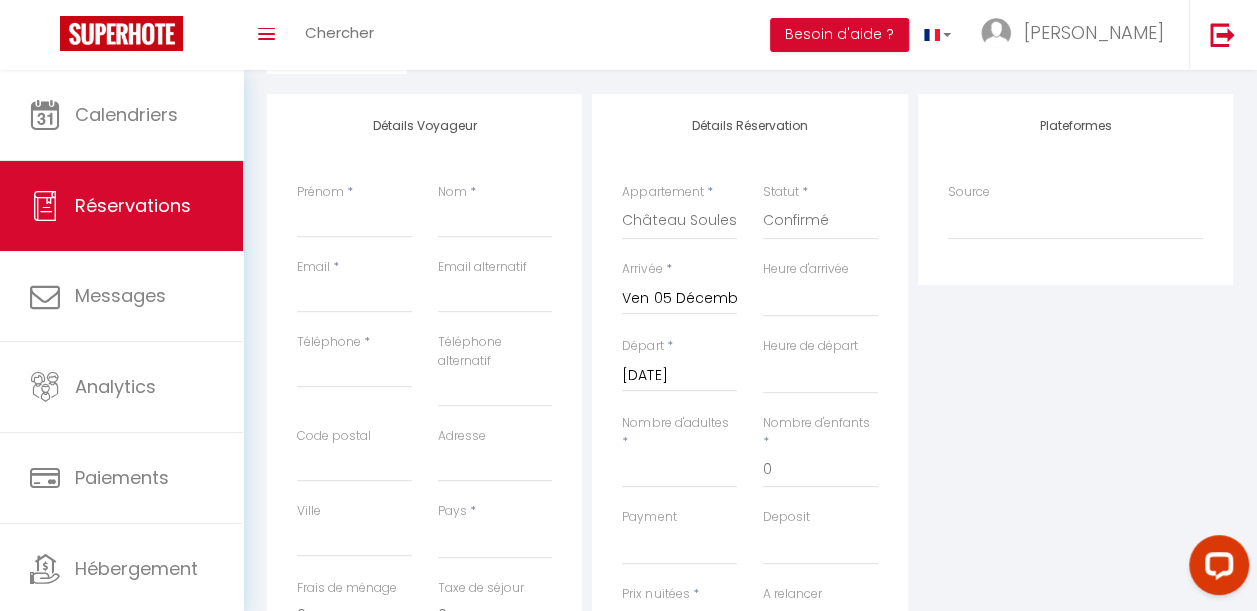 click on "[DATE]" at bounding box center [679, 376] 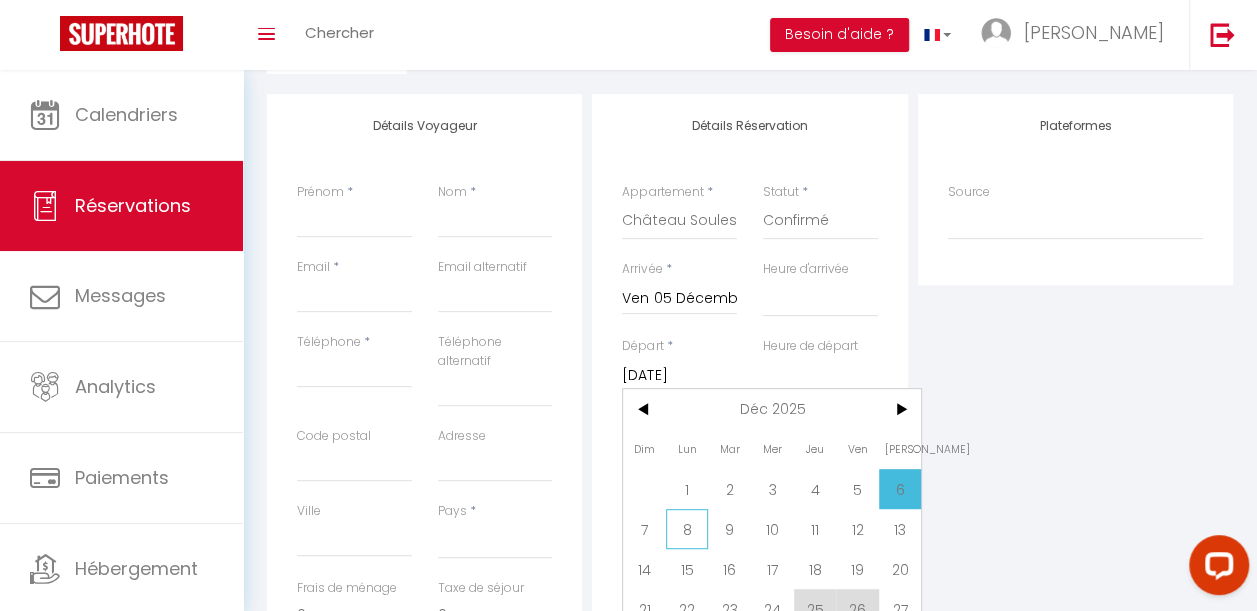 click on "8" at bounding box center [687, 529] 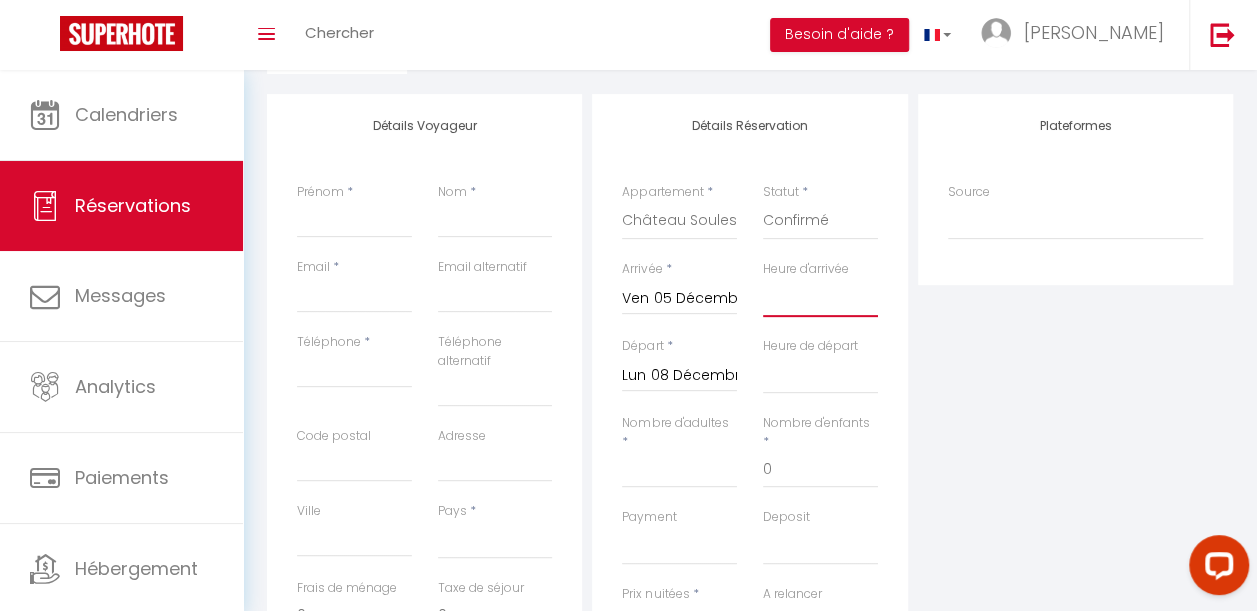 click on "00:00 00:30 01:00 01:30 02:00 02:30 03:00 03:30 04:00 04:30 05:00 05:30 06:00 06:30 07:00 07:30 08:00 08:30 09:00 09:30 10:00 10:30 11:00 11:30 12:00 12:30 13:00 13:30 14:00 14:30 15:00 15:30 16:00 16:30 17:00 17:30 18:00 18:30 19:00 19:30 20:00 20:30 21:00 21:30 22:00 22:30 23:00 23:30" at bounding box center (820, 298) 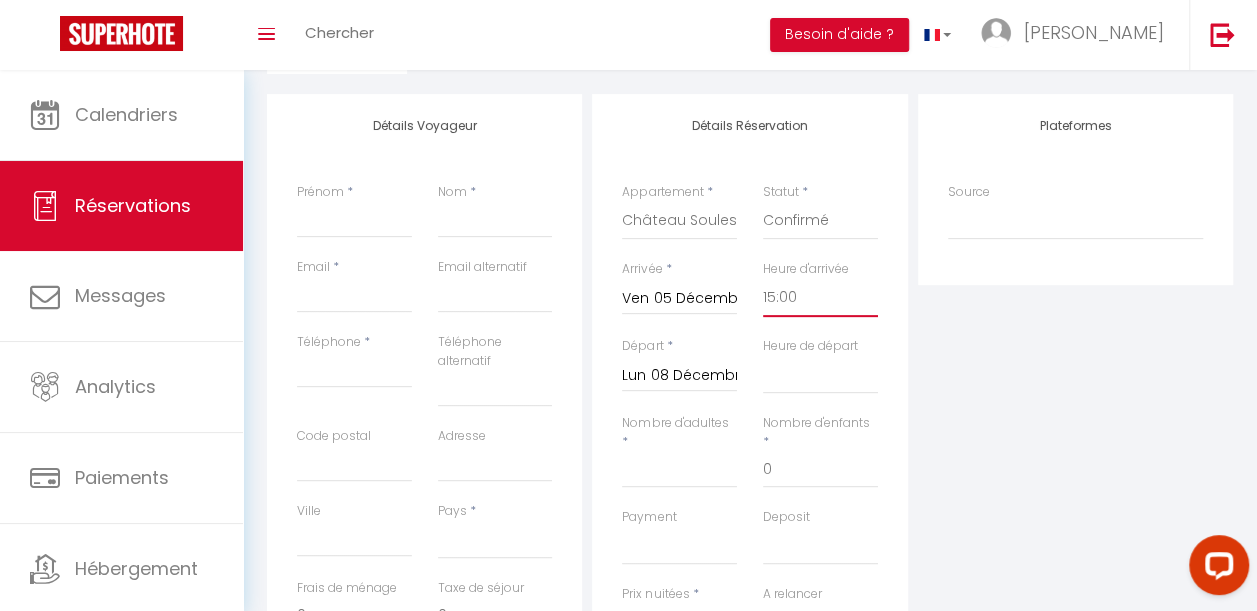 click on "00:00 00:30 01:00 01:30 02:00 02:30 03:00 03:30 04:00 04:30 05:00 05:30 06:00 06:30 07:00 07:30 08:00 08:30 09:00 09:30 10:00 10:30 11:00 11:30 12:00 12:30 13:00 13:30 14:00 14:30 15:00 15:30 16:00 16:30 17:00 17:30 18:00 18:30 19:00 19:30 20:00 20:30 21:00 21:30 22:00 22:30 23:00 23:30" at bounding box center [820, 298] 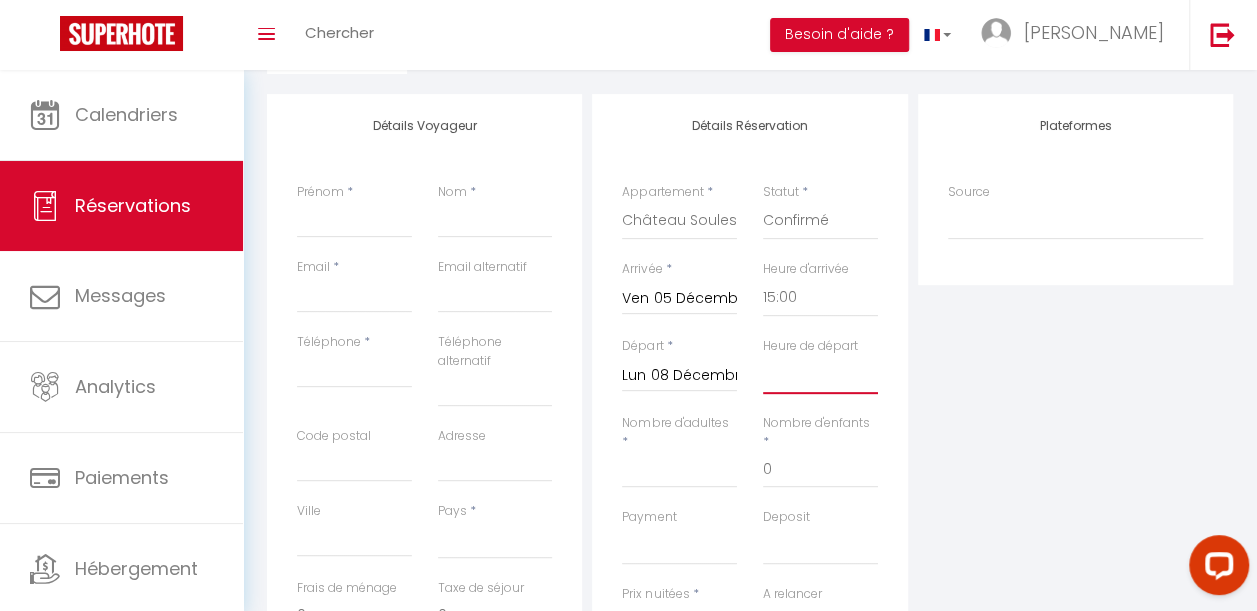 click on "00:00 00:30 01:00 01:30 02:00 02:30 03:00 03:30 04:00 04:30 05:00 05:30 06:00 06:30 07:00 07:30 08:00 08:30 09:00 09:30 10:00 10:30 11:00 11:30 12:00 12:30 13:00 13:30 14:00 14:30 15:00 15:30 16:00 16:30 17:00 17:30 18:00 18:30 19:00 19:30 20:00 20:30 21:00 21:30 22:00 22:30 23:00 23:30" at bounding box center [820, 375] 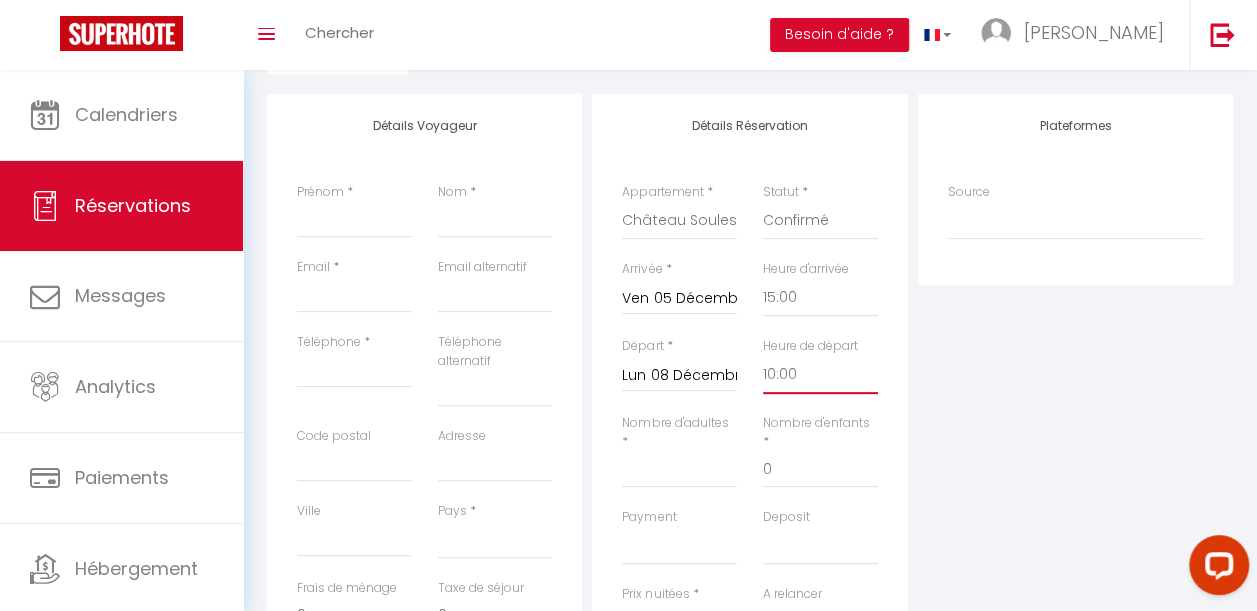 click on "00:00 00:30 01:00 01:30 02:00 02:30 03:00 03:30 04:00 04:30 05:00 05:30 06:00 06:30 07:00 07:30 08:00 08:30 09:00 09:30 10:00 10:30 11:00 11:30 12:00 12:30 13:00 13:30 14:00 14:30 15:00 15:30 16:00 16:30 17:00 17:30 18:00 18:30 19:00 19:30 20:00 20:30 21:00 21:30 22:00 22:30 23:00 23:30" at bounding box center (820, 375) 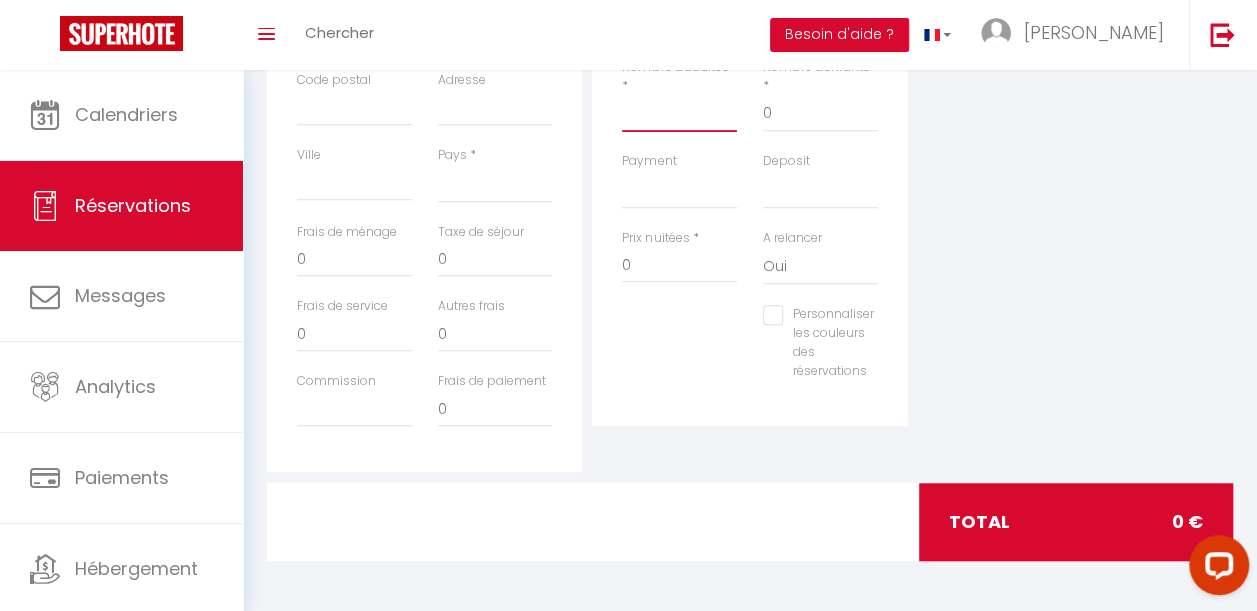 click on "Nombre d'adultes" at bounding box center (679, 114) 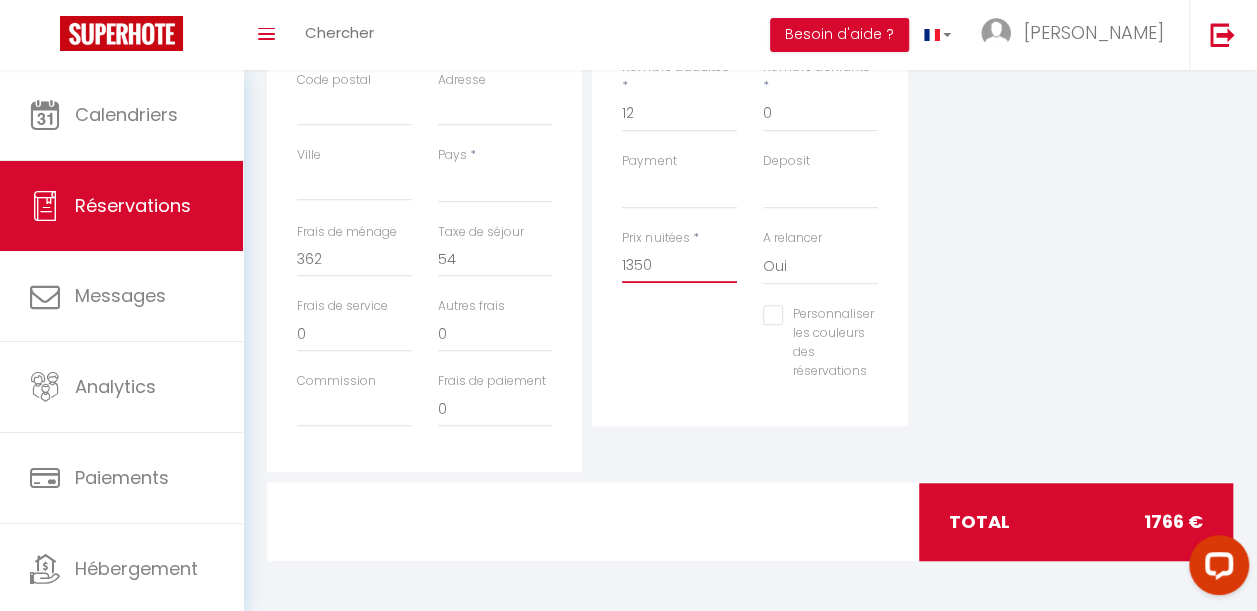 drag, startPoint x: 670, startPoint y: 260, endPoint x: 416, endPoint y: 278, distance: 254.637 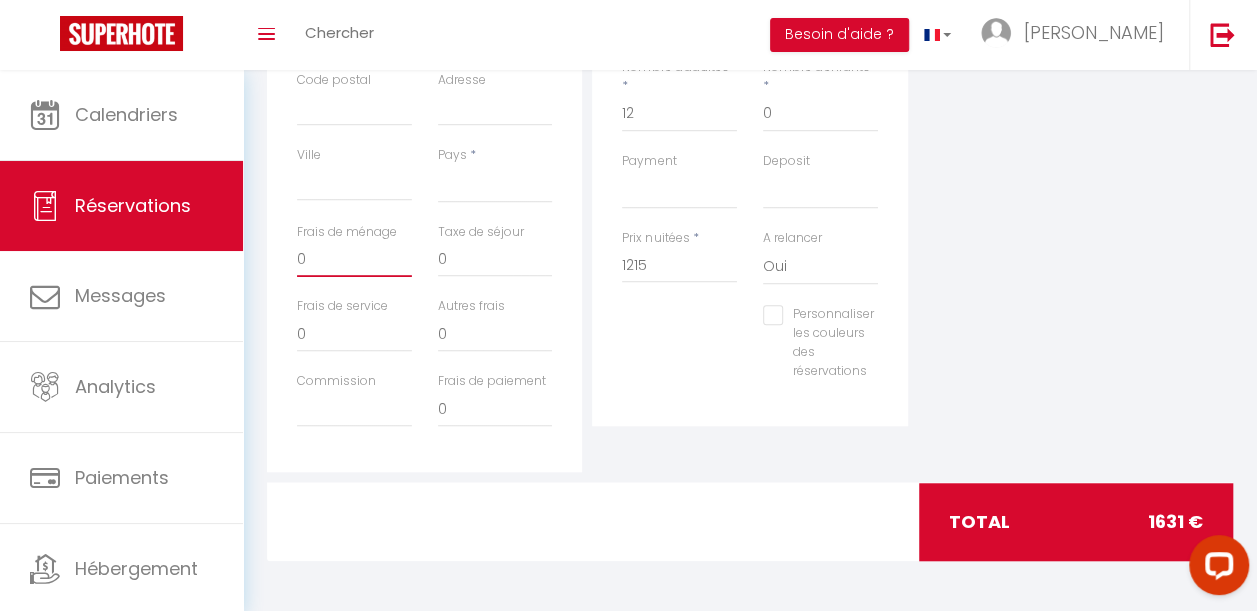 click on "0" at bounding box center [354, 259] 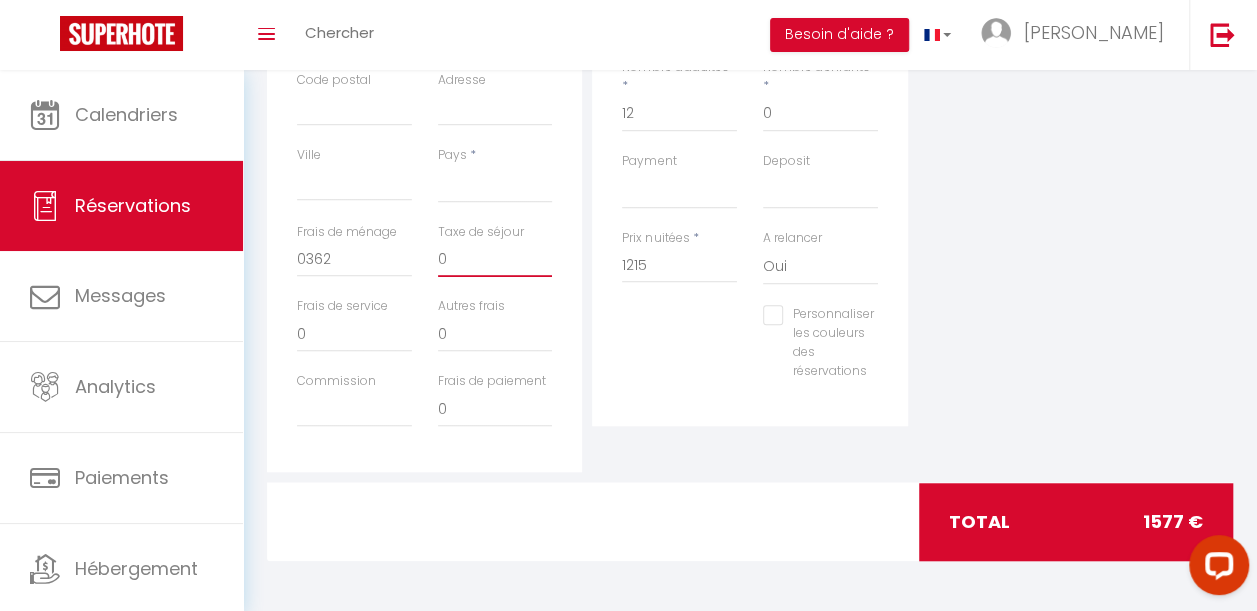 click on "0" at bounding box center (495, 259) 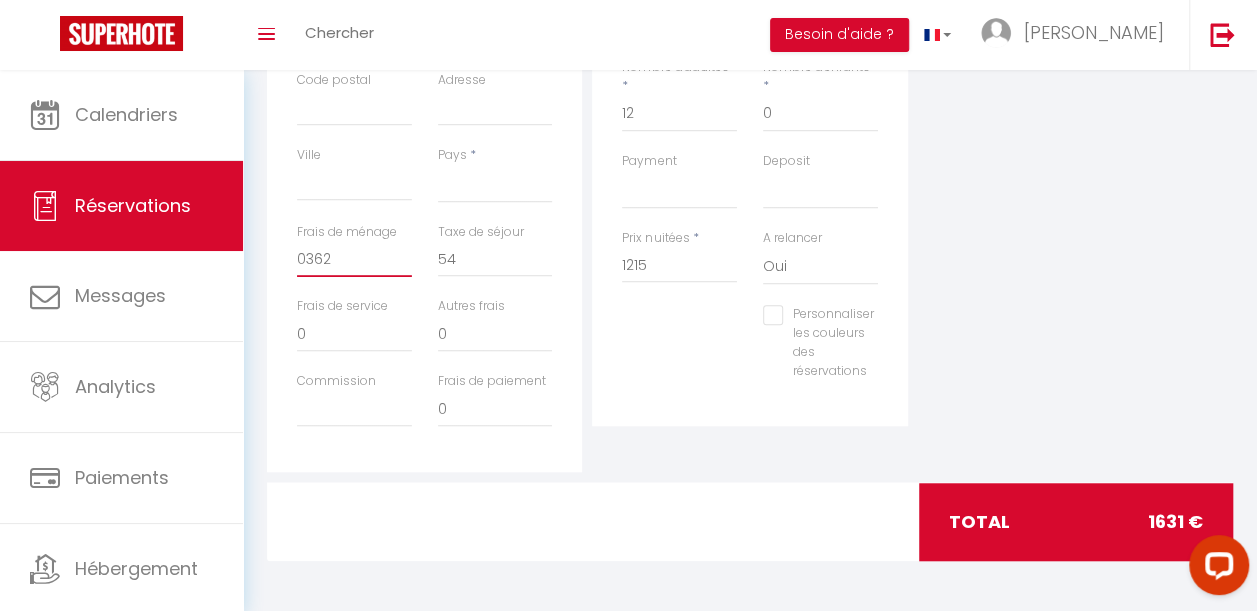 click on "0362" at bounding box center (354, 259) 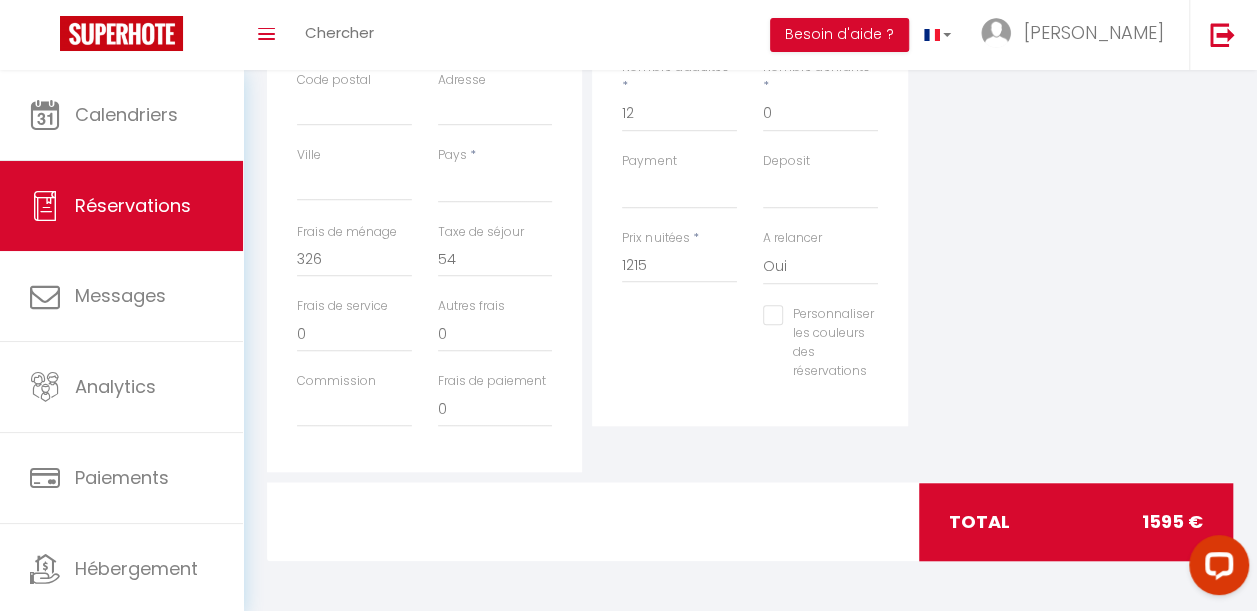 click on "Détails Réservation    Appartement   *     Maison en [GEOGRAPHIC_DATA] - Calme - [GEOGRAPHIC_DATA] [GEOGRAPHIC_DATA] - Calme - Cadalen Villa tout confort - [GEOGRAPHIC_DATA] [GEOGRAPHIC_DATA] - Jardin - Albi Maison tout confort - Nature - Calme - [GEOGRAPHIC_DATA] Appartement d'exception au pied de la cathédrale [GEOGRAPHIC_DATA] : Clim + Parking + ascenseur [GEOGRAPHIC_DATA][PERSON_NAME] -300m2- [GEOGRAPHIC_DATA] [GEOGRAPHIC_DATA] Appartement [GEOGRAPHIC_DATA] - [GEOGRAPHIC_DATA] - [GEOGRAPHIC_DATA] [GEOGRAPHIC_DATA] - 250m2 - [GEOGRAPHIC_DATA] - [GEOGRAPHIC_DATA] Joli Appartement - [GEOGRAPHIC_DATA] - 68m2 - [GEOGRAPHIC_DATA] [GEOGRAPHIC_DATA] - [GEOGRAPHIC_DATA] [GEOGRAPHIC_DATA] - [GEOGRAPHIC_DATA]  - [GEOGRAPHIC_DATA] Appartement Tout Confort - [GEOGRAPHIC_DATA] - [GEOGRAPHIC_DATA] Appartement Secteur Cathédrale - Hypercentre - Albi [GEOGRAPHIC_DATA] Spacieuse demeure Albigeoise 5 pers + patio privé [GEOGRAPHIC_DATA] - Piscine - Salvagnac [GEOGRAPHIC_DATA] - Piscine - Hypercentre - 300m2 Maison 116 - Hypercentre - Gaillac   Statut   *   Confirmé" at bounding box center (749, 105) 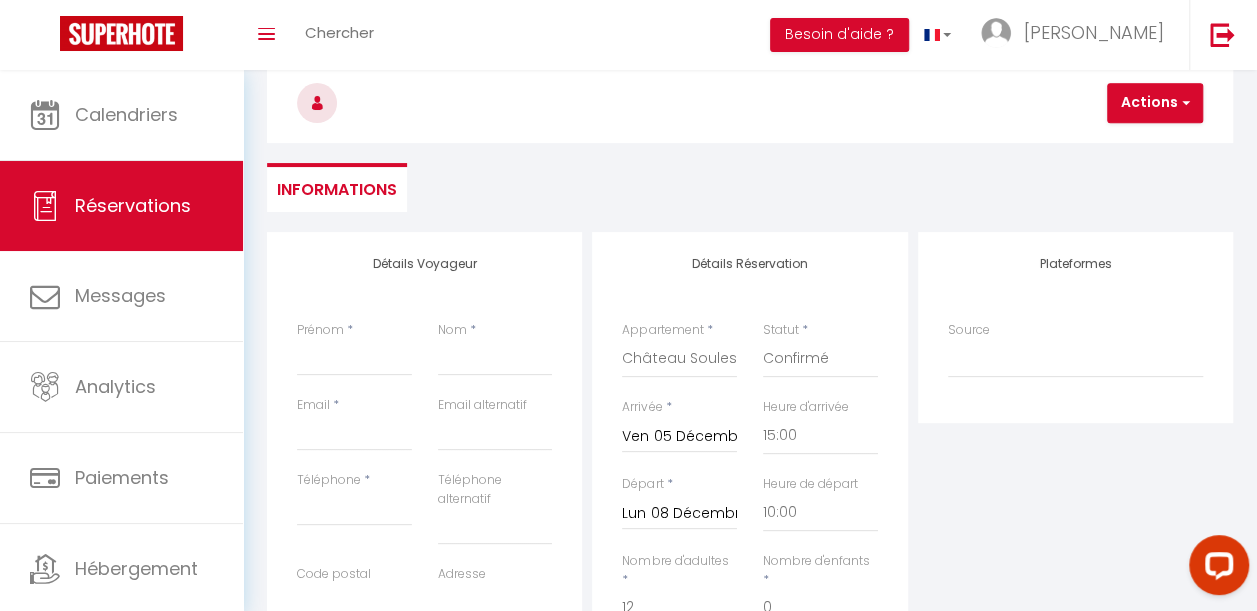 scroll, scrollTop: 0, scrollLeft: 0, axis: both 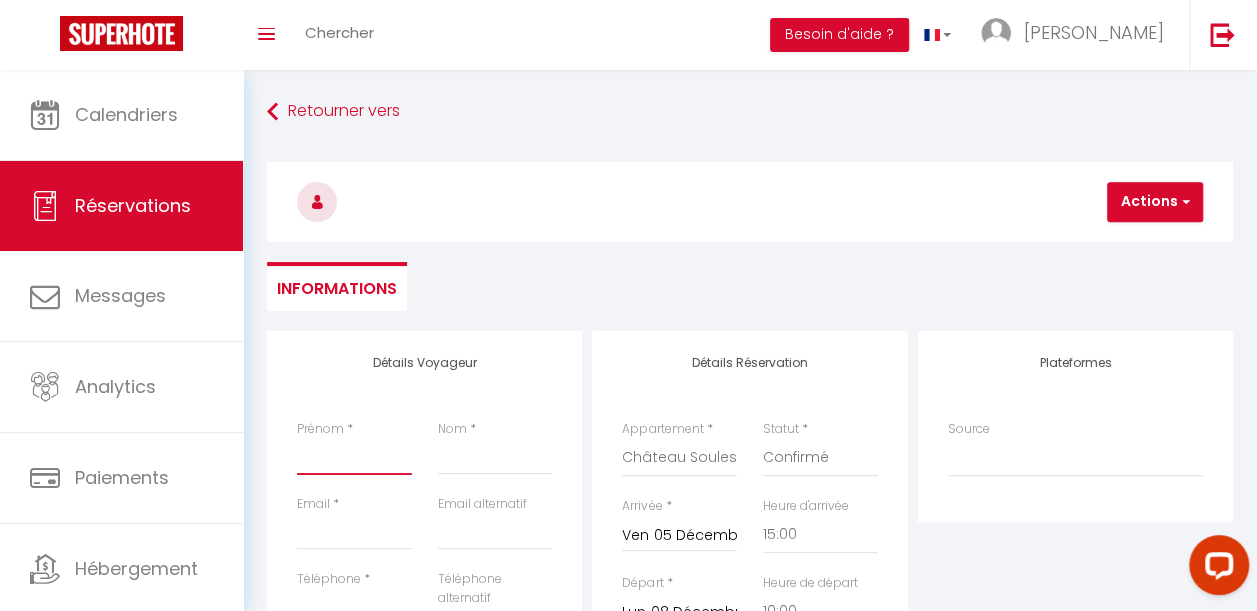 click on "Prénom" at bounding box center (354, 457) 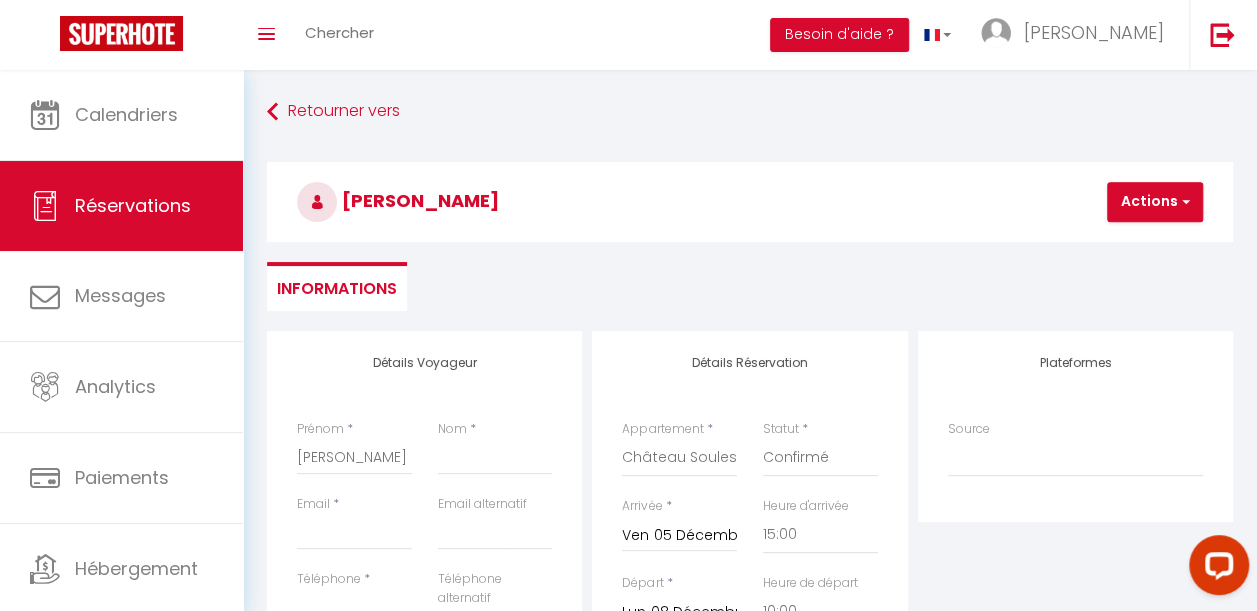 click on "Nom   *" at bounding box center (495, 457) 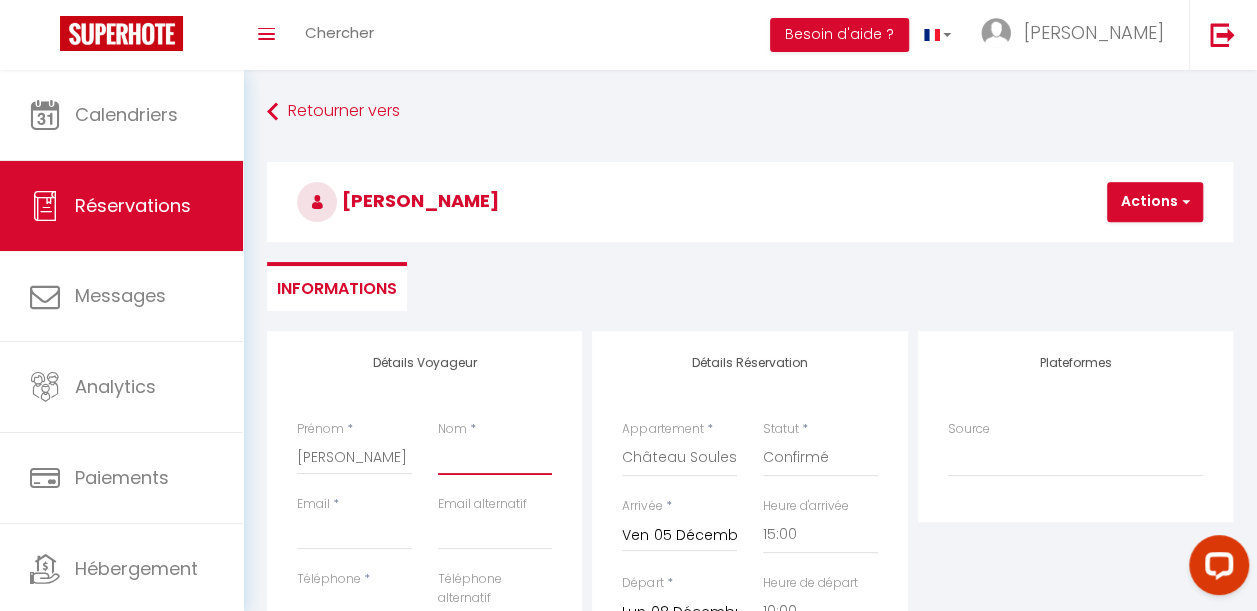 click on "Nom" at bounding box center (495, 457) 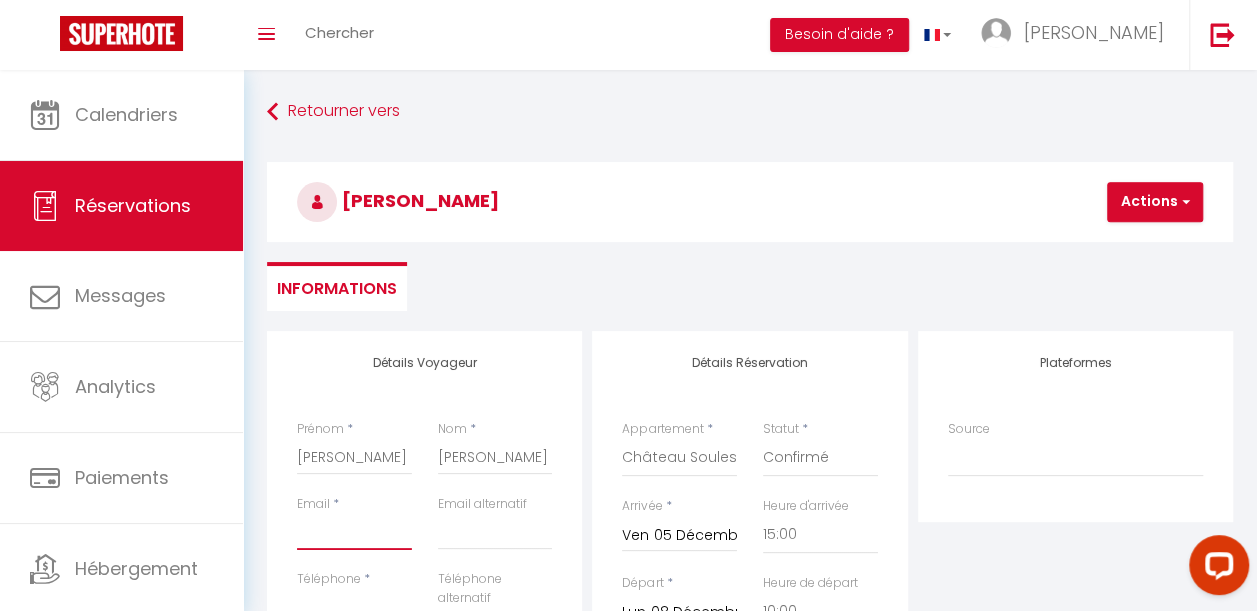 click on "Email client" at bounding box center [354, 532] 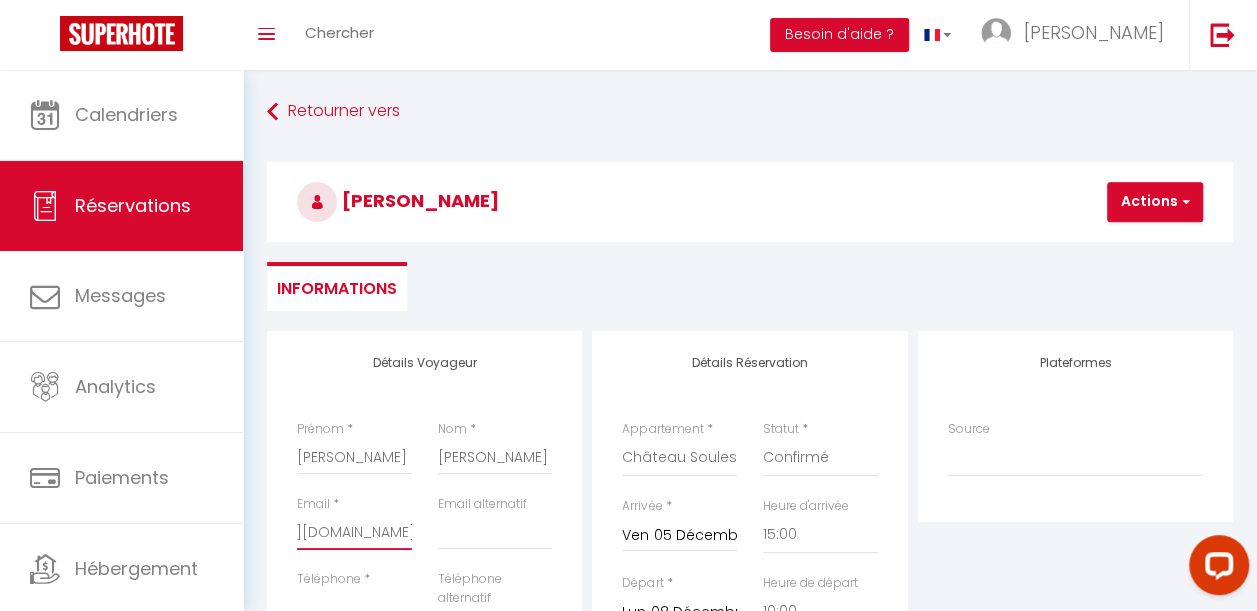 scroll, scrollTop: 0, scrollLeft: 128, axis: horizontal 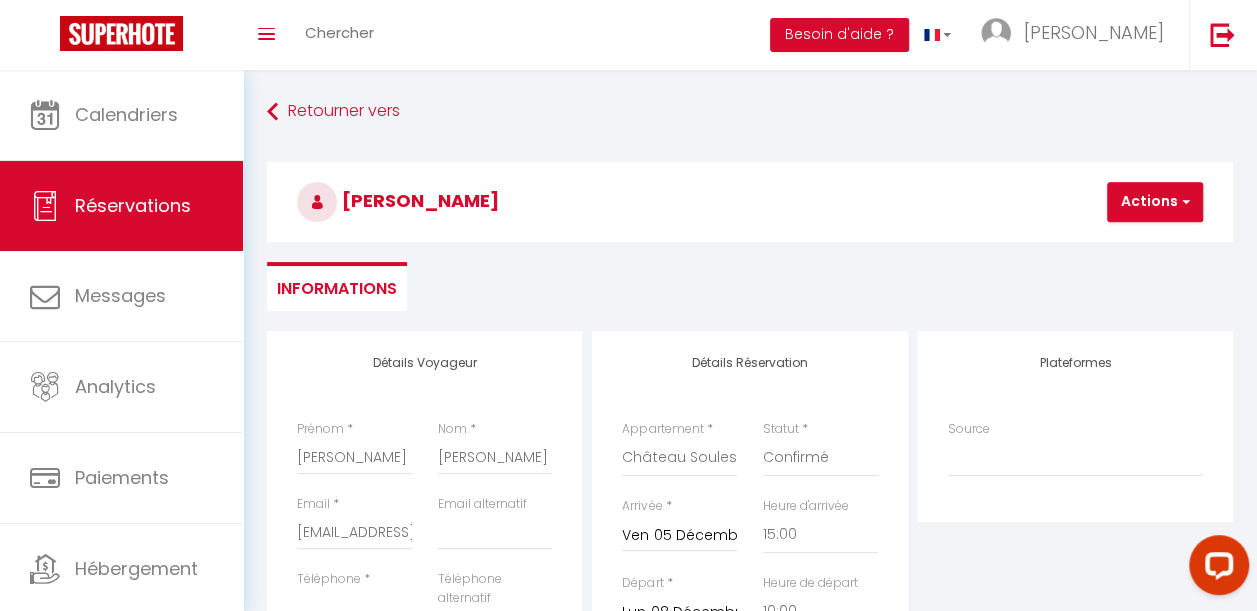 drag, startPoint x: 1255, startPoint y: 212, endPoint x: 1247, endPoint y: 304, distance: 92.34717 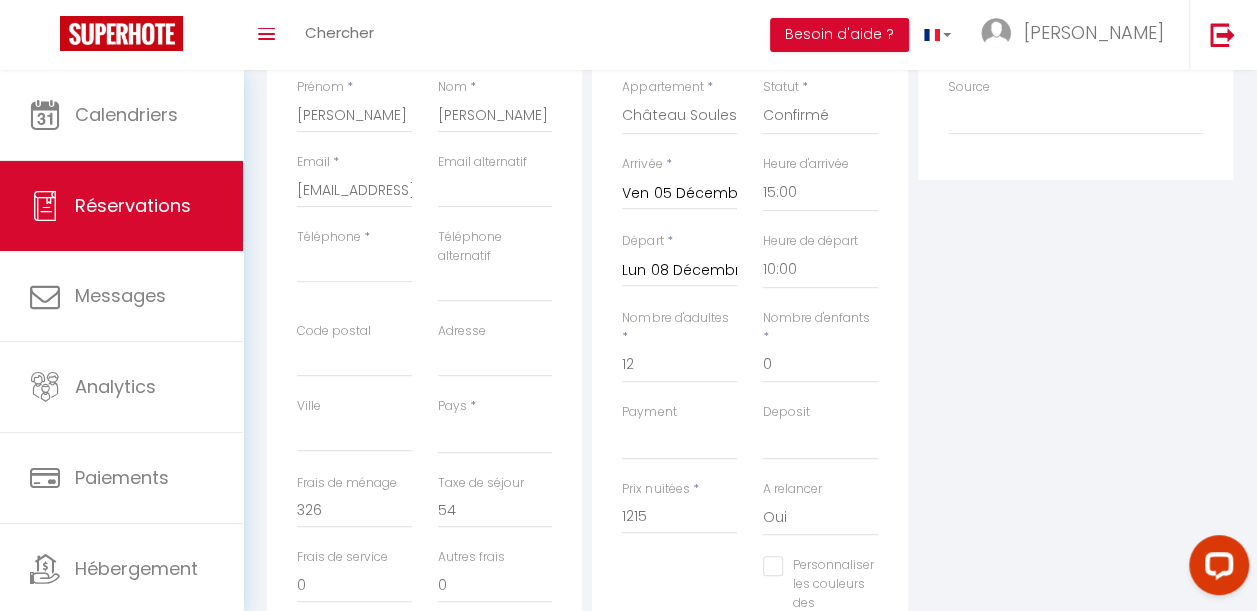 scroll, scrollTop: 360, scrollLeft: 0, axis: vertical 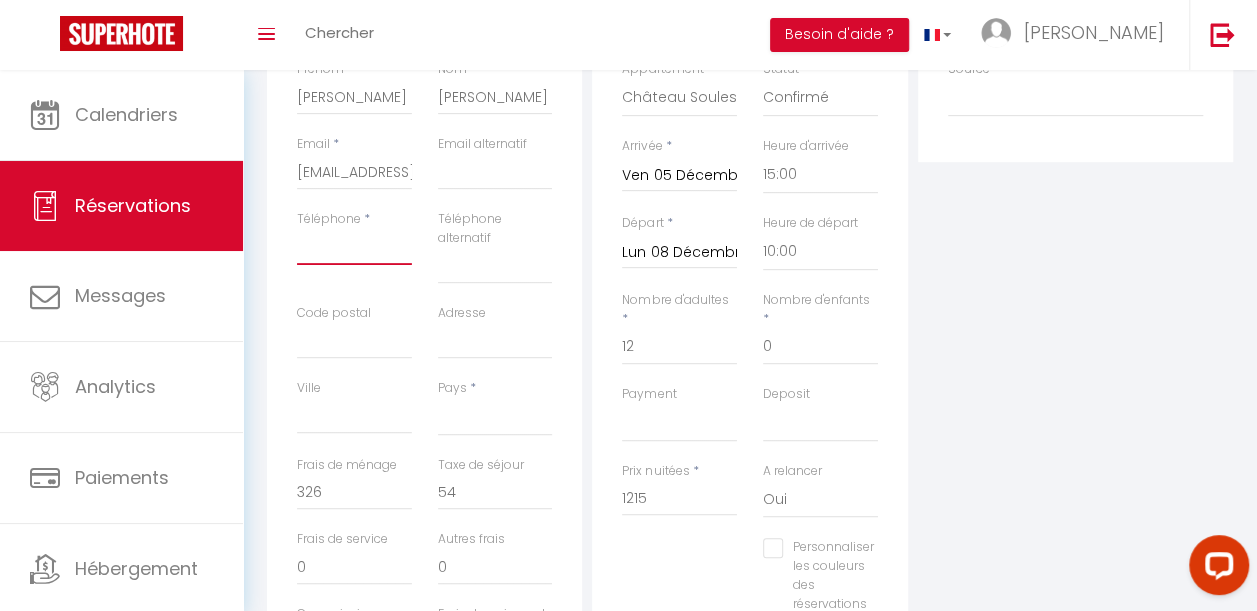 click on "Téléphone" at bounding box center [354, 247] 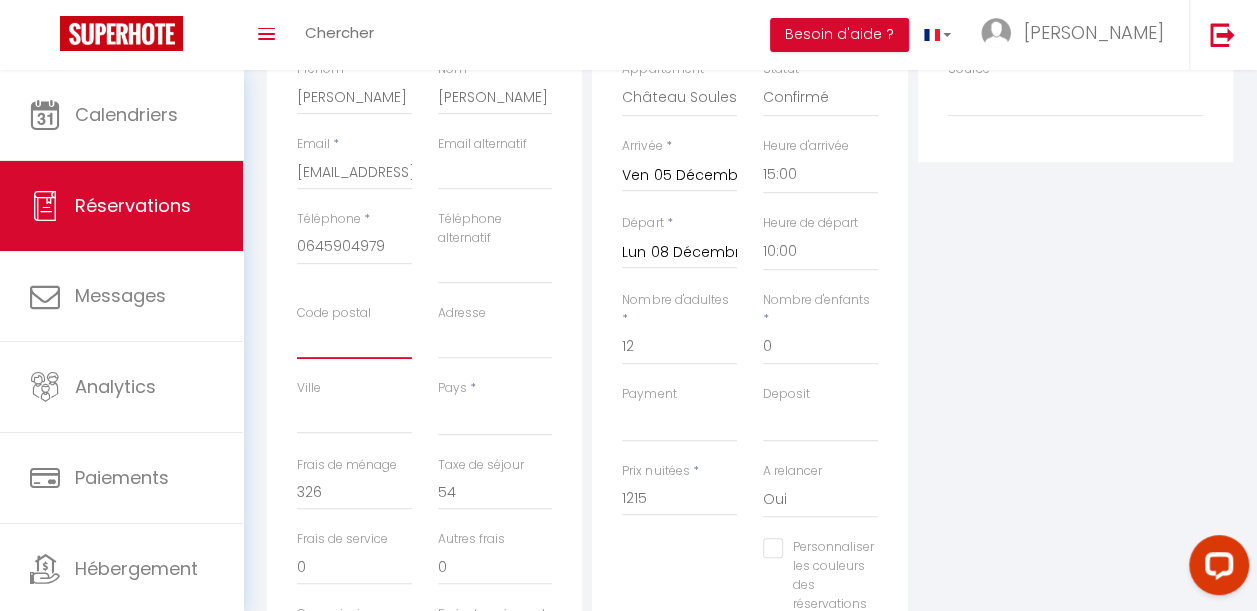 click on "Code postal" at bounding box center (354, 341) 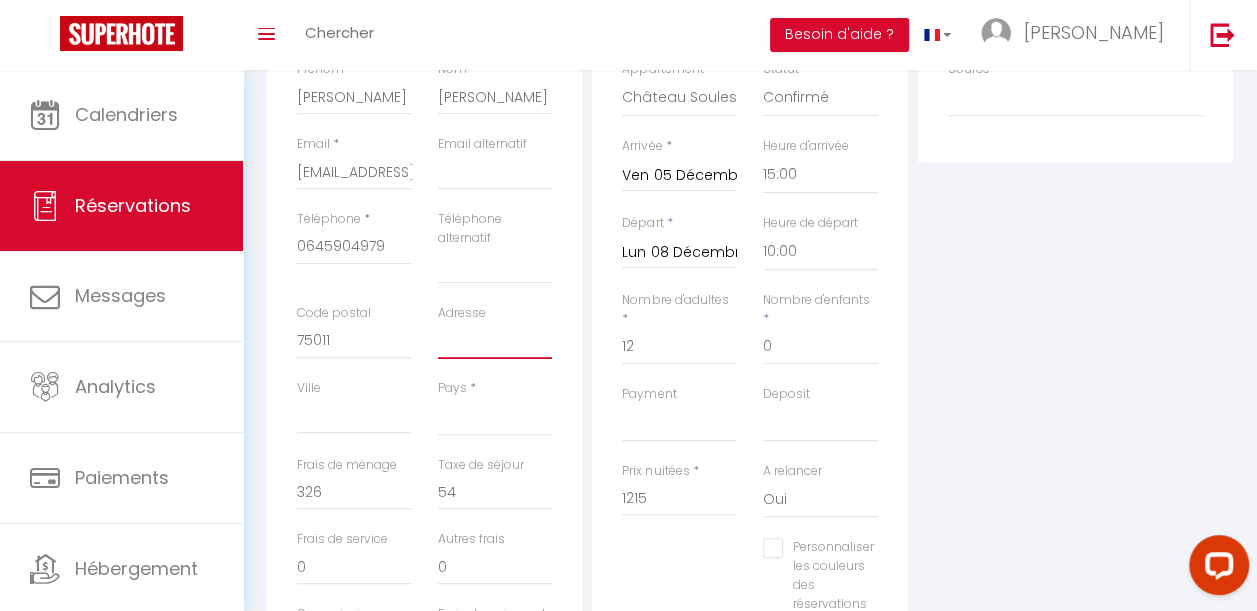click on "Adresse" at bounding box center (495, 341) 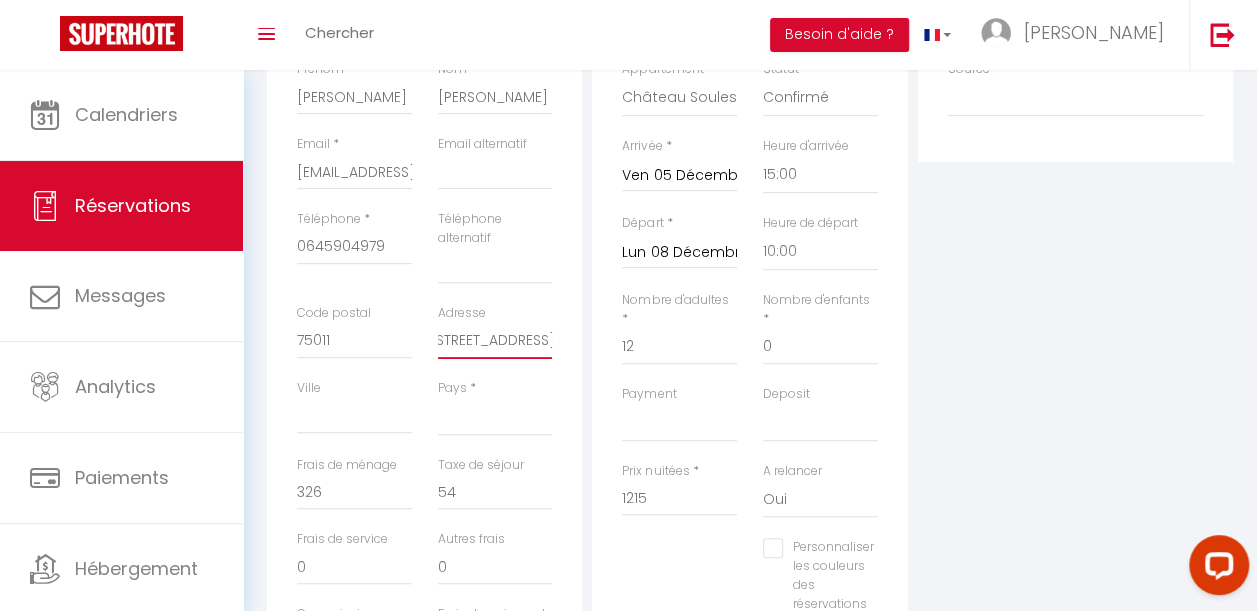 scroll, scrollTop: 0, scrollLeft: 16, axis: horizontal 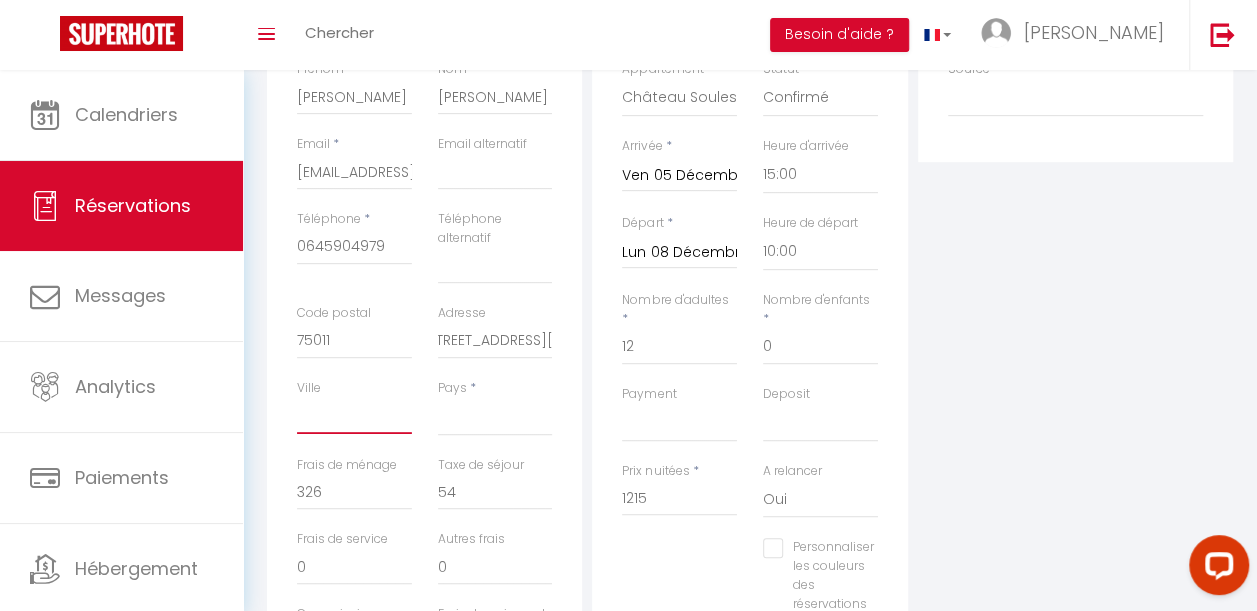 click on "Ville" at bounding box center (354, 416) 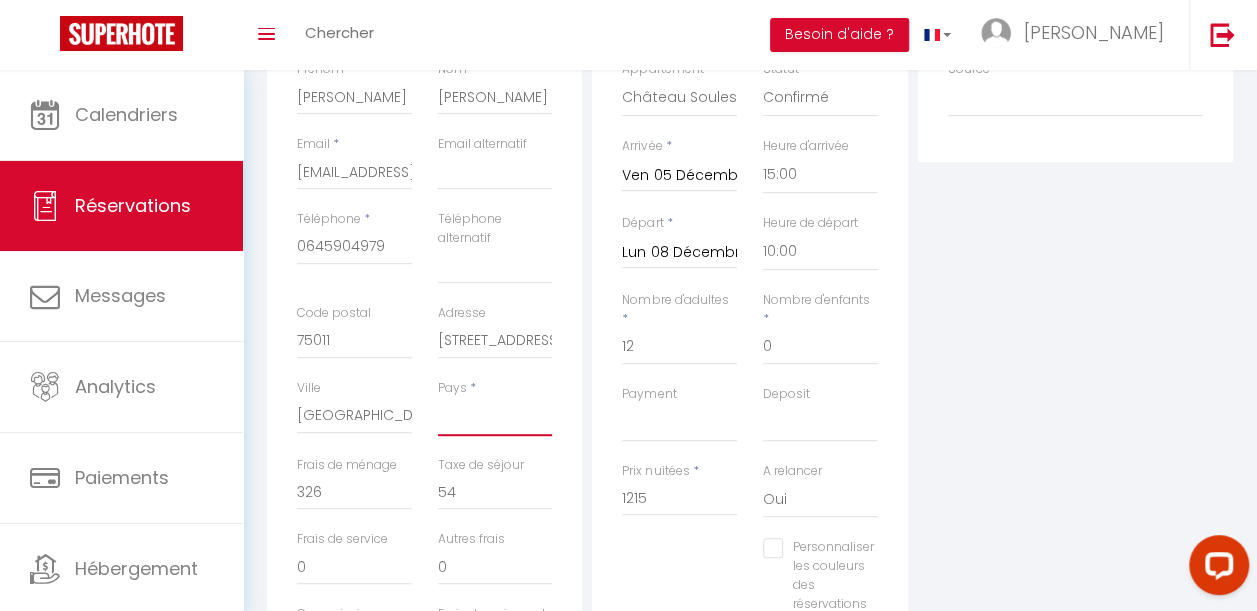 click on "[GEOGRAPHIC_DATA]
[GEOGRAPHIC_DATA]
[GEOGRAPHIC_DATA]
[GEOGRAPHIC_DATA]
[GEOGRAPHIC_DATA]
[US_STATE]
[GEOGRAPHIC_DATA]
[GEOGRAPHIC_DATA]
[GEOGRAPHIC_DATA]
[GEOGRAPHIC_DATA]
[GEOGRAPHIC_DATA]
[GEOGRAPHIC_DATA]
[GEOGRAPHIC_DATA]
[GEOGRAPHIC_DATA]
[GEOGRAPHIC_DATA]
[GEOGRAPHIC_DATA]
[GEOGRAPHIC_DATA]
[GEOGRAPHIC_DATA]
[GEOGRAPHIC_DATA]
[GEOGRAPHIC_DATA]
[GEOGRAPHIC_DATA]
[GEOGRAPHIC_DATA]
[GEOGRAPHIC_DATA]
[GEOGRAPHIC_DATA]" at bounding box center [495, 417] 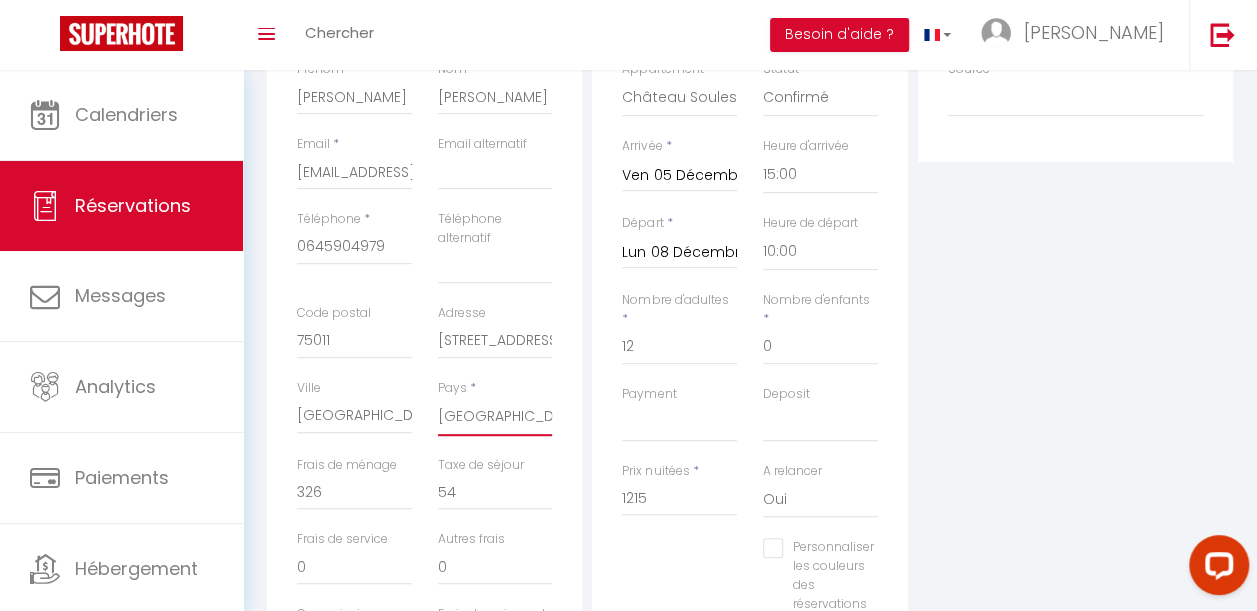 click on "[GEOGRAPHIC_DATA]
[GEOGRAPHIC_DATA]
[GEOGRAPHIC_DATA]
[GEOGRAPHIC_DATA]
[GEOGRAPHIC_DATA]
[US_STATE]
[GEOGRAPHIC_DATA]
[GEOGRAPHIC_DATA]
[GEOGRAPHIC_DATA]
[GEOGRAPHIC_DATA]
[GEOGRAPHIC_DATA]
[GEOGRAPHIC_DATA]
[GEOGRAPHIC_DATA]
[GEOGRAPHIC_DATA]
[GEOGRAPHIC_DATA]
[GEOGRAPHIC_DATA]
[GEOGRAPHIC_DATA]
[GEOGRAPHIC_DATA]
[GEOGRAPHIC_DATA]
[GEOGRAPHIC_DATA]
[GEOGRAPHIC_DATA]
[GEOGRAPHIC_DATA]
[GEOGRAPHIC_DATA]
[GEOGRAPHIC_DATA]" at bounding box center (495, 417) 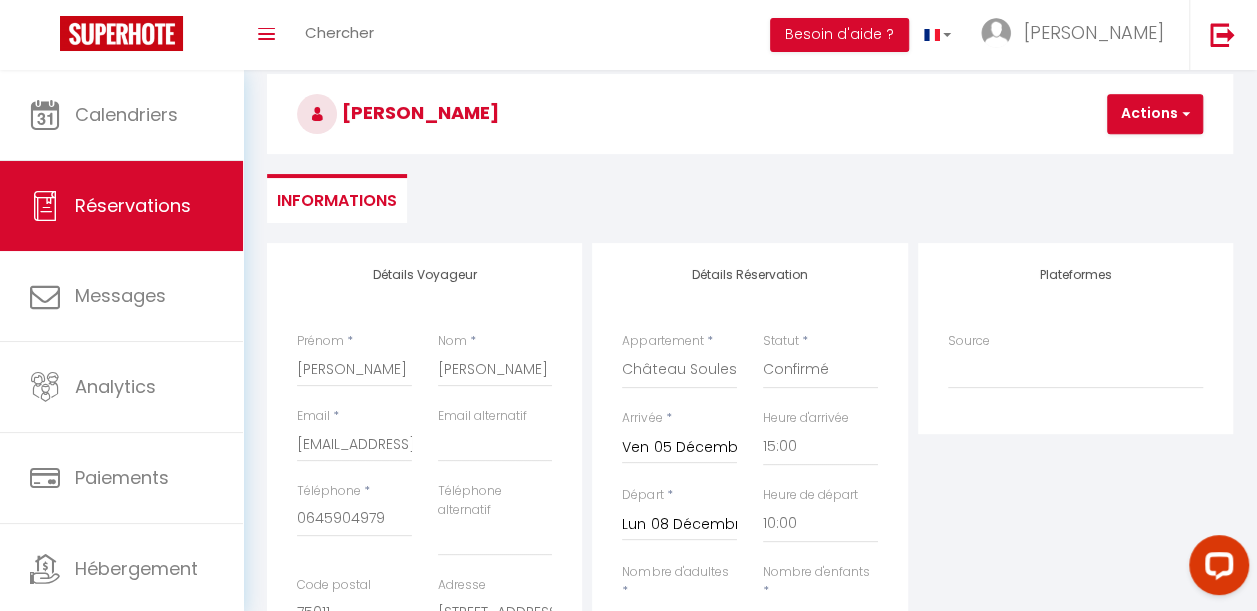 scroll, scrollTop: 11, scrollLeft: 0, axis: vertical 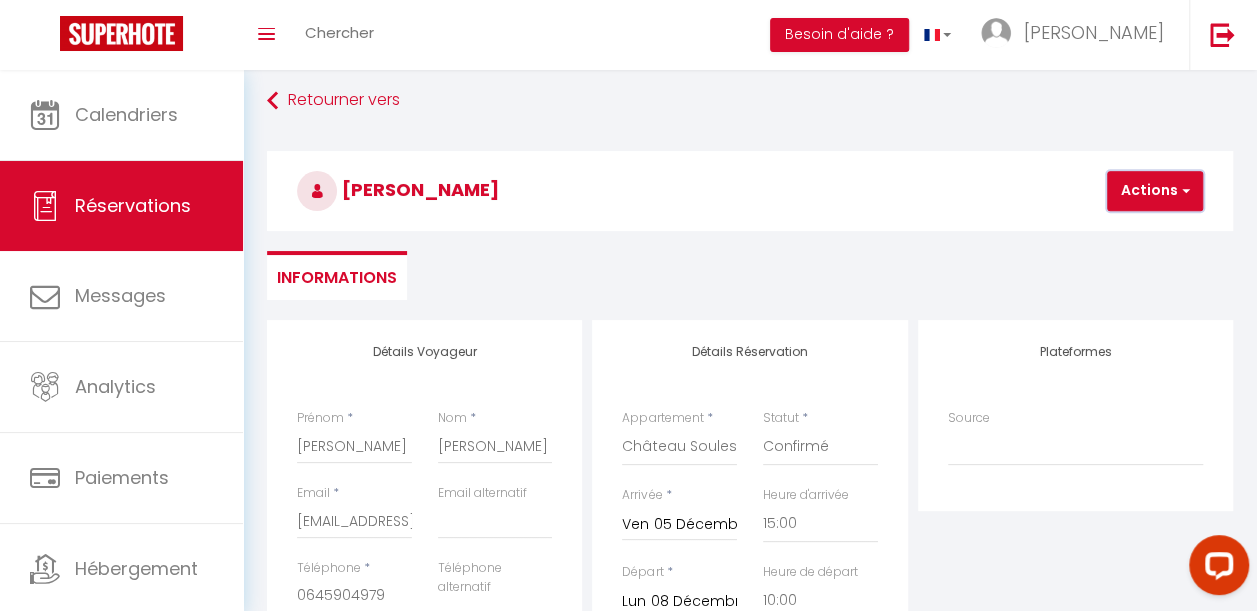 click on "Actions" at bounding box center [1155, 191] 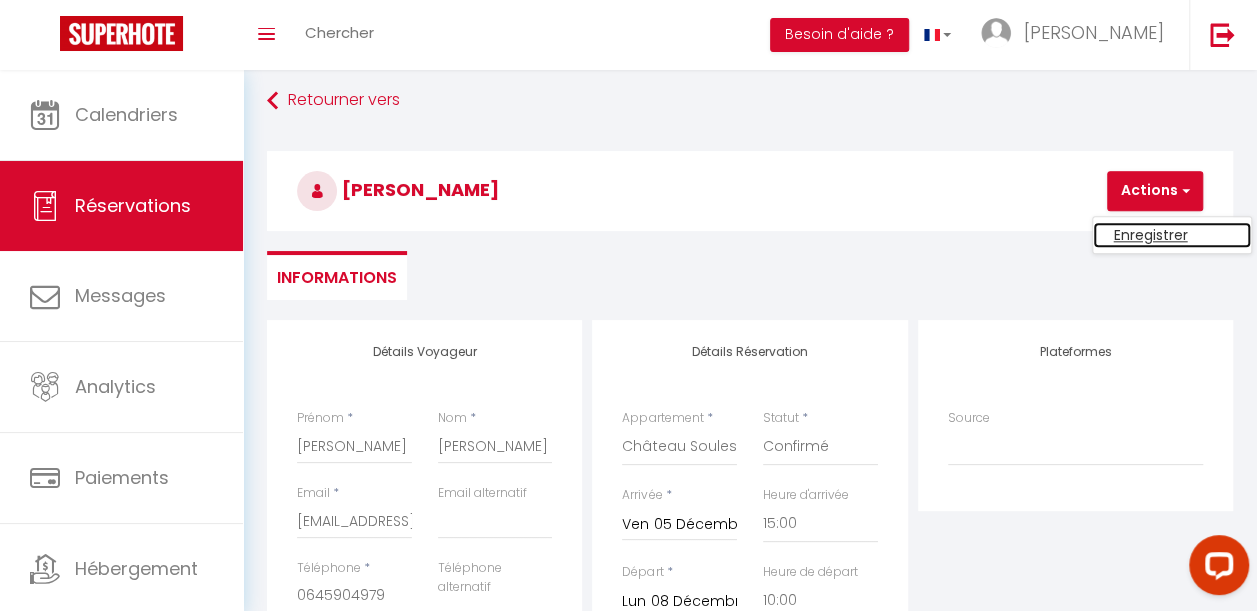 click on "Enregistrer" at bounding box center (1172, 235) 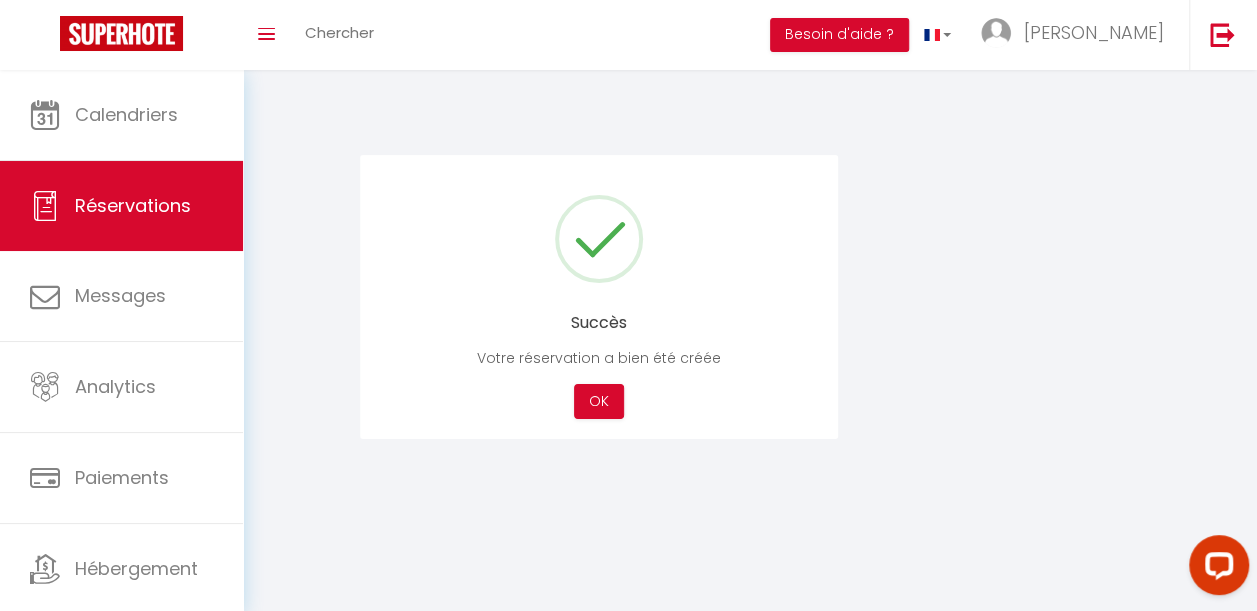scroll, scrollTop: 0, scrollLeft: 0, axis: both 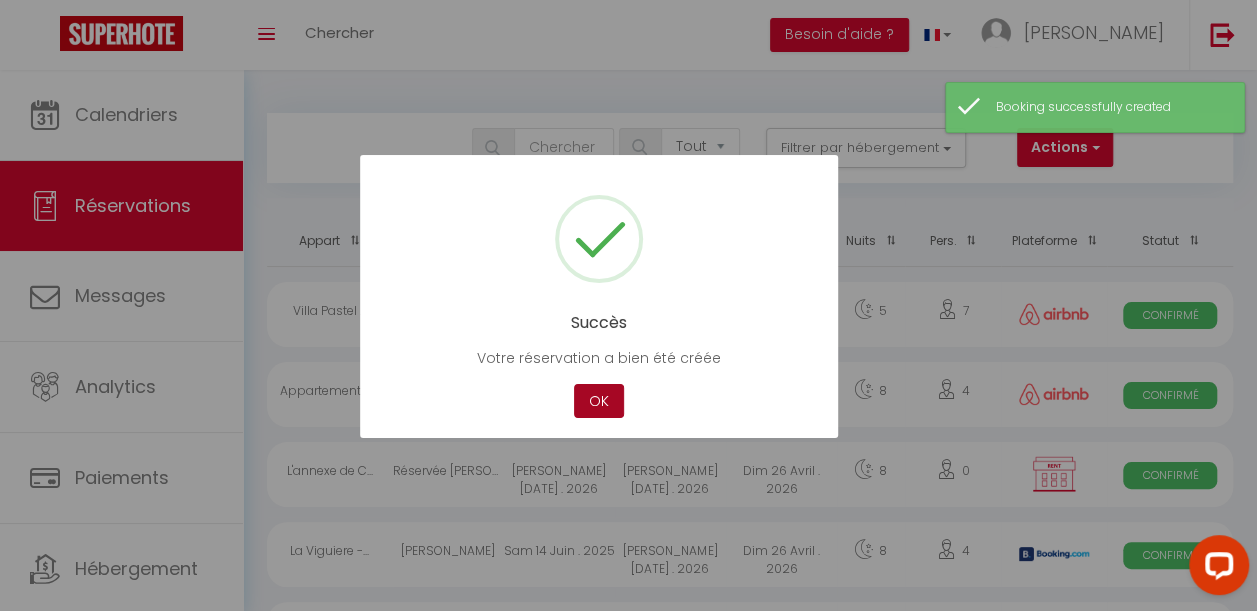 click on "OK" at bounding box center [599, 401] 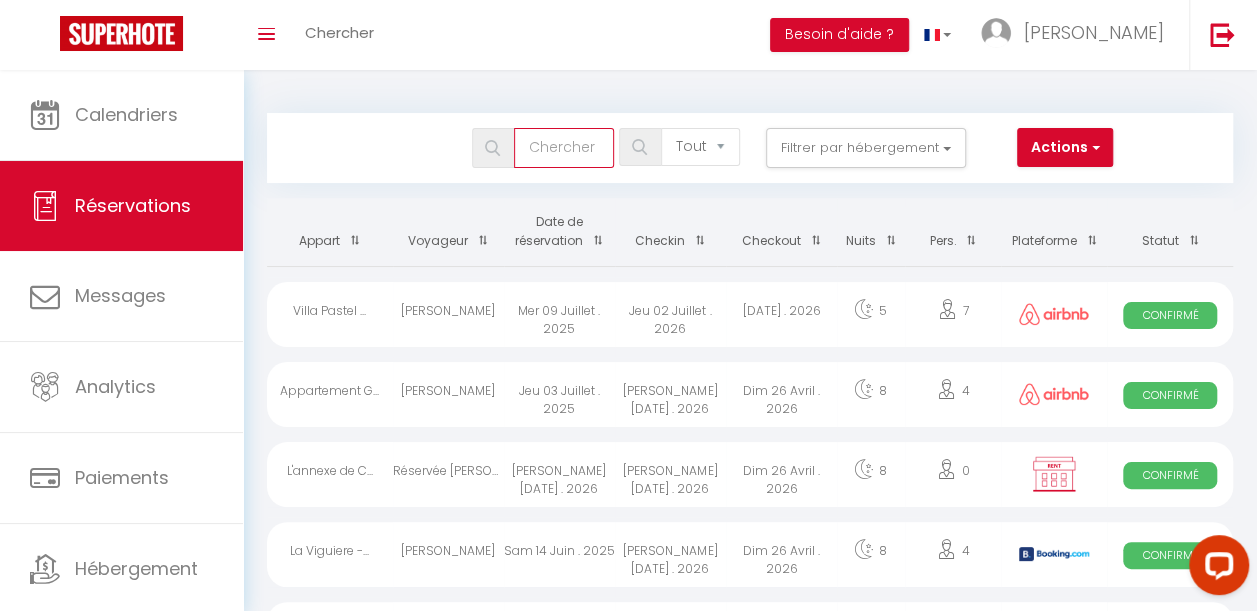 click at bounding box center (564, 148) 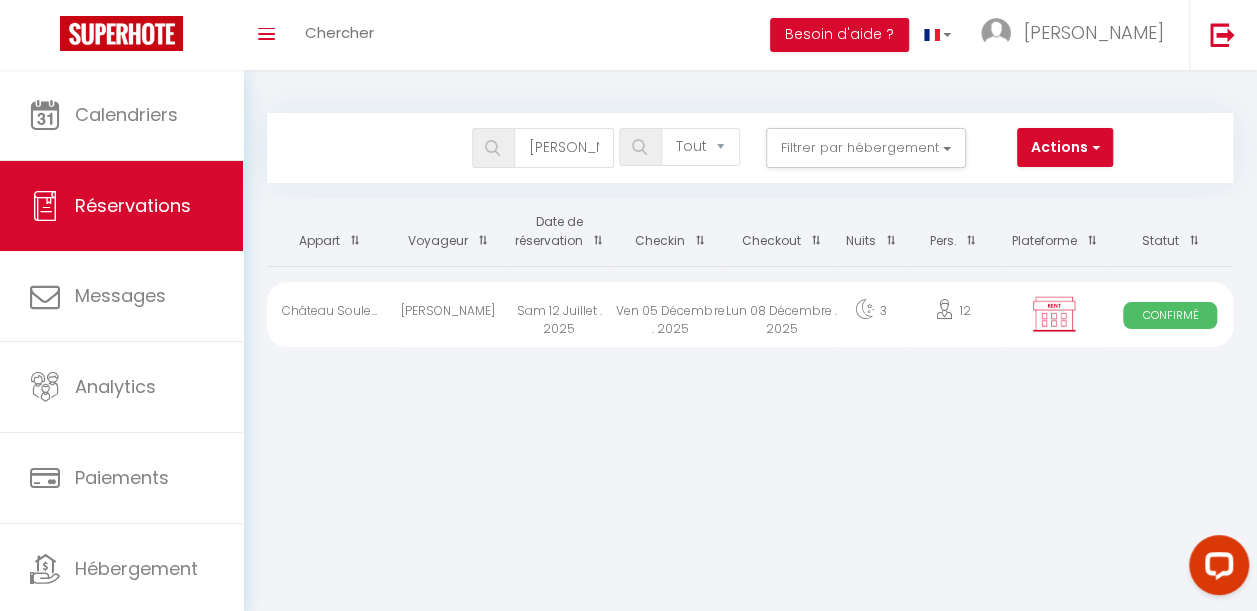 click on "Lun 08 Décembre . 2025" at bounding box center [781, 314] 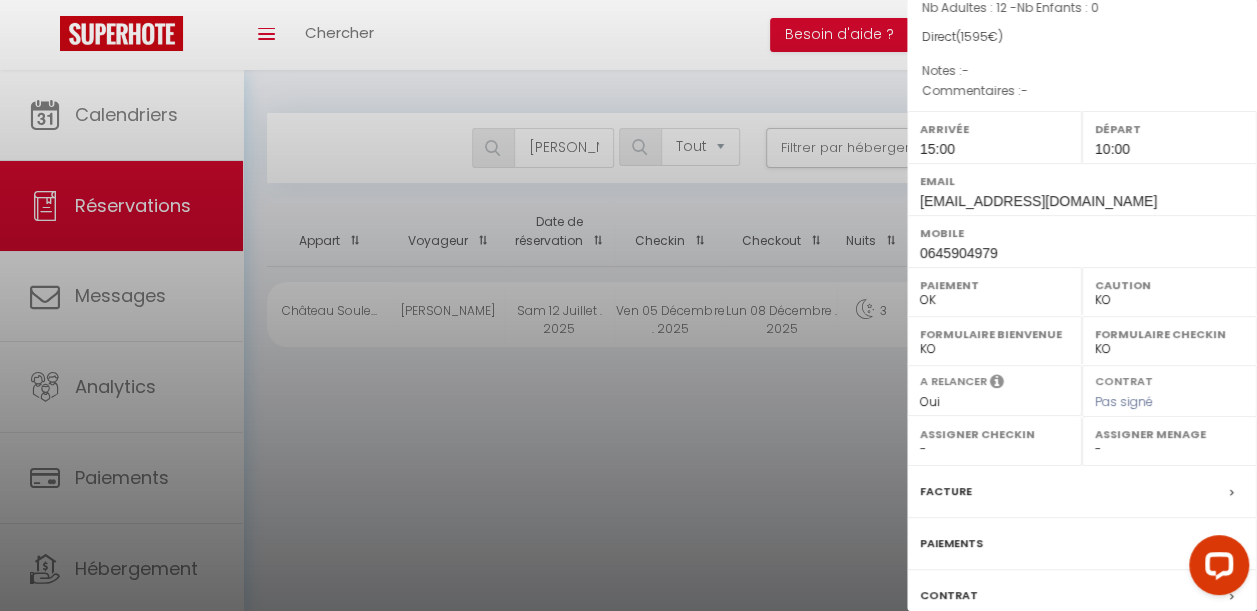 scroll, scrollTop: 336, scrollLeft: 0, axis: vertical 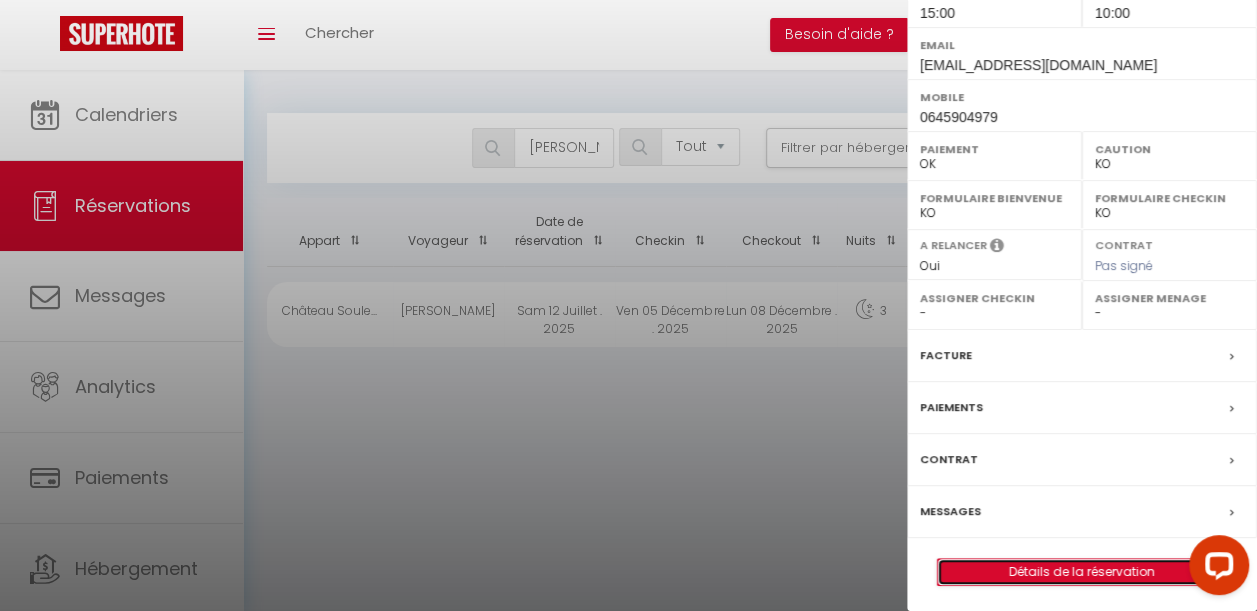 click on "Détails de la réservation" at bounding box center (1082, 572) 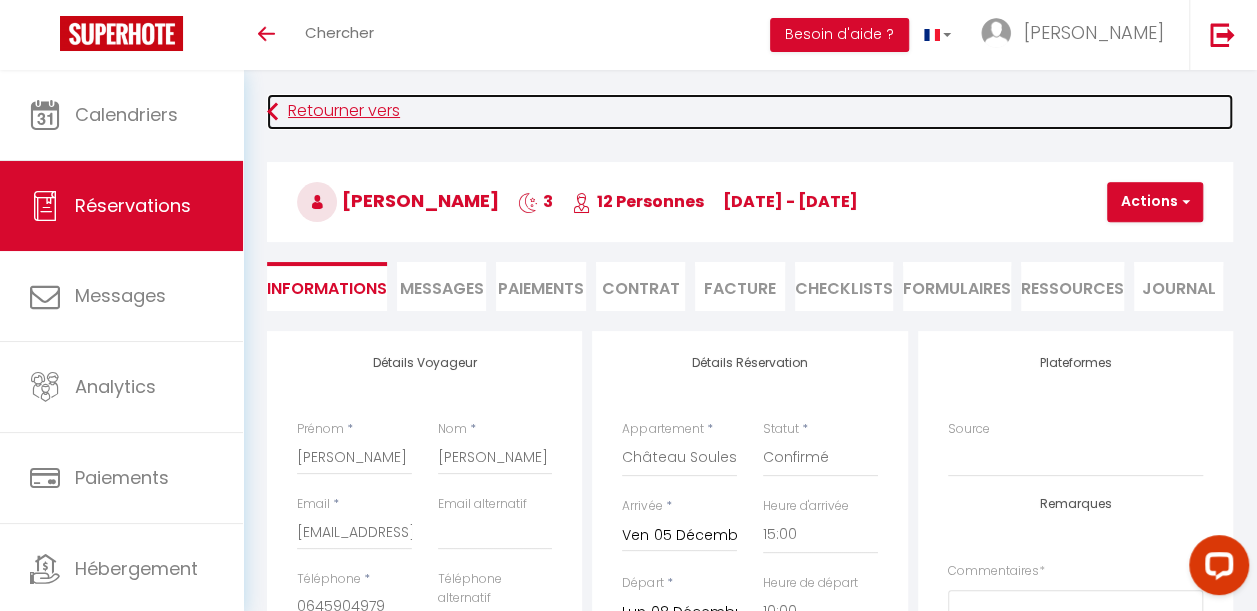 click on "Retourner vers" at bounding box center (750, 112) 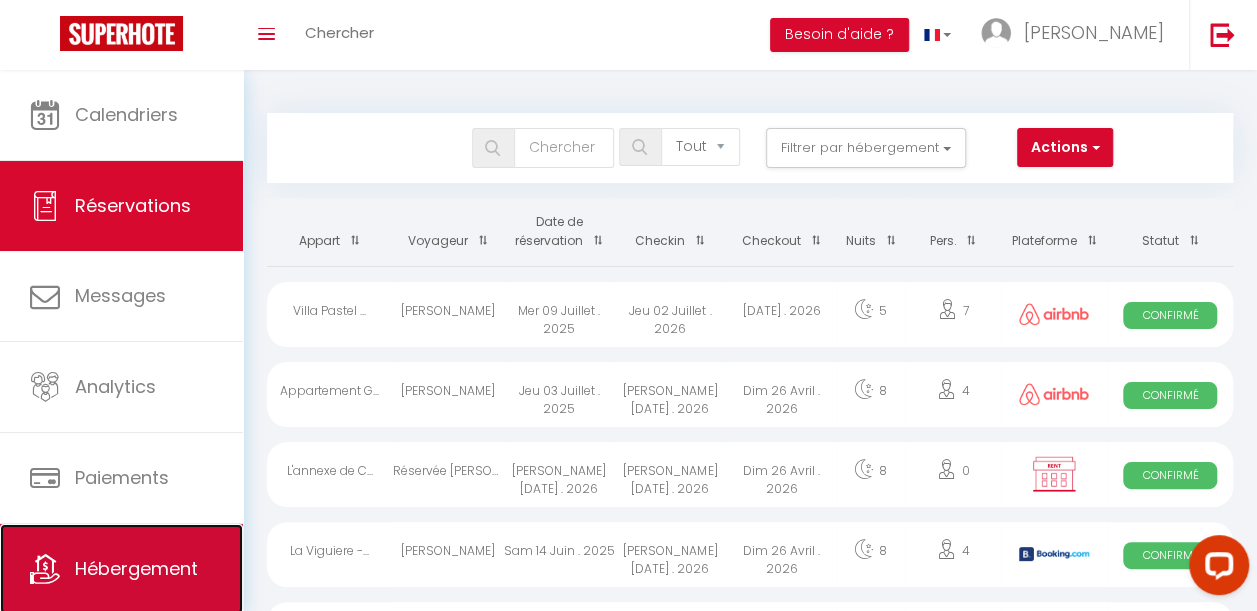 click on "Hébergement" at bounding box center [121, 569] 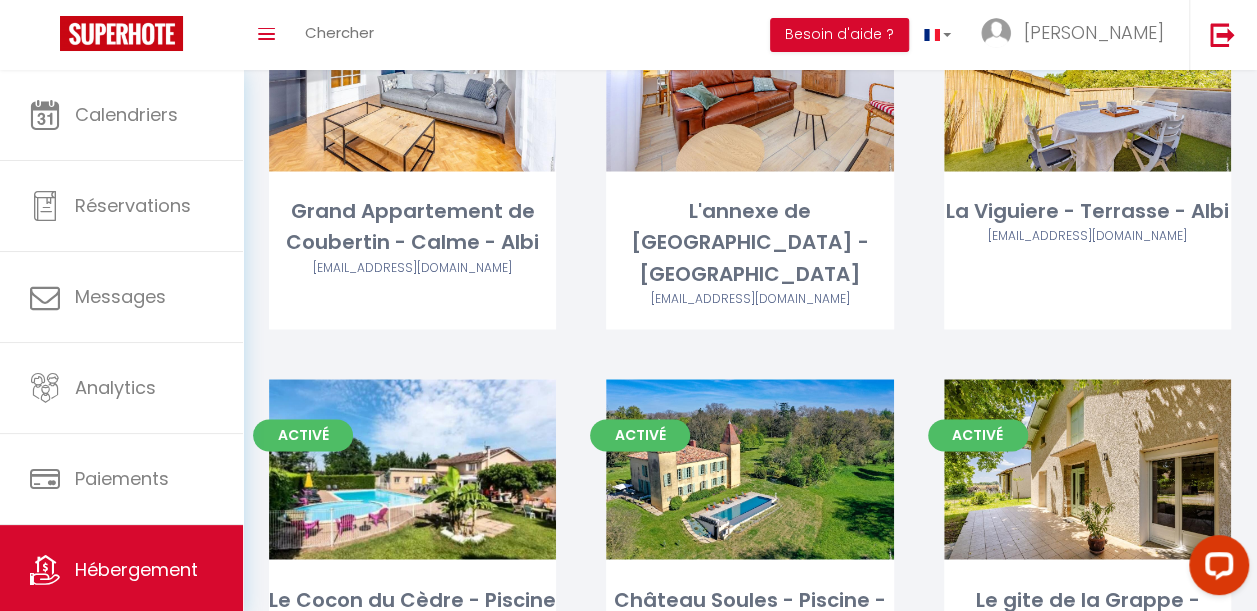 scroll, scrollTop: 5066, scrollLeft: 0, axis: vertical 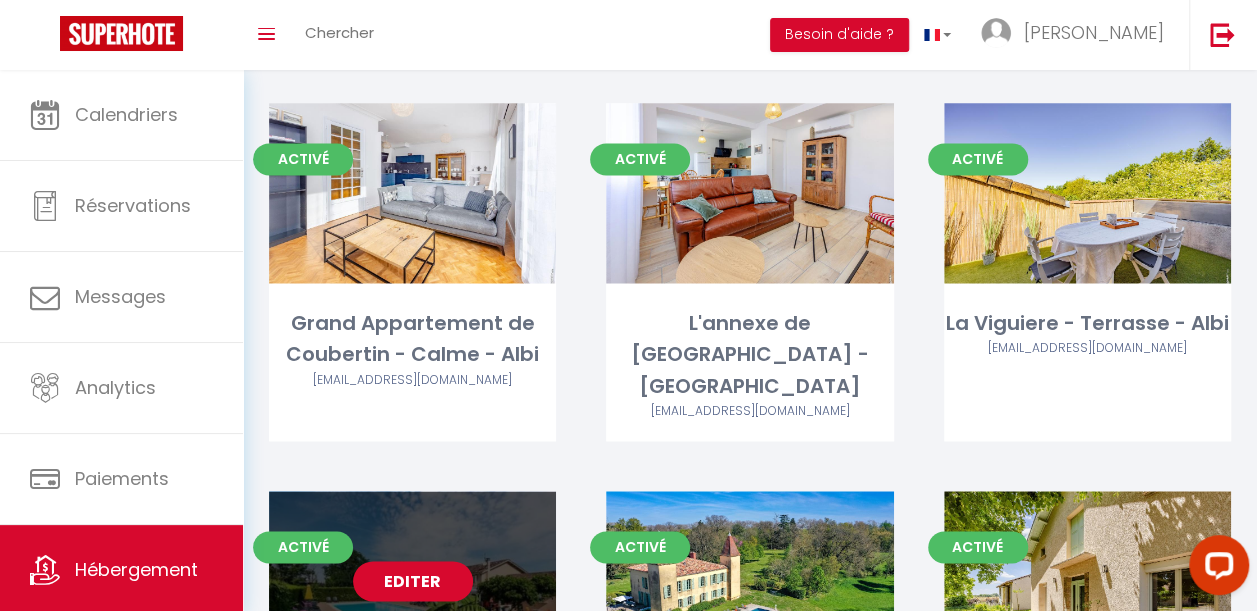 click on "Editer" at bounding box center [413, 581] 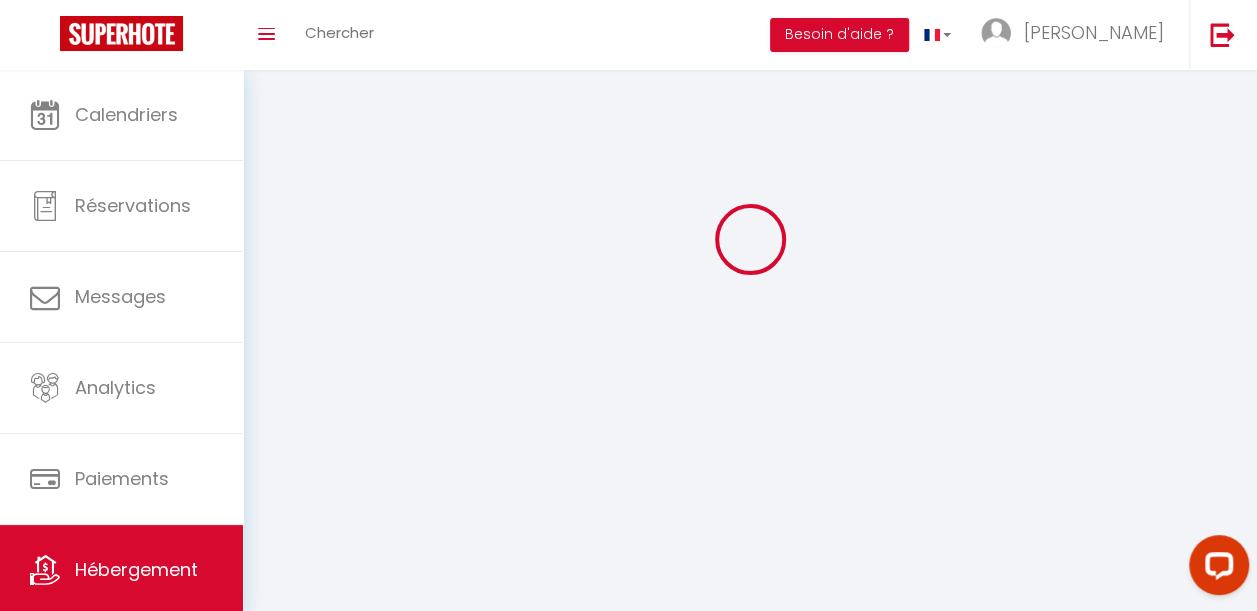 scroll, scrollTop: 0, scrollLeft: 0, axis: both 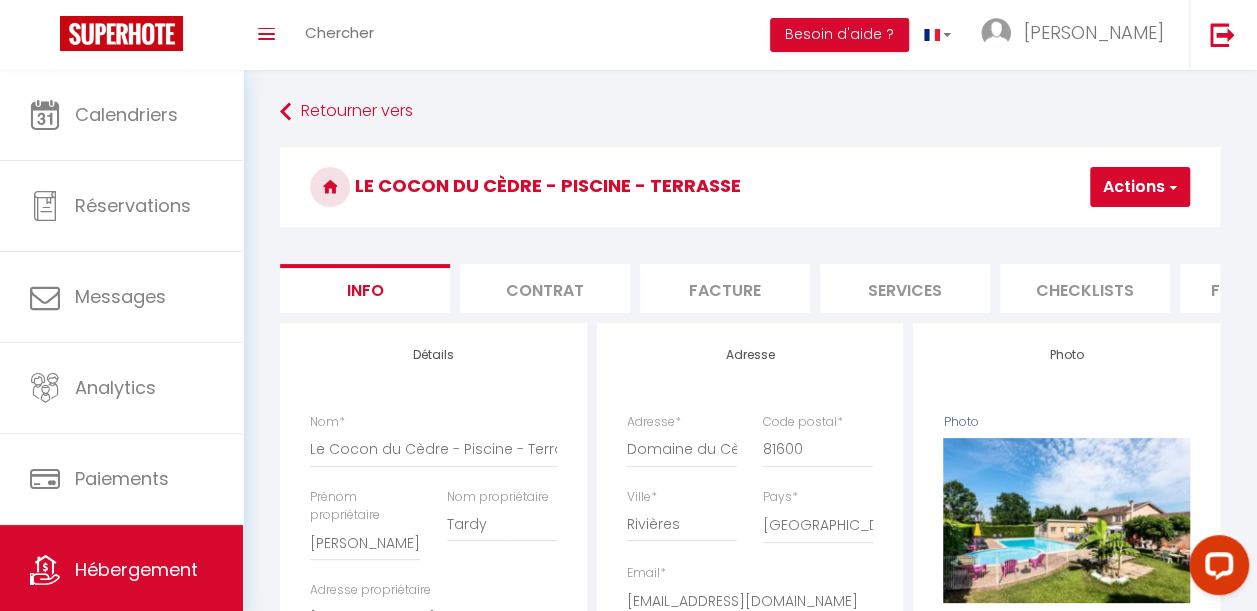 click on "Photo
Photo
Supprimer
Drag and drop a file here or click Ooops, something wrong appended. Remove   Drag and drop or click to replace" at bounding box center [1066, 997] 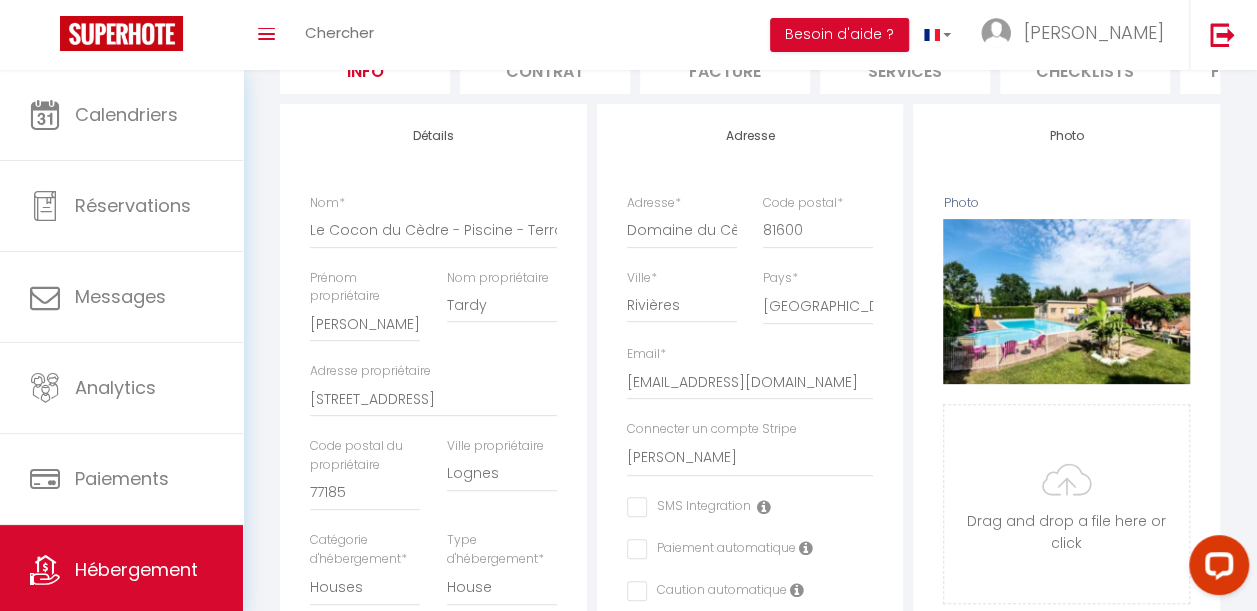 scroll, scrollTop: 240, scrollLeft: 0, axis: vertical 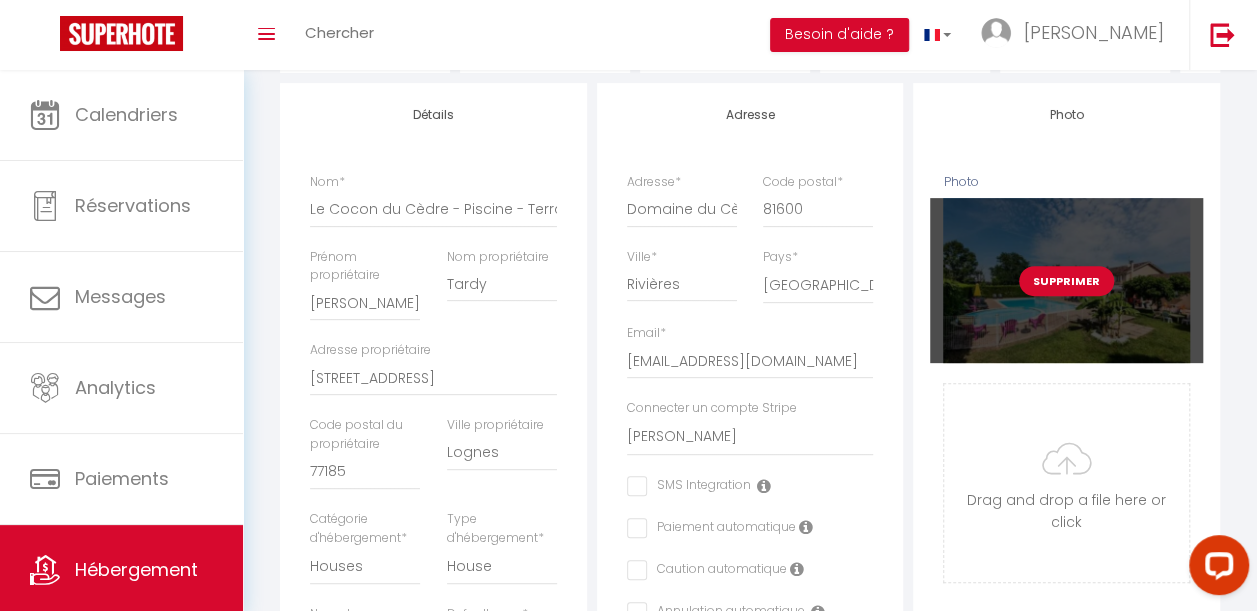 click on "Supprimer" at bounding box center (1066, 281) 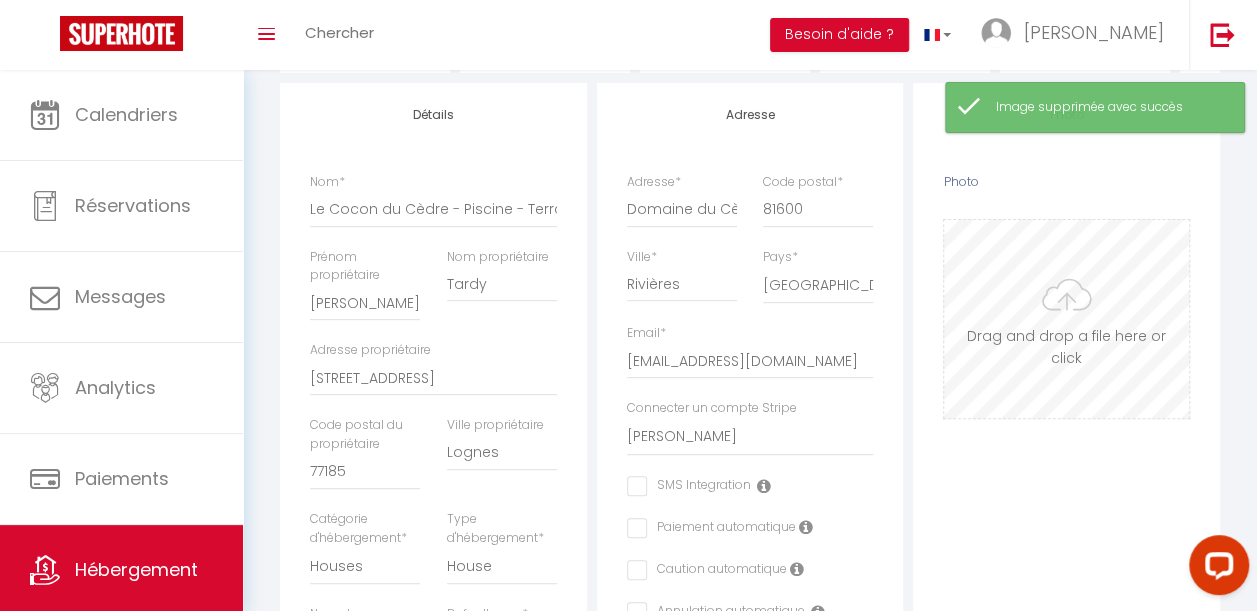click on "Photo" at bounding box center [1066, 319] 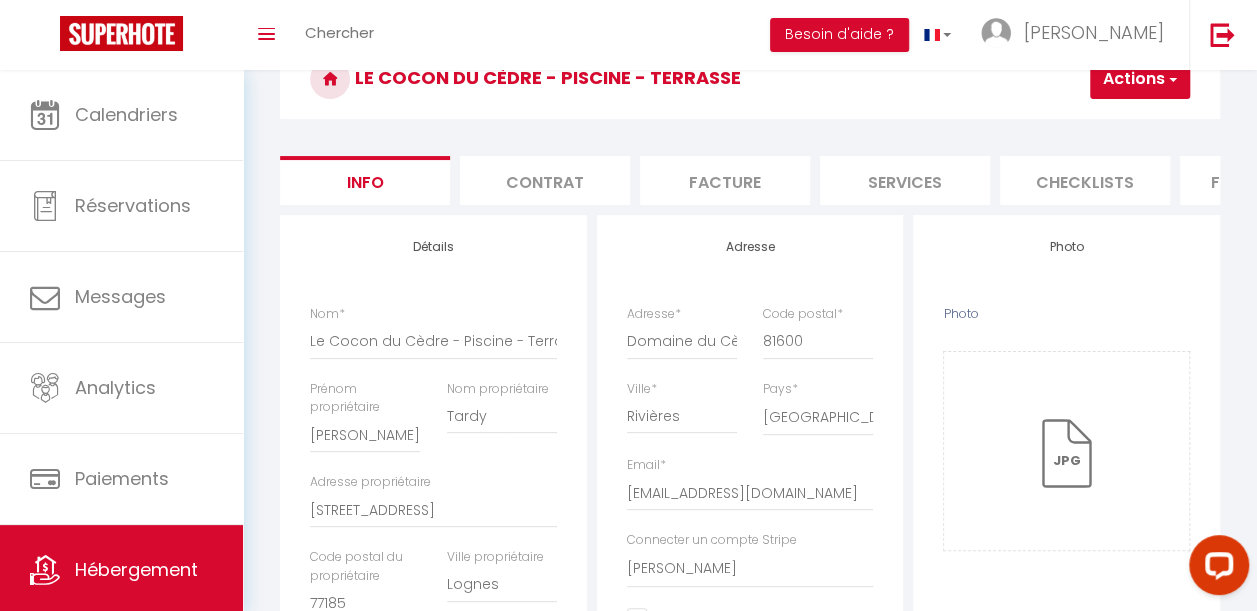 scroll, scrollTop: 129, scrollLeft: 0, axis: vertical 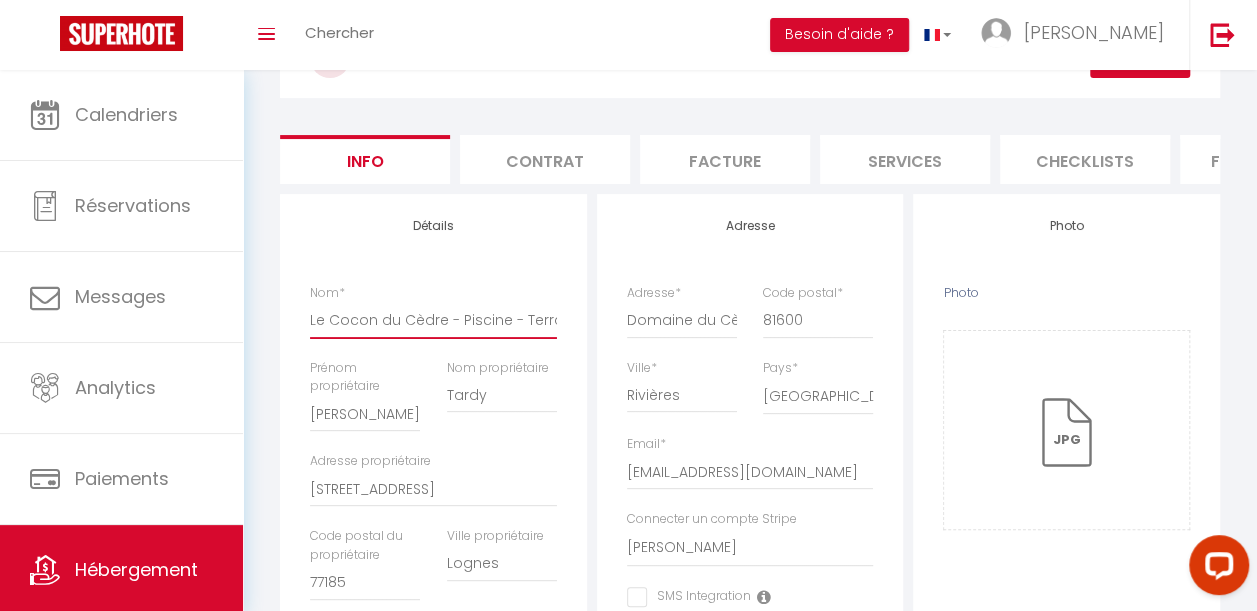 drag, startPoint x: 441, startPoint y: 334, endPoint x: 265, endPoint y: 326, distance: 176.18172 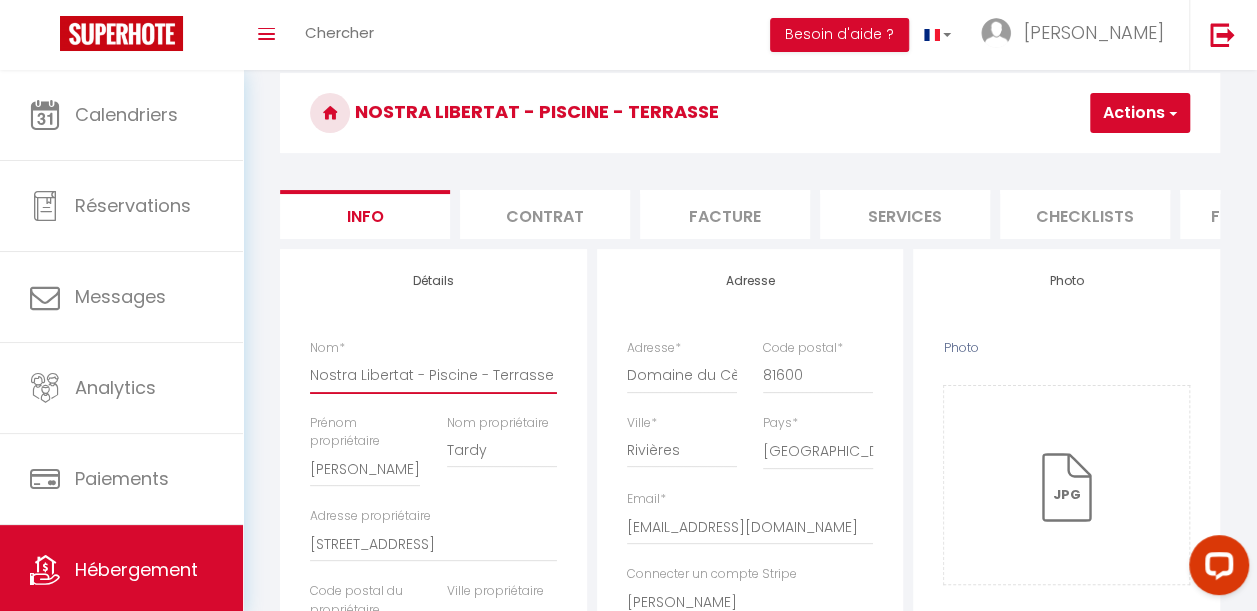 scroll, scrollTop: 22, scrollLeft: 0, axis: vertical 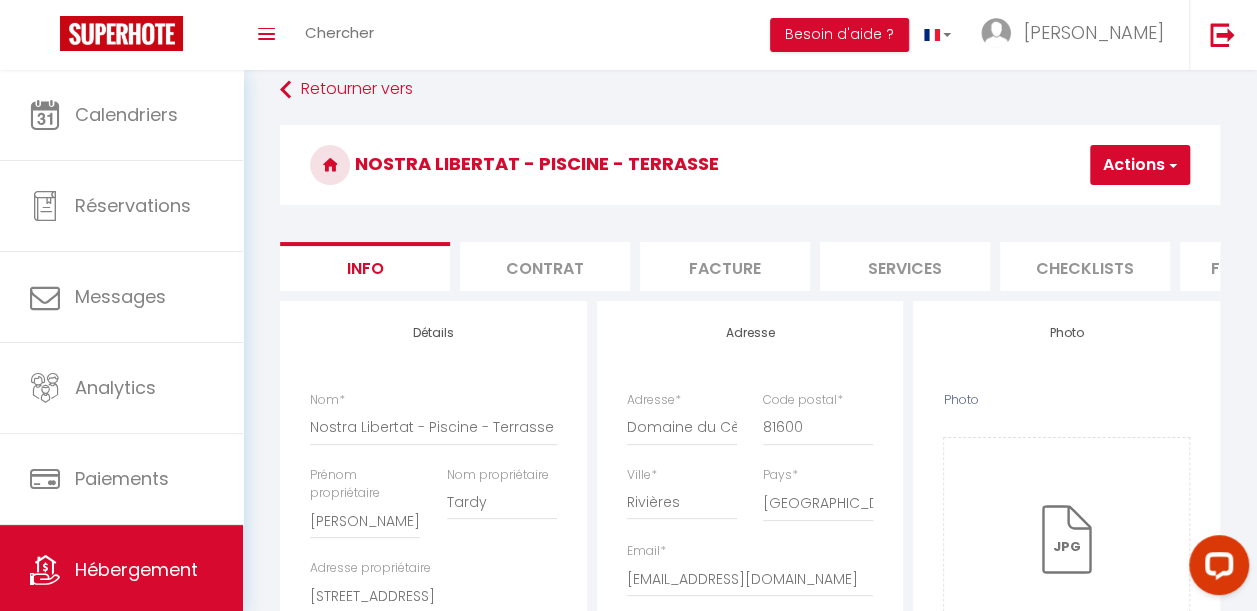 click on "Actions" at bounding box center [1140, 165] 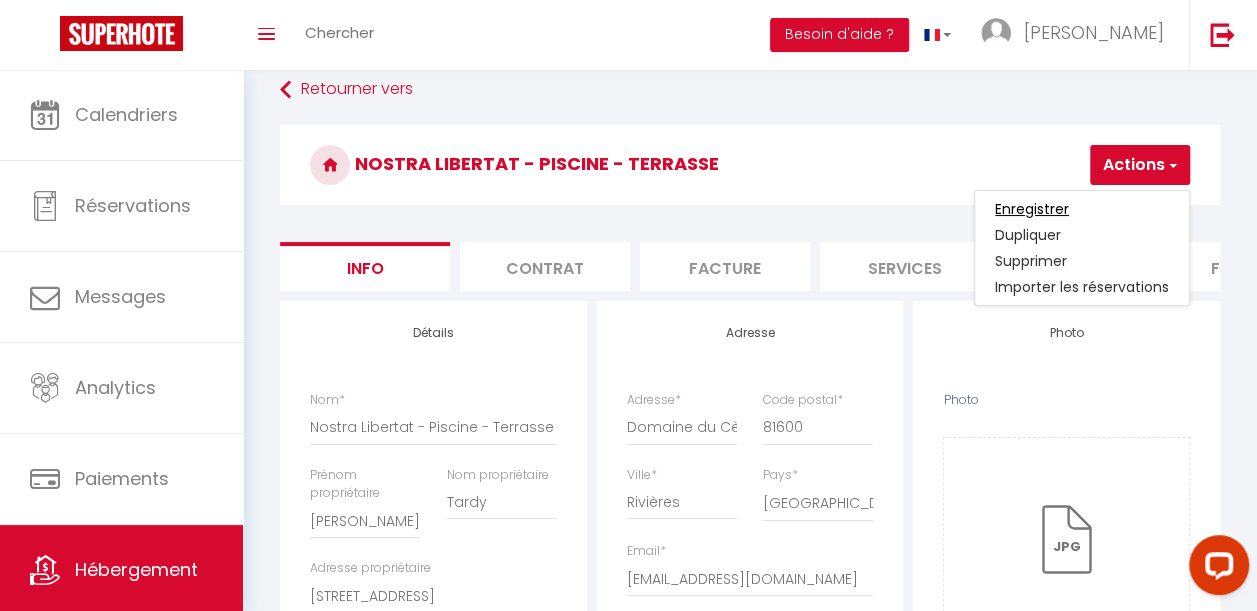 click on "Enregistrer" at bounding box center [1032, 209] 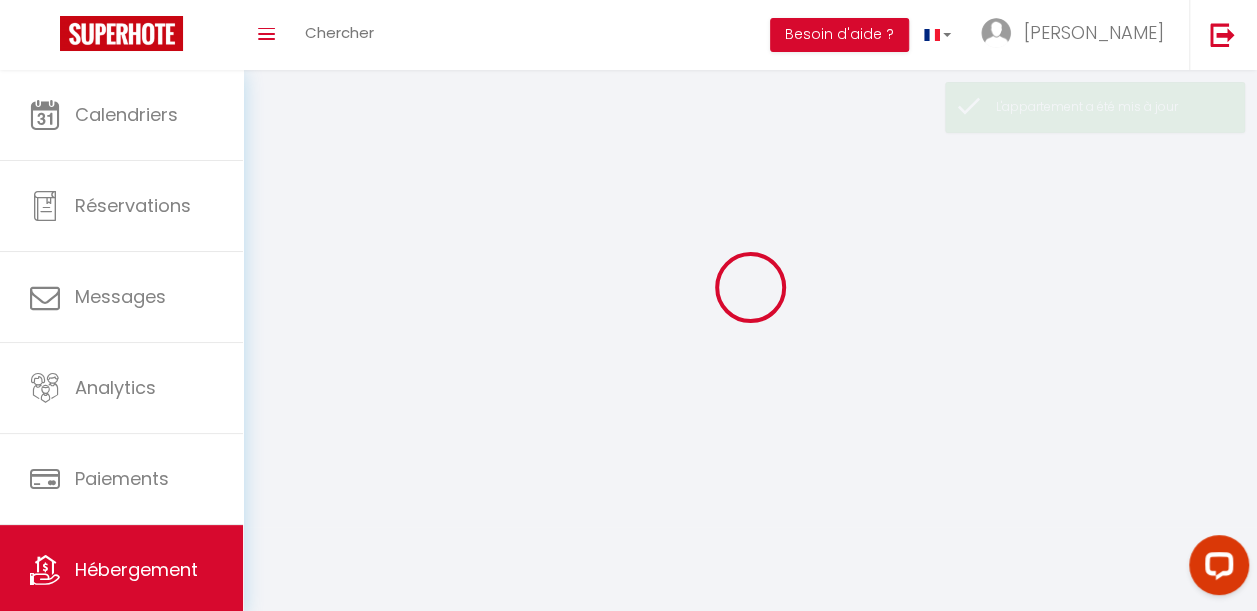 scroll, scrollTop: 0, scrollLeft: 0, axis: both 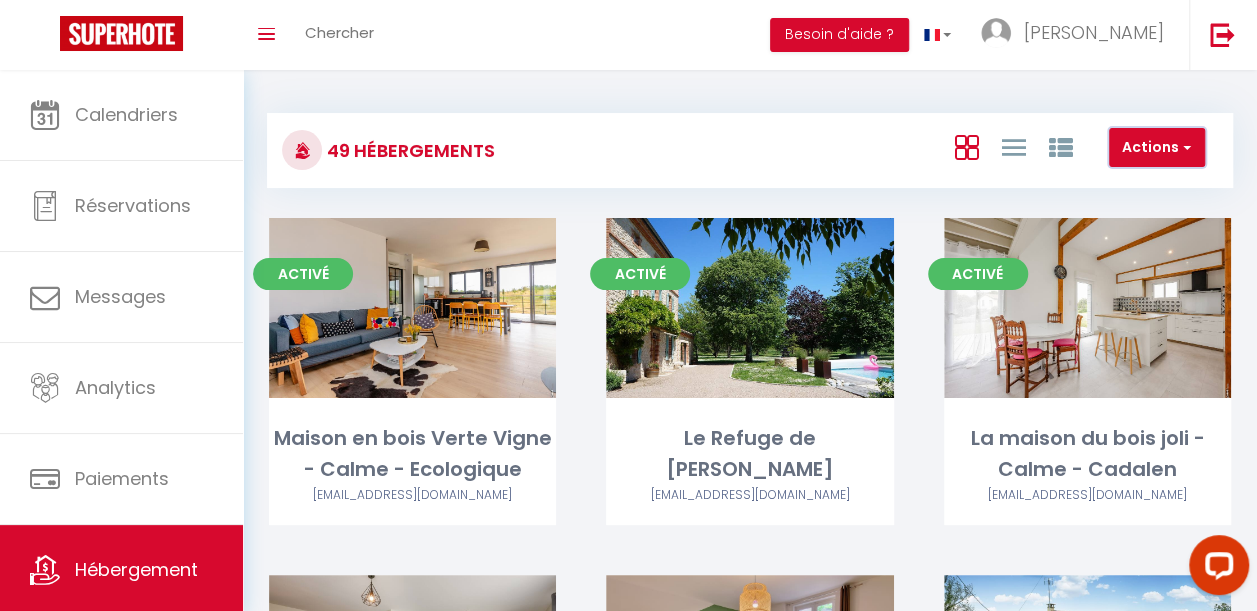 click on "Actions" at bounding box center (1157, 148) 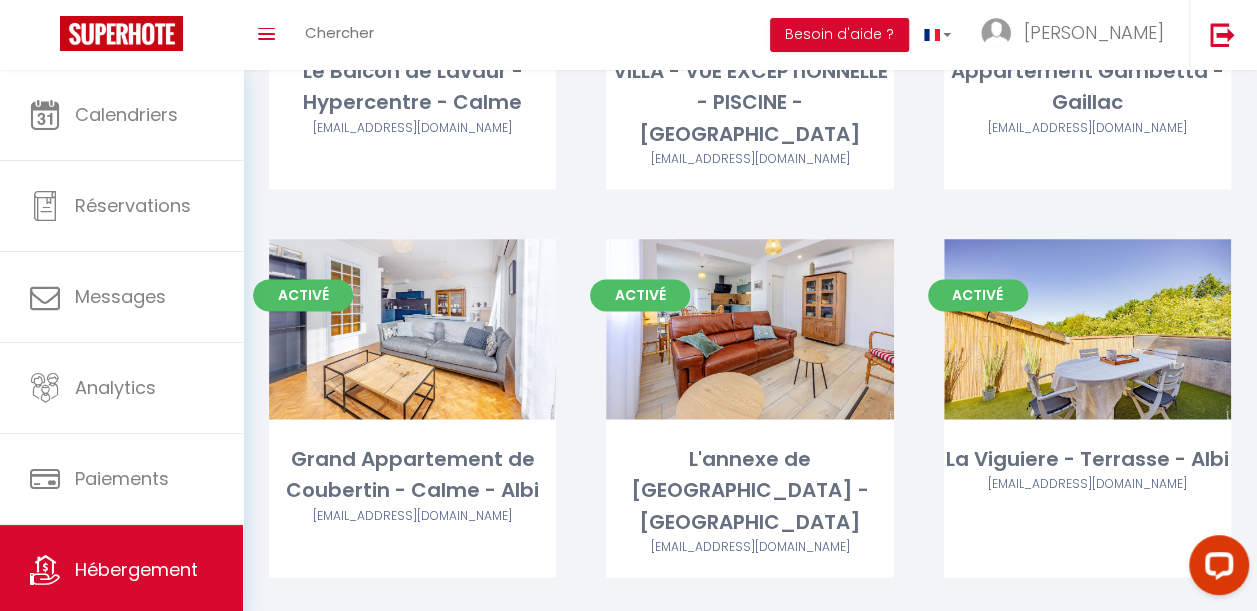 scroll, scrollTop: 4938, scrollLeft: 0, axis: vertical 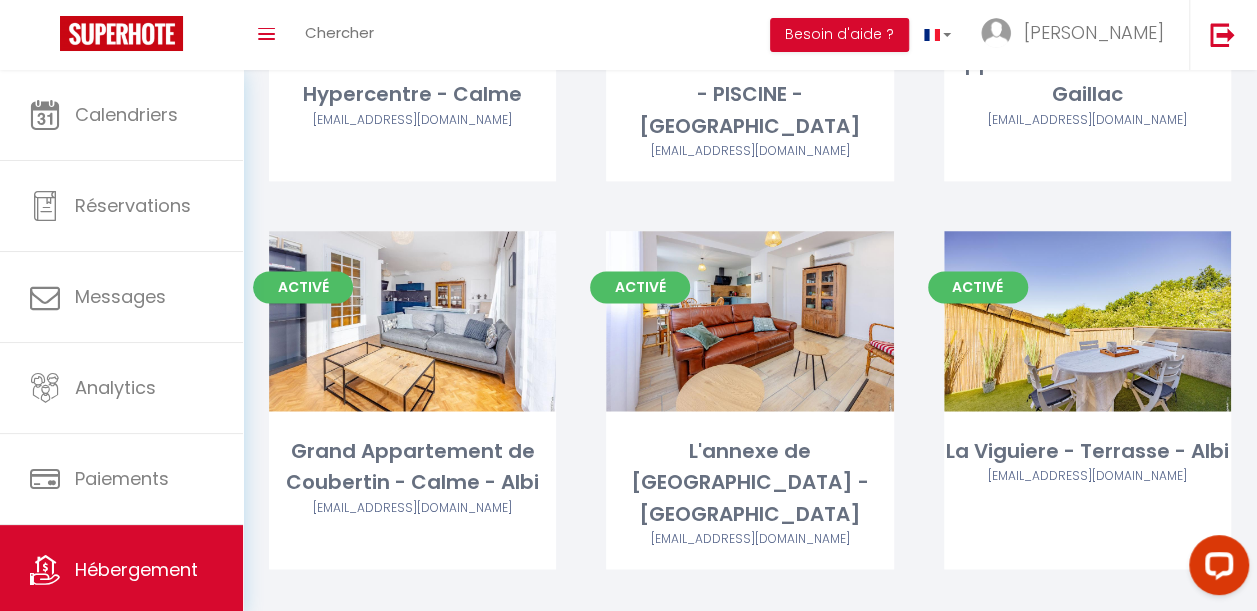 click on "Editer" at bounding box center [412, 709] 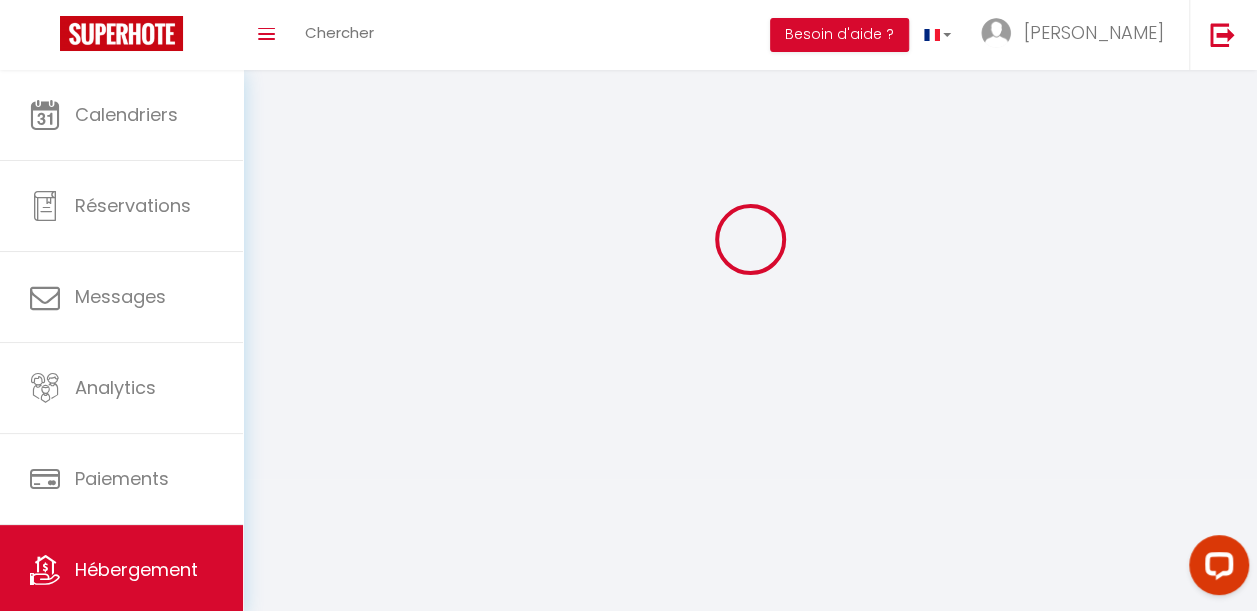 scroll, scrollTop: 0, scrollLeft: 0, axis: both 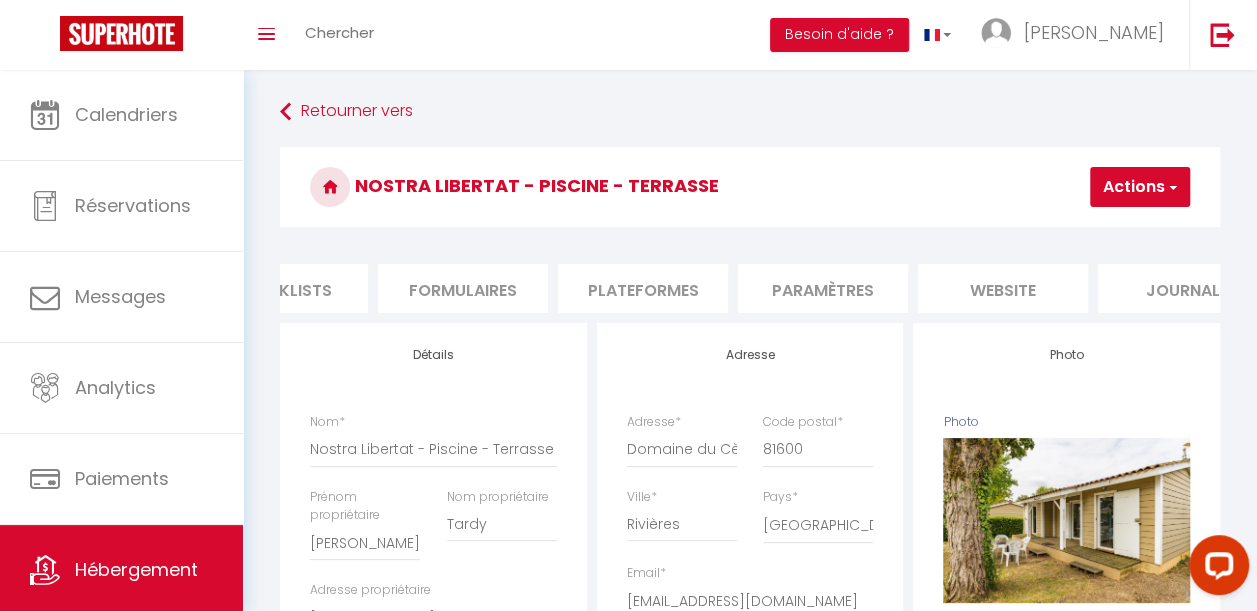 click on "website" at bounding box center (1003, 288) 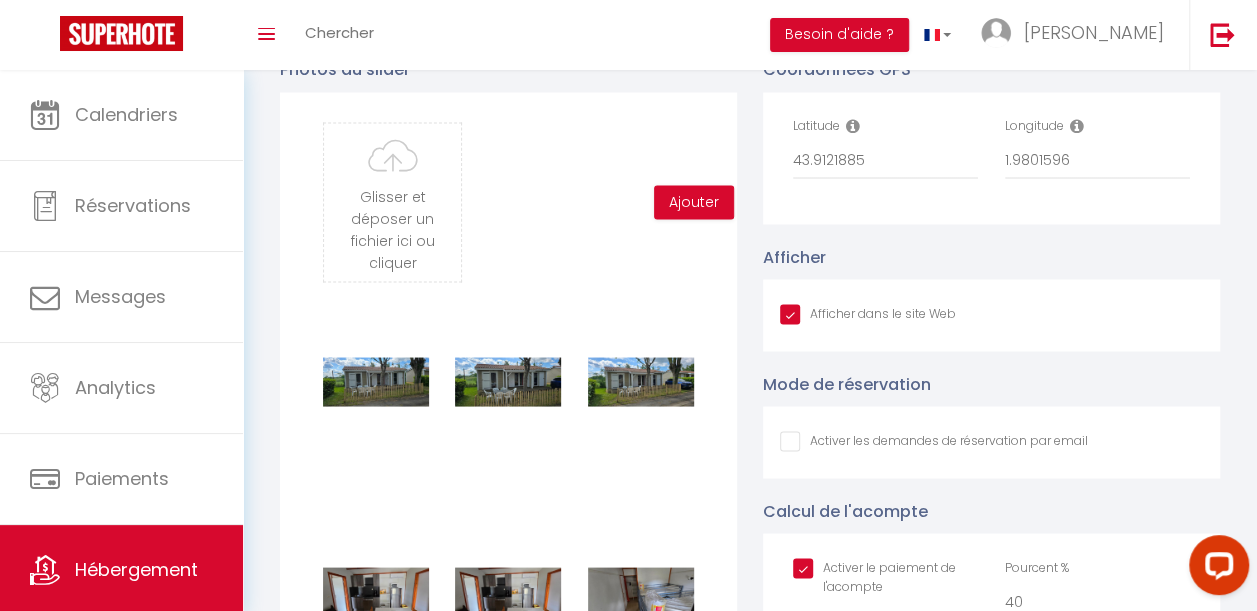 scroll, scrollTop: 1626, scrollLeft: 0, axis: vertical 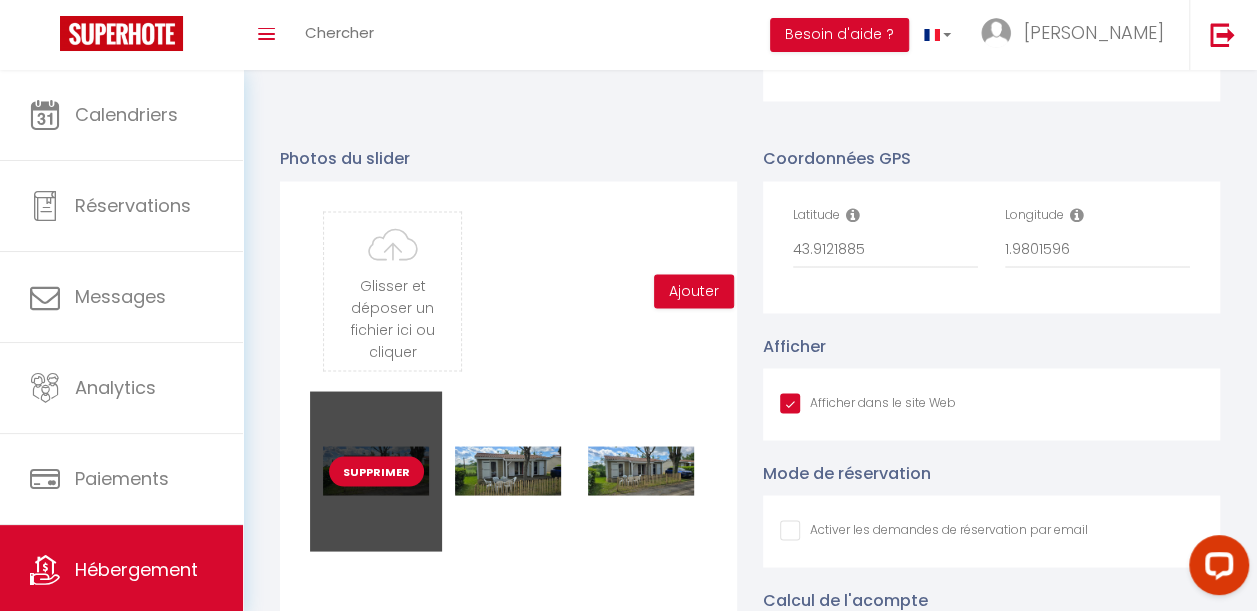 click on "Supprimer" at bounding box center (376, 471) 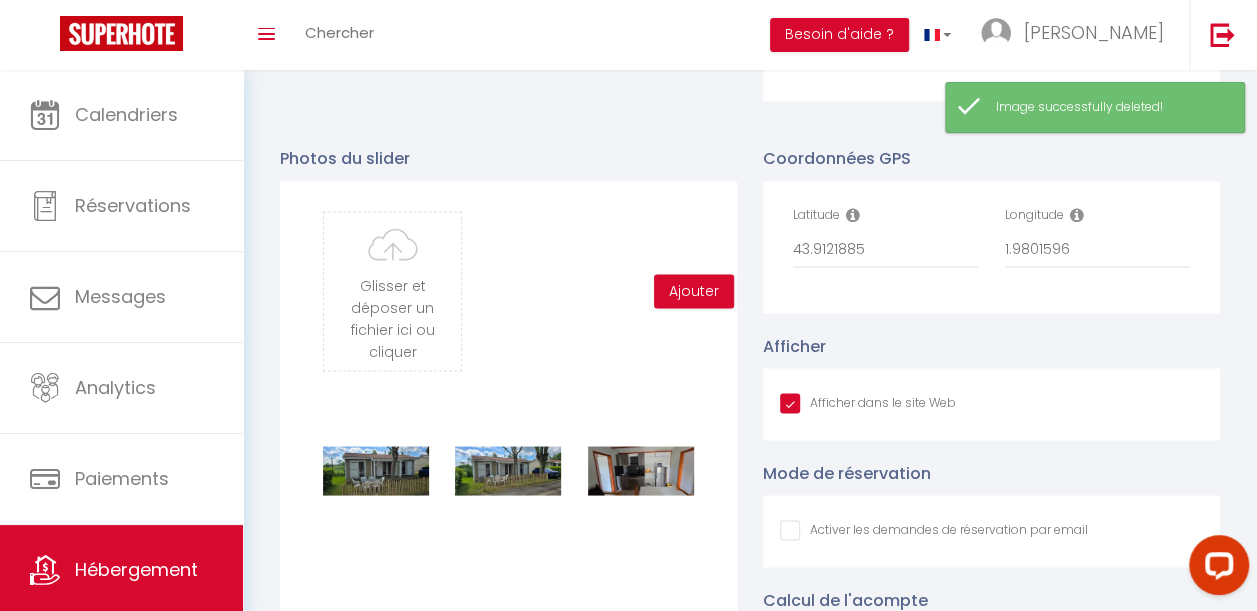 click on "Supprimer" at bounding box center (376, 471) 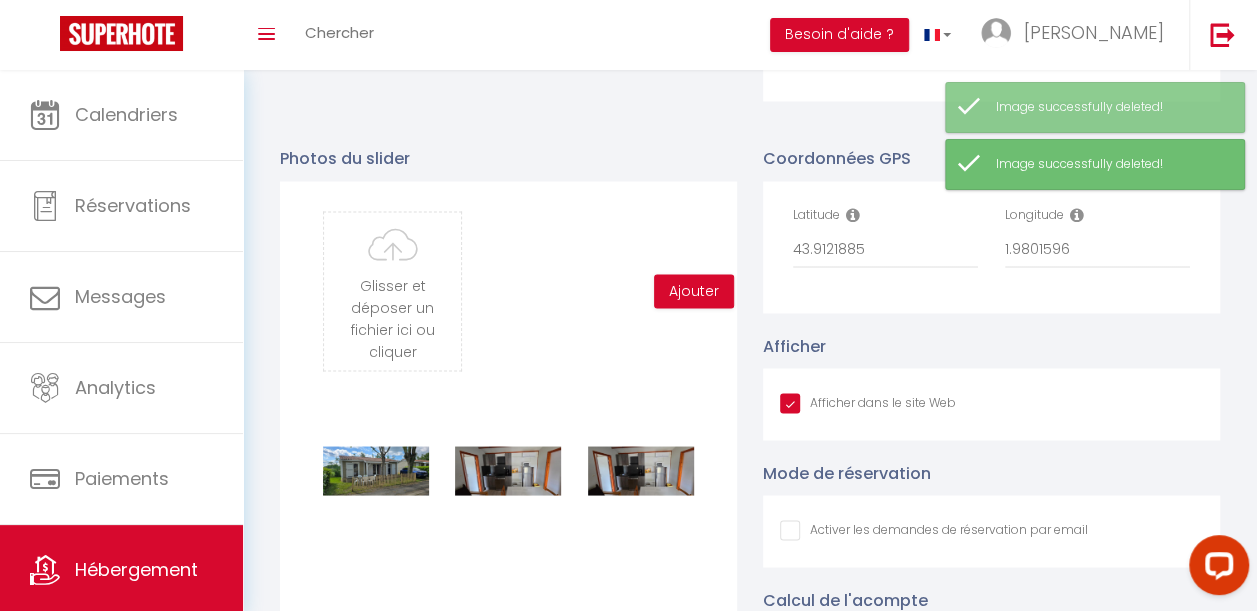 click on "Supprimer" at bounding box center (376, 471) 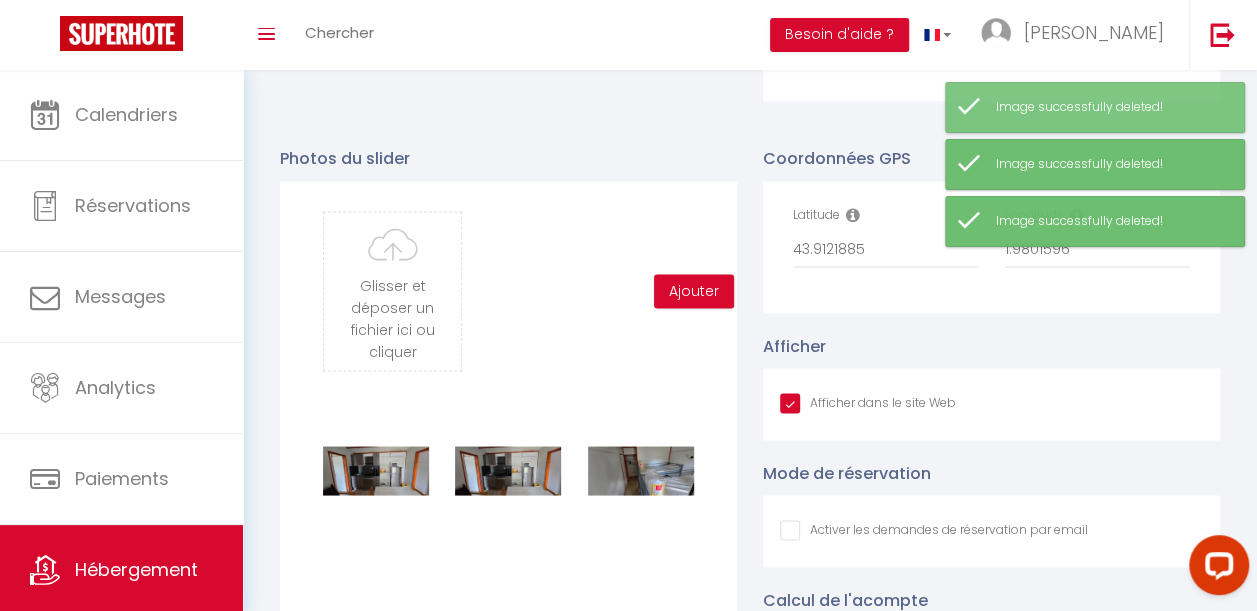 click on "Supprimer" at bounding box center [376, 471] 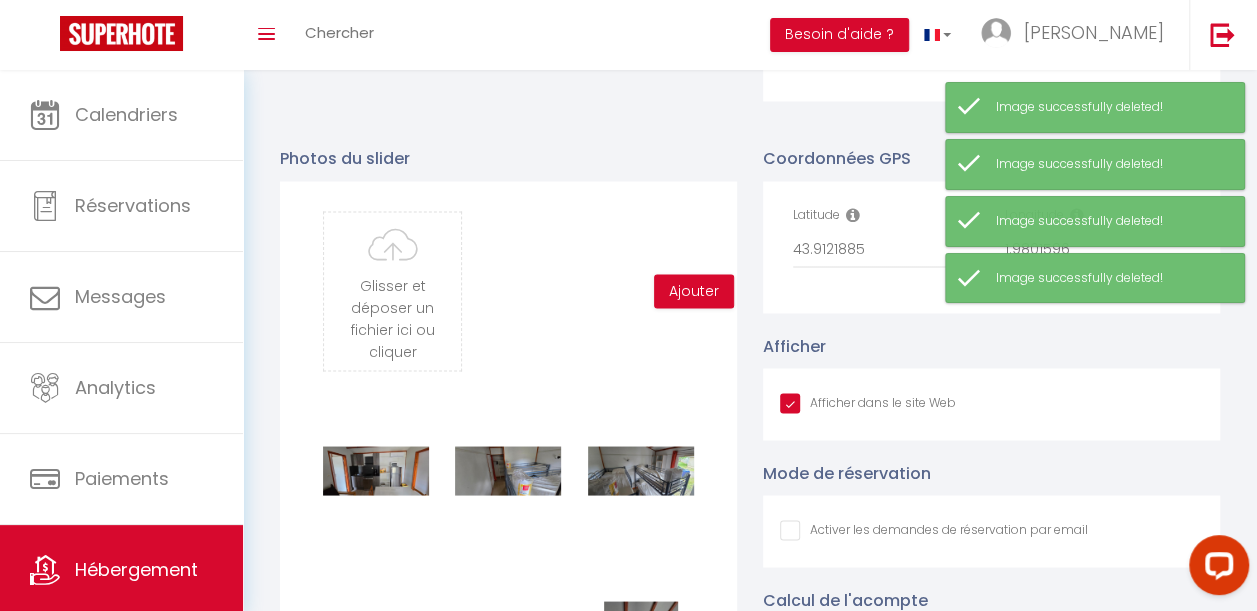 click on "Supprimer" at bounding box center (376, 471) 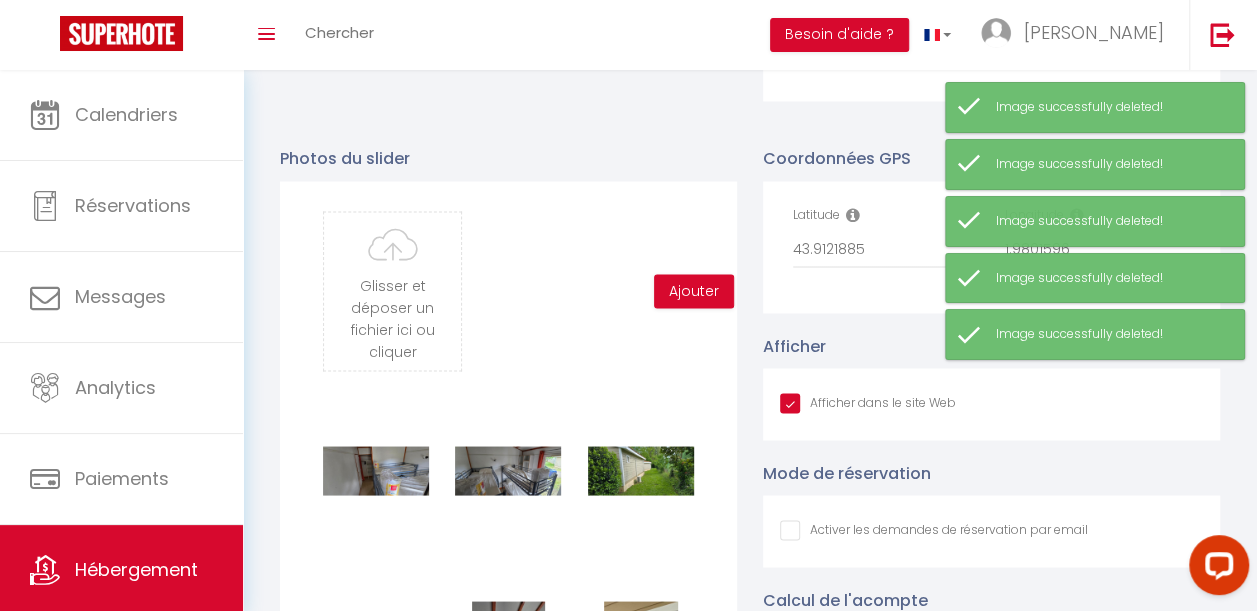 click on "Supprimer" at bounding box center [376, 471] 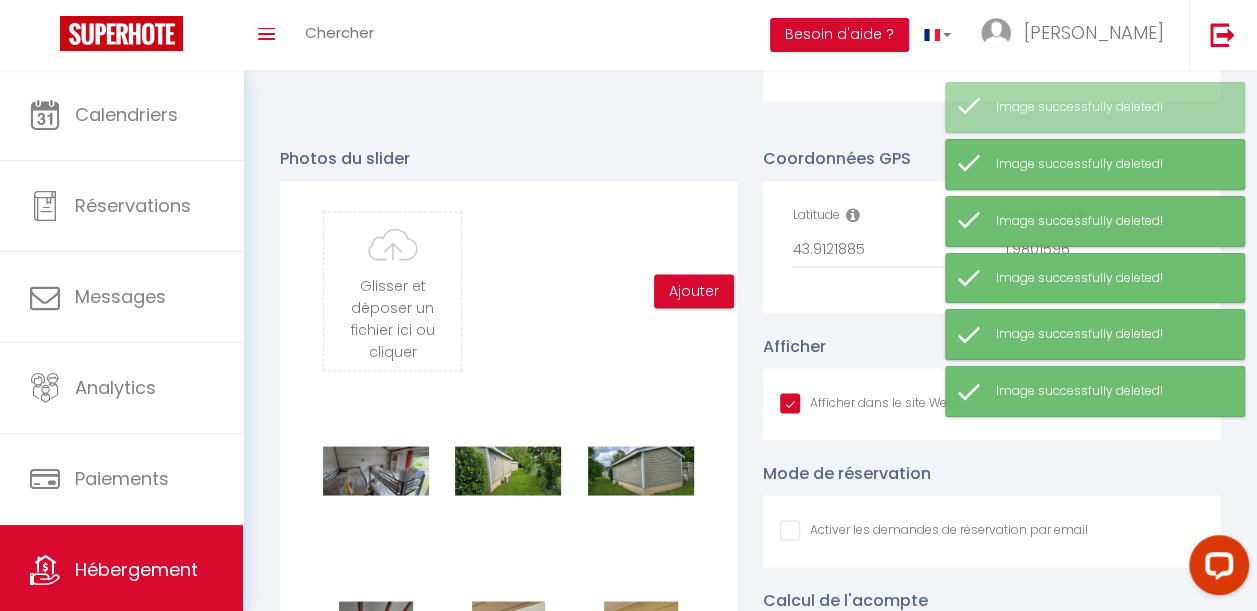 click on "Supprimer" at bounding box center (376, 471) 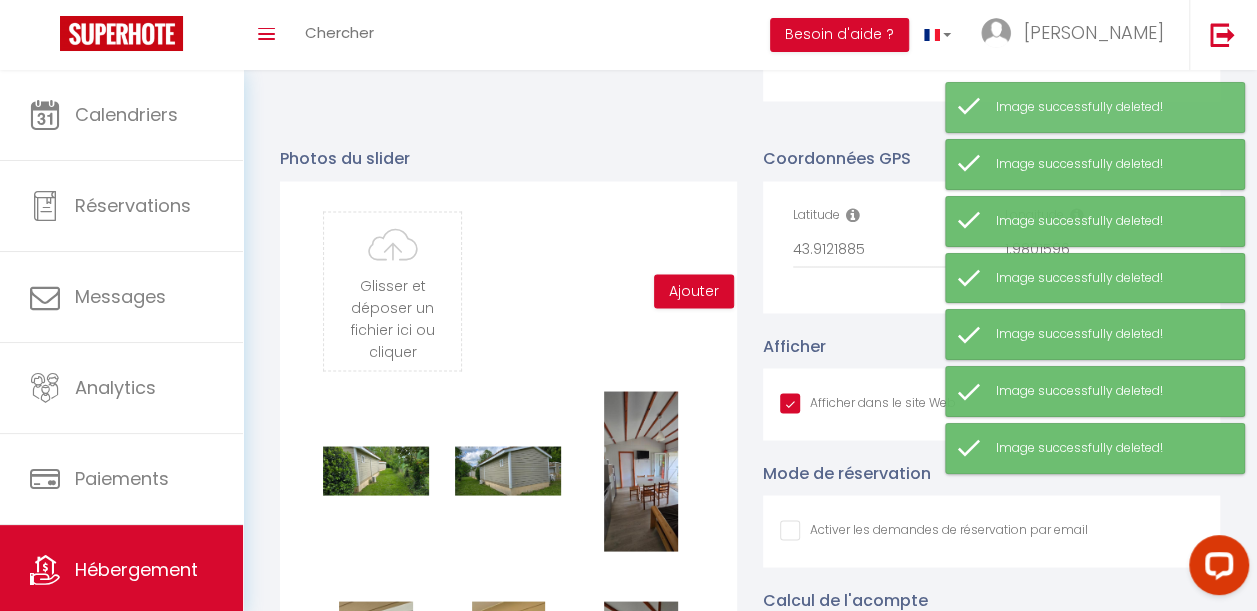 click on "Supprimer" at bounding box center [376, 471] 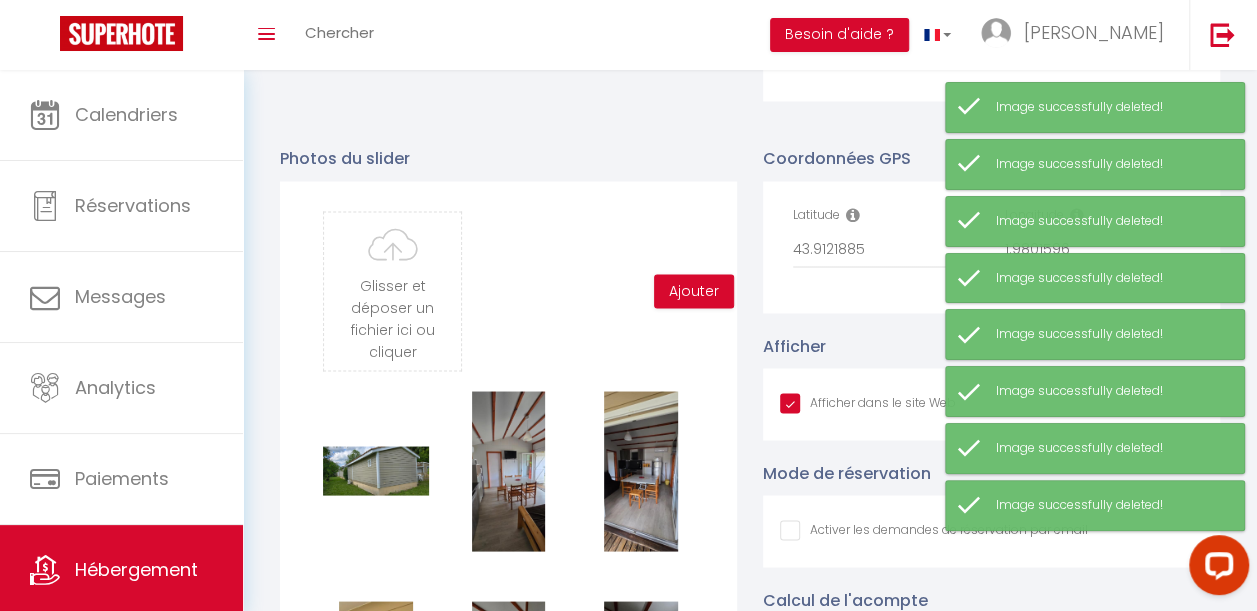click on "Supprimer" at bounding box center (376, 471) 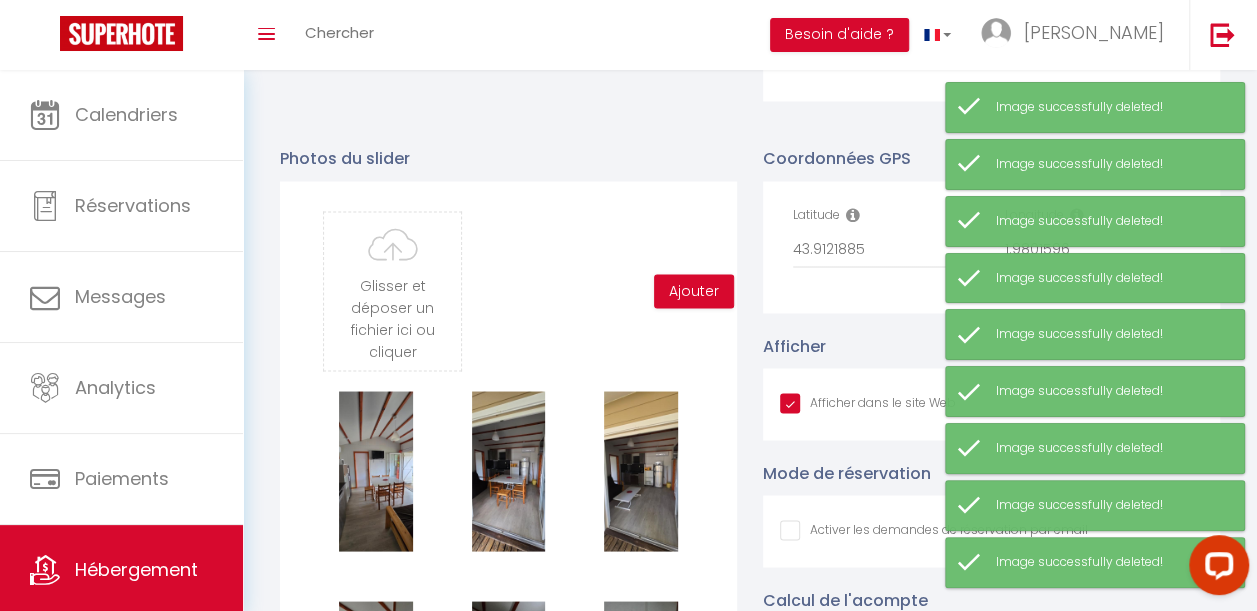 click on "Supprimer" at bounding box center [376, 471] 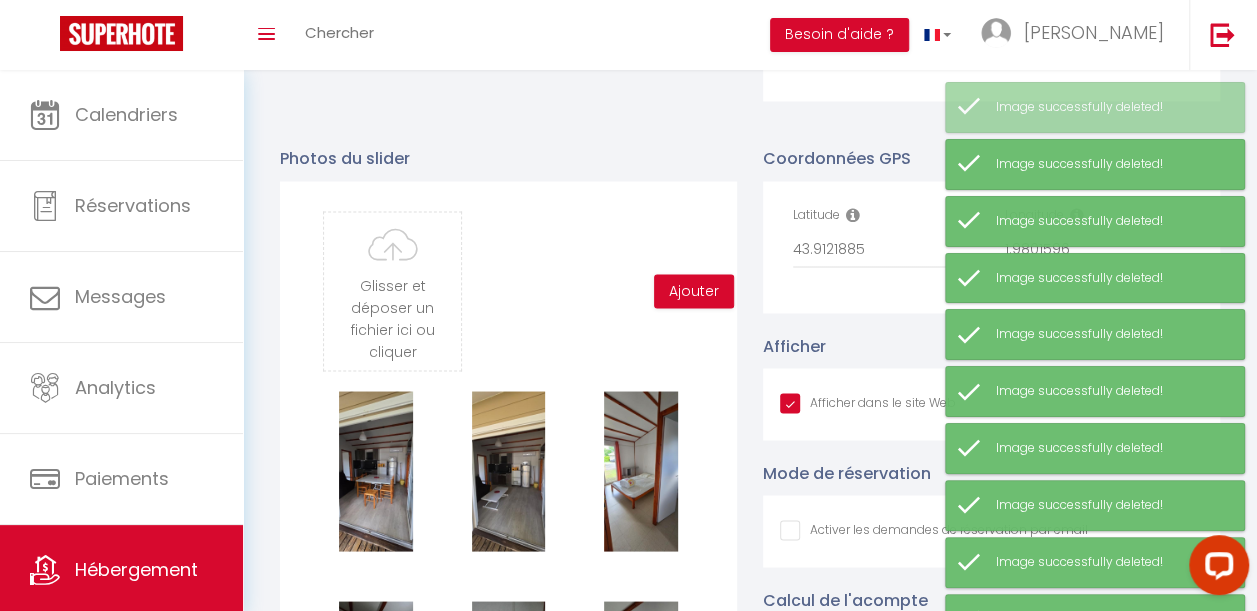 click on "Supprimer" at bounding box center (376, 471) 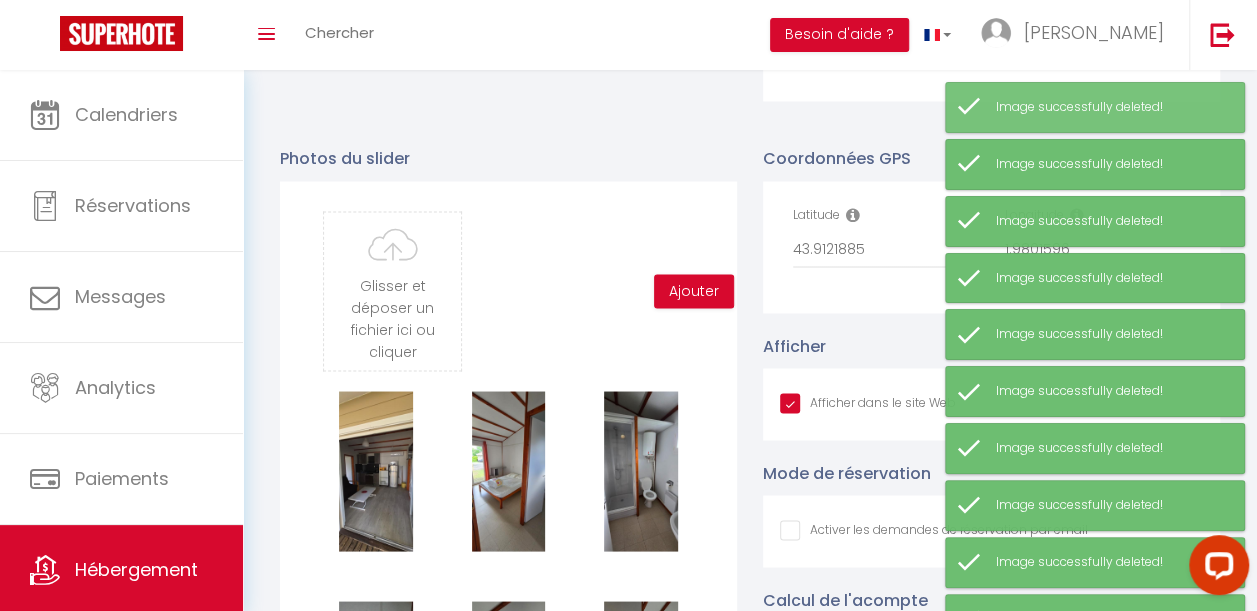 click on "Supprimer" at bounding box center [376, 471] 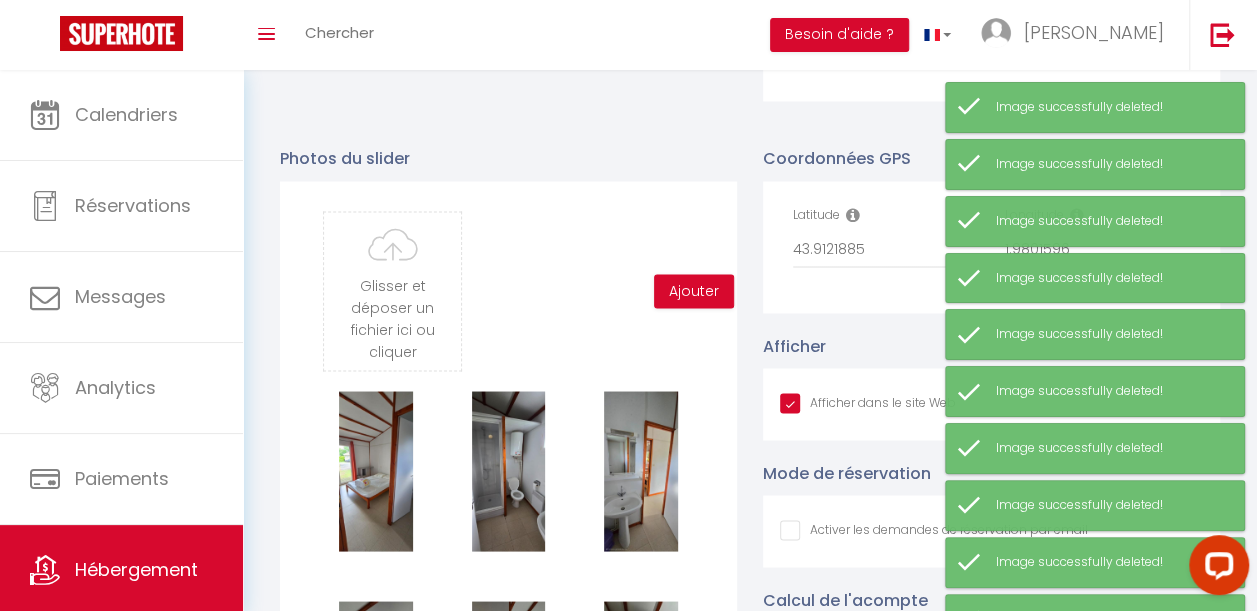 click on "Supprimer" at bounding box center [376, 471] 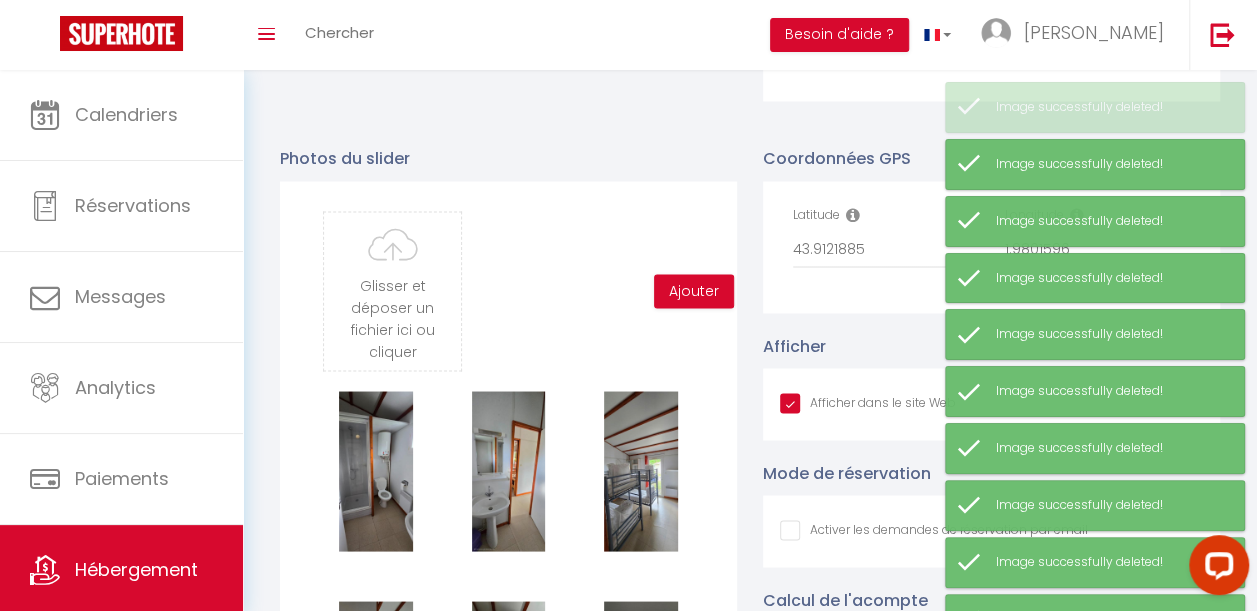 click on "Supprimer" at bounding box center [376, 471] 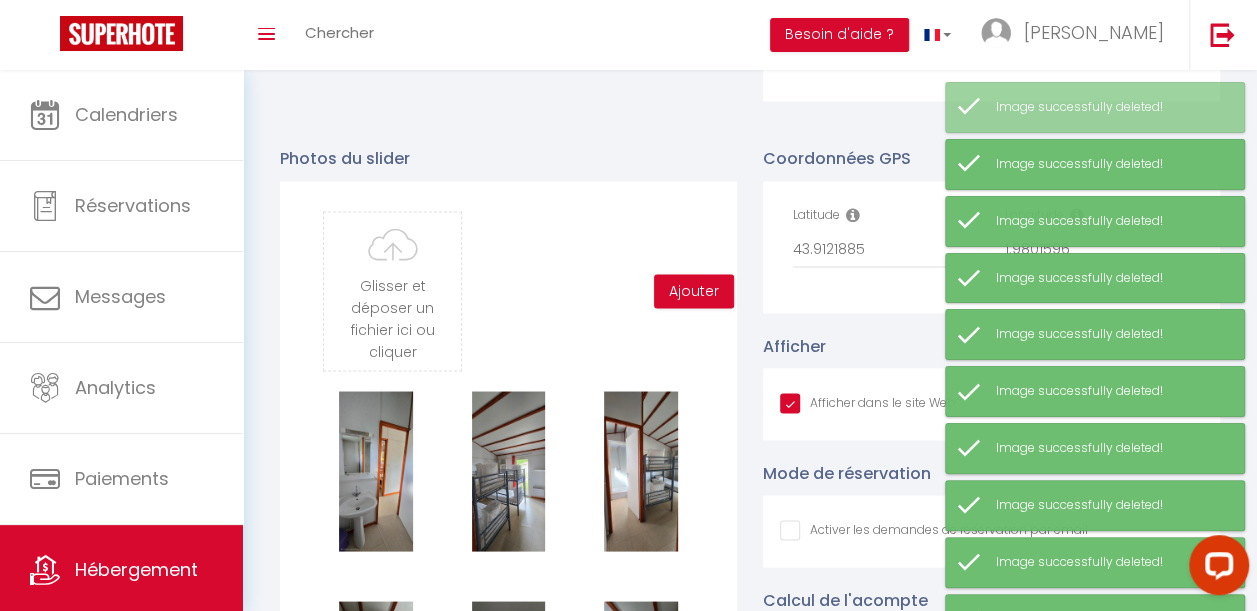 click on "Supprimer" at bounding box center (376, 471) 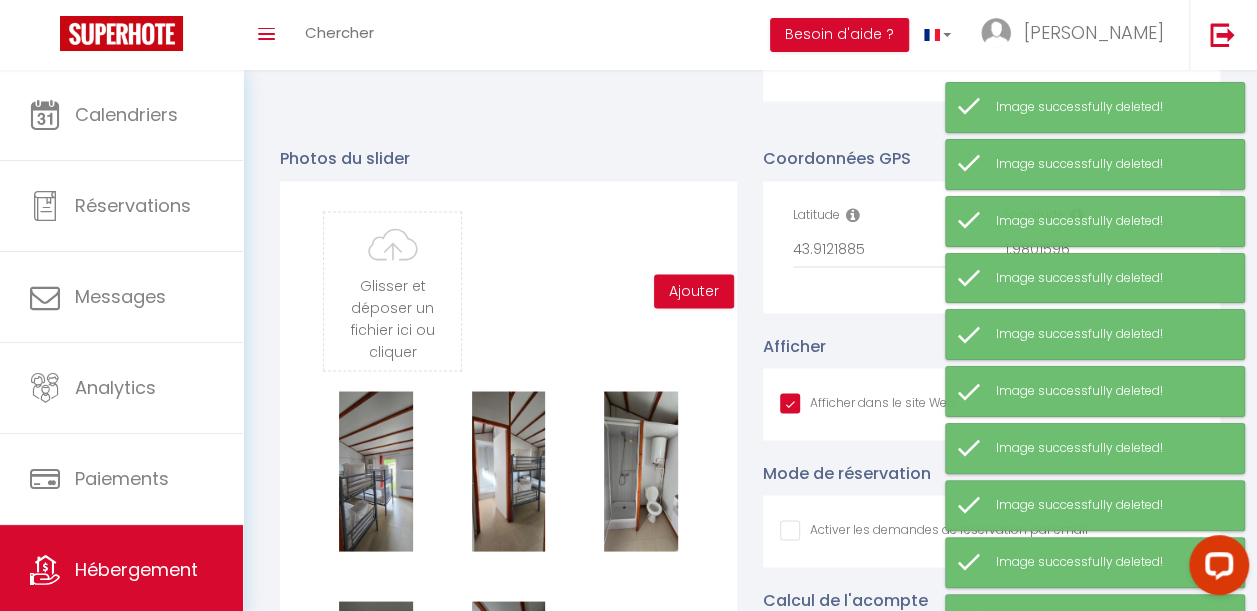 click on "Supprimer" at bounding box center (376, 471) 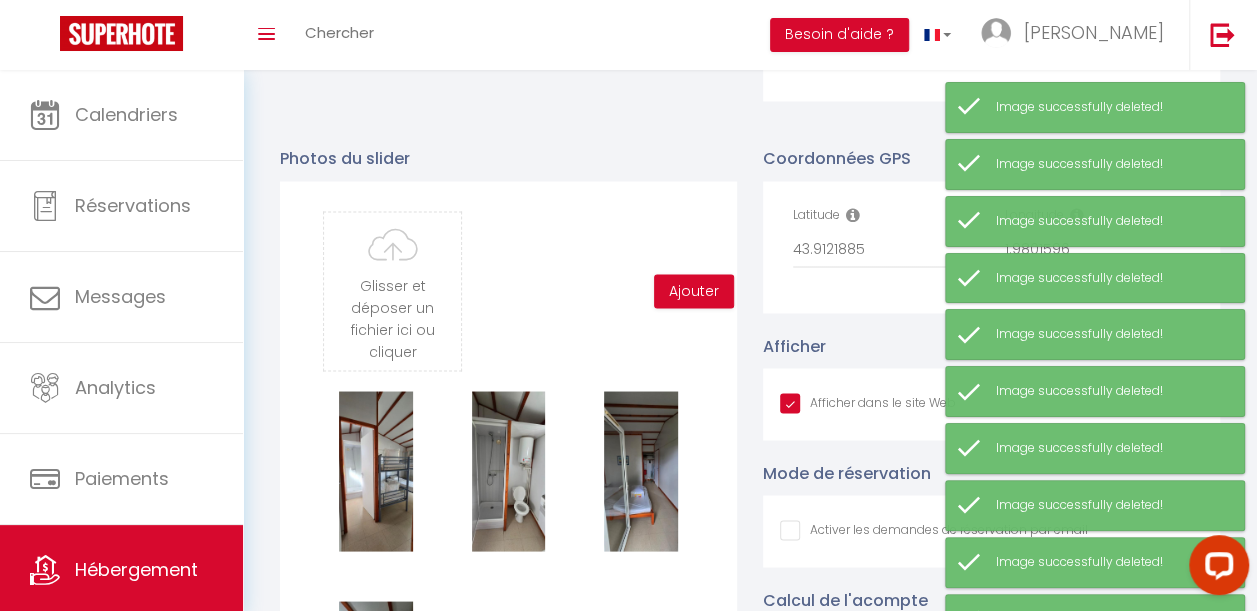 click on "Supprimer" at bounding box center [376, 471] 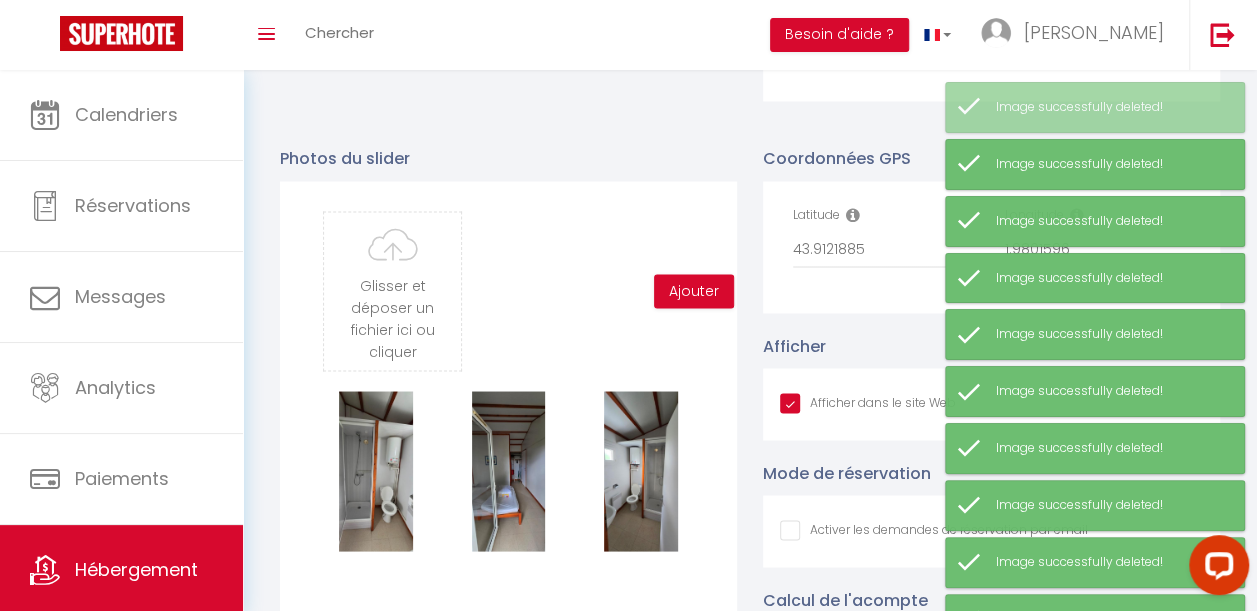 click on "Supprimer" at bounding box center (376, 471) 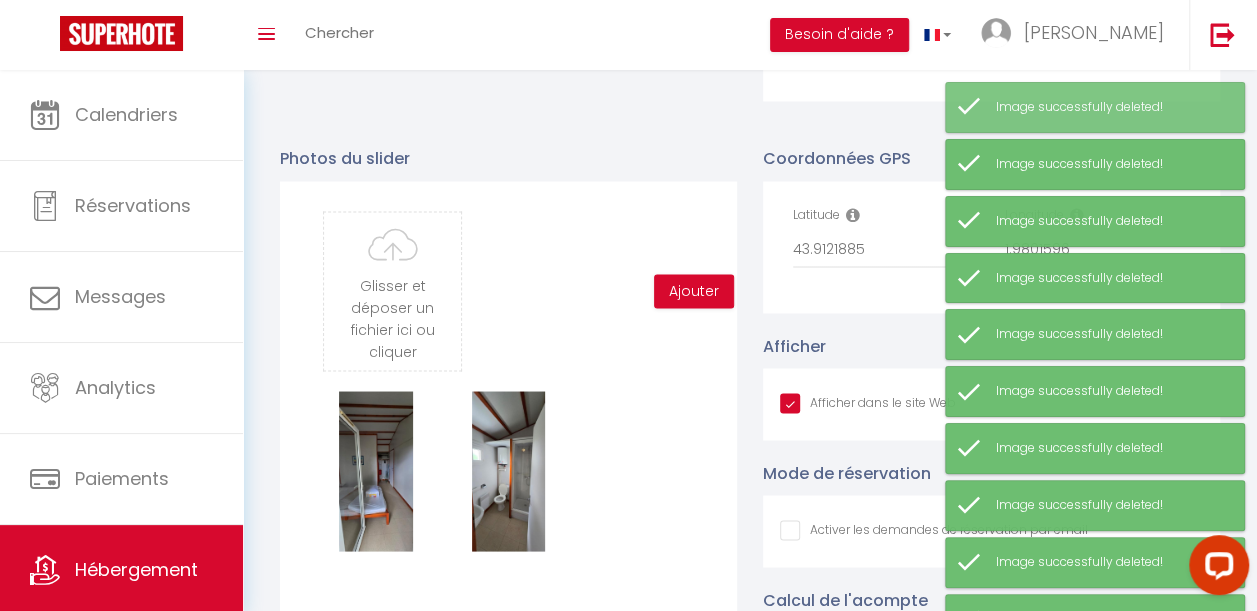 click on "Supprimer" at bounding box center [376, 471] 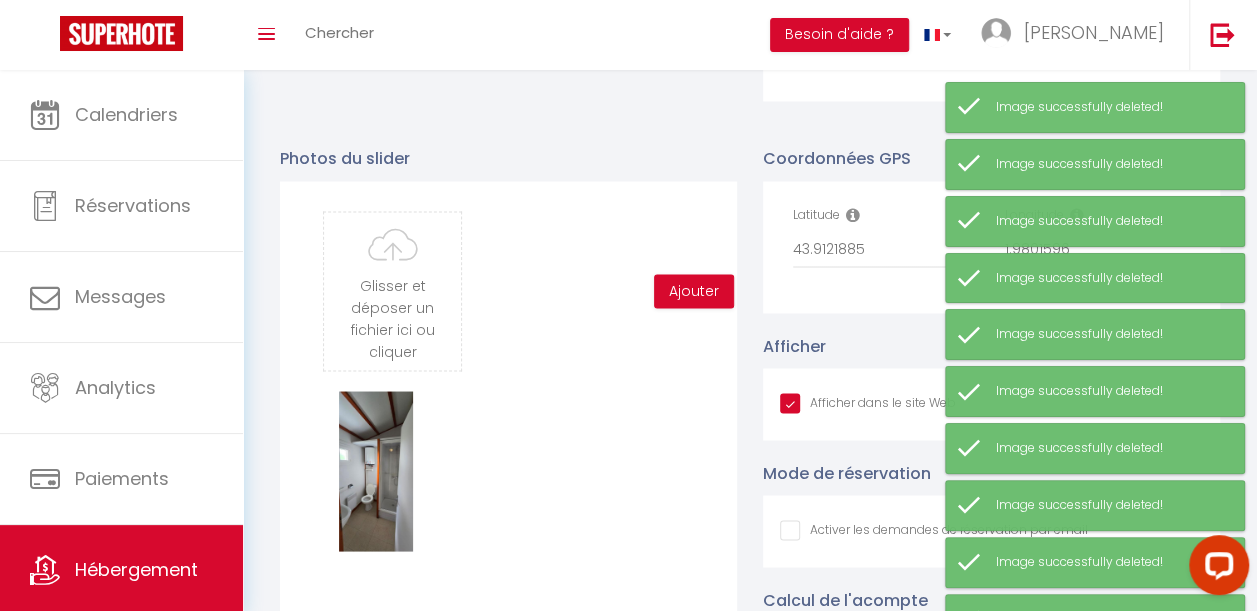 click on "Supprimer" at bounding box center [376, 471] 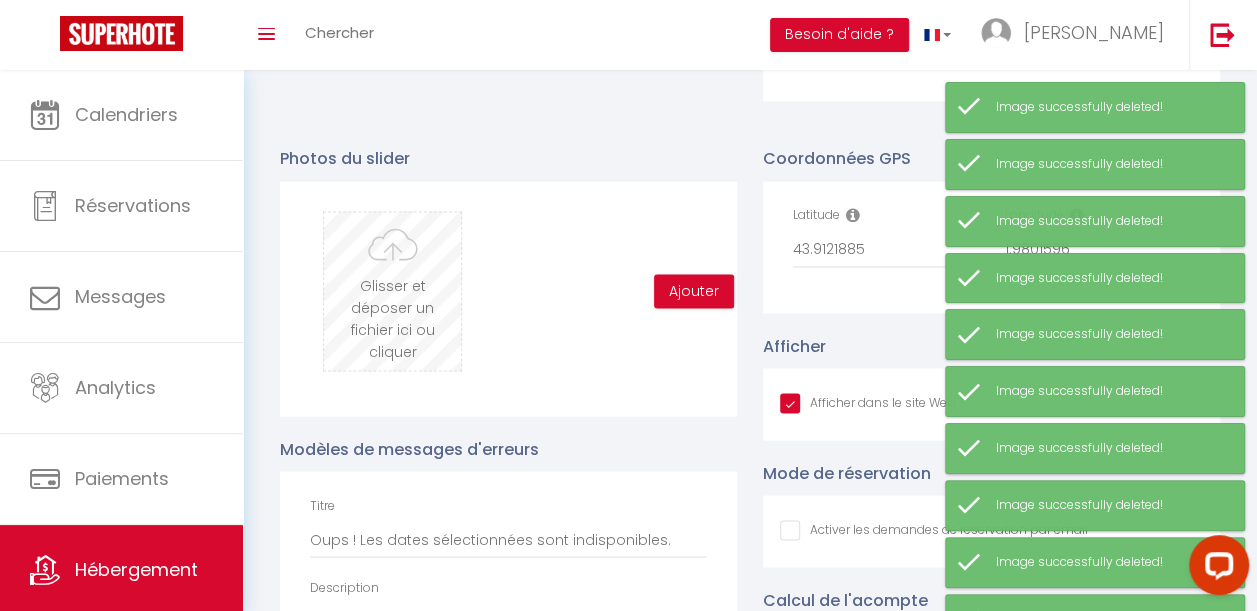 click at bounding box center (392, 291) 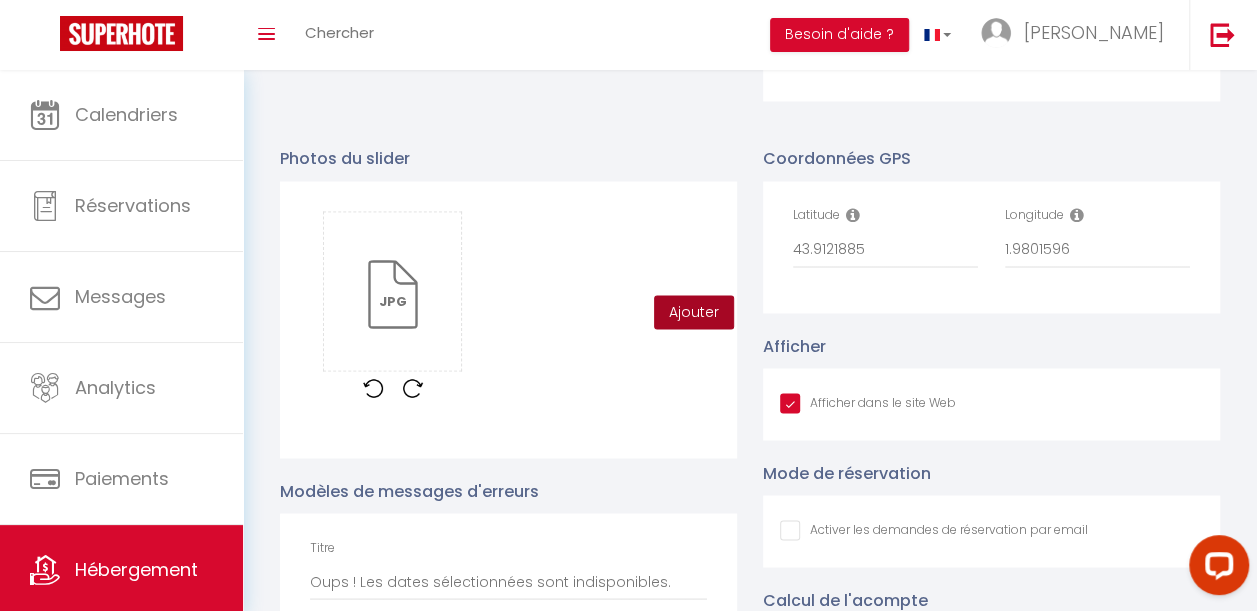 click on "Ajouter" at bounding box center [694, 312] 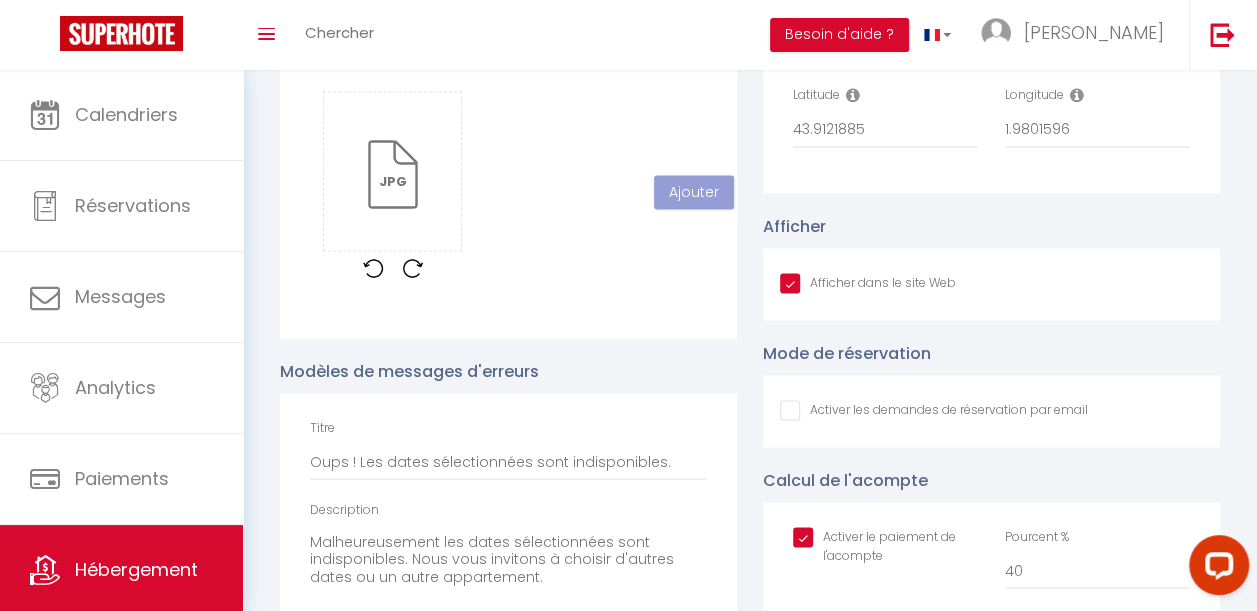 scroll, scrollTop: 1743, scrollLeft: 0, axis: vertical 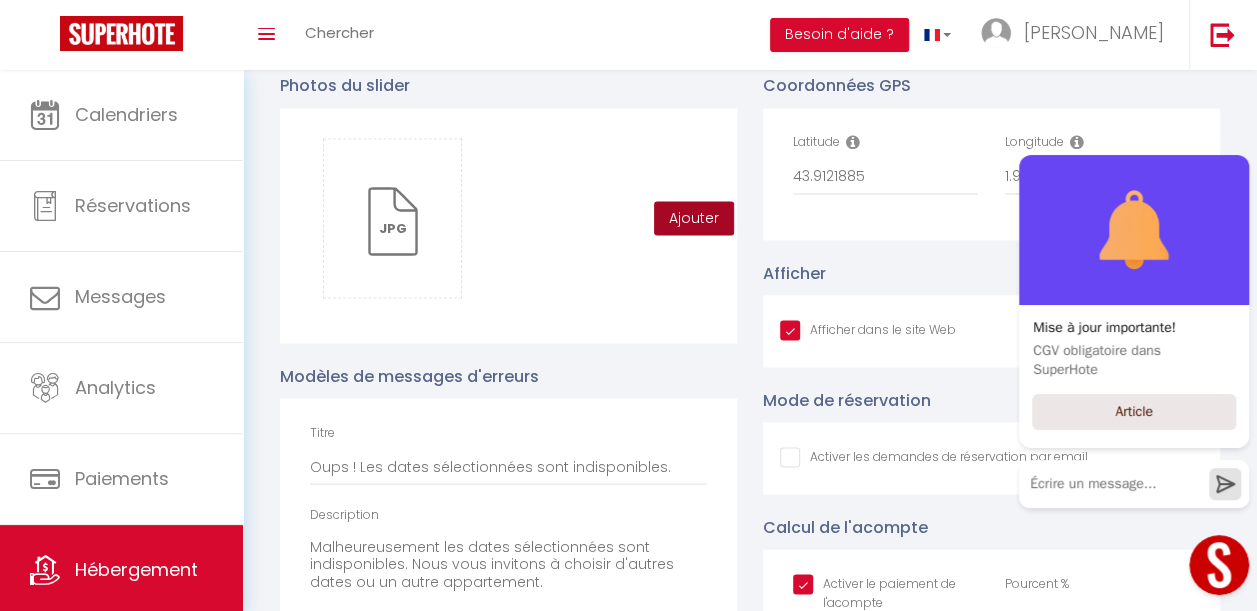 click on "Ajouter" at bounding box center (694, 218) 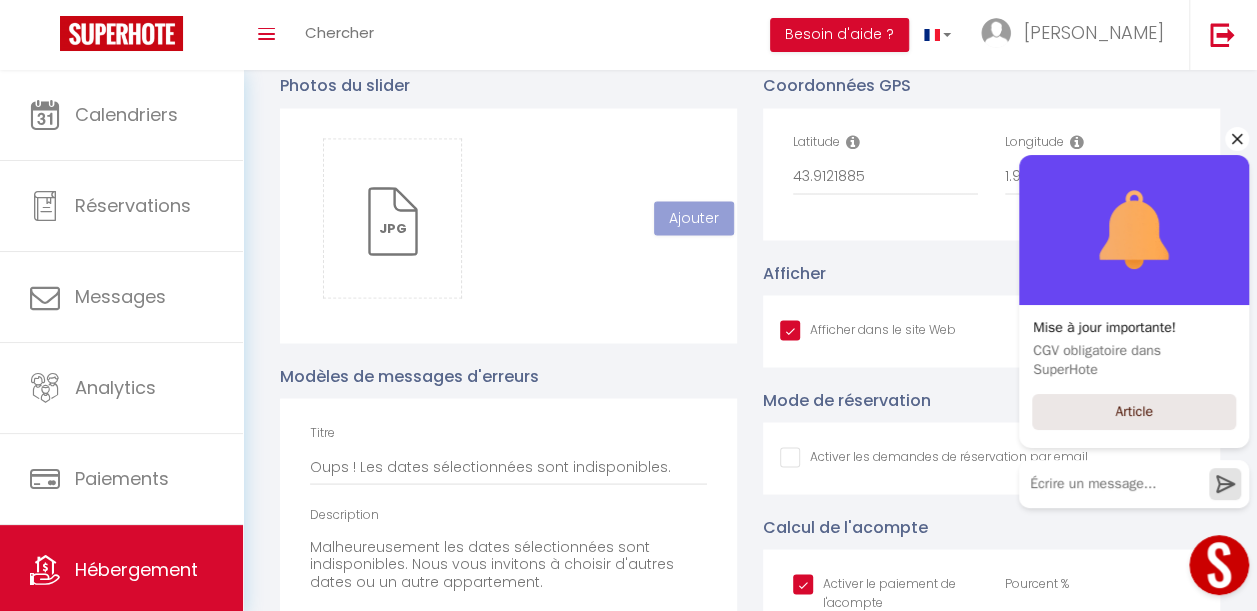 click 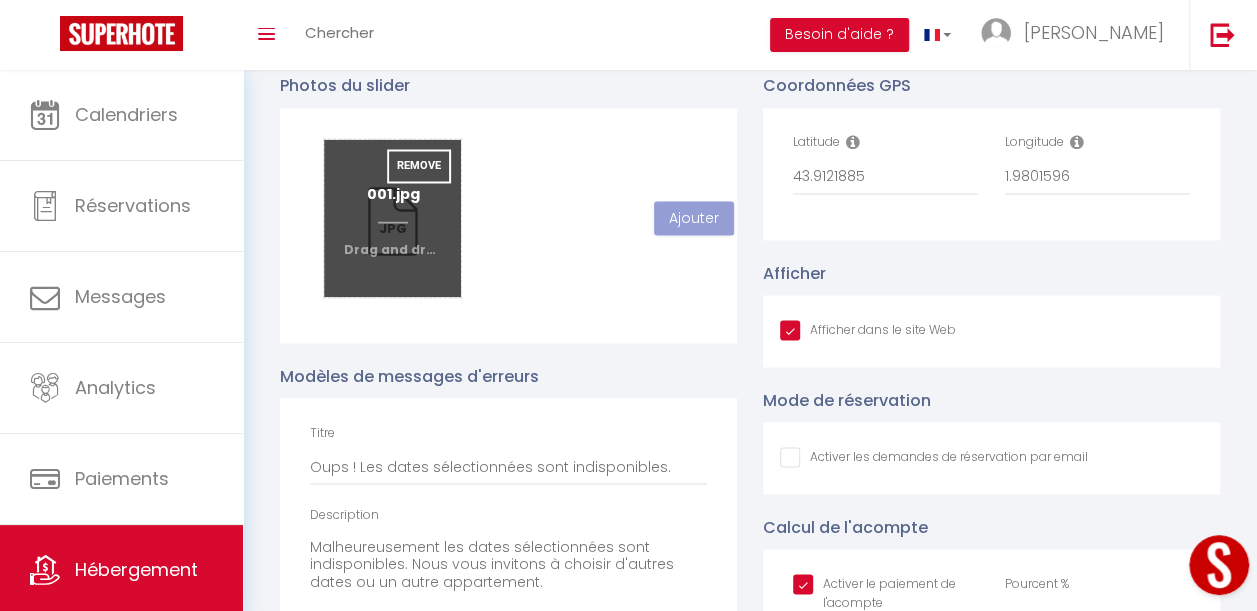 click at bounding box center [392, 218] 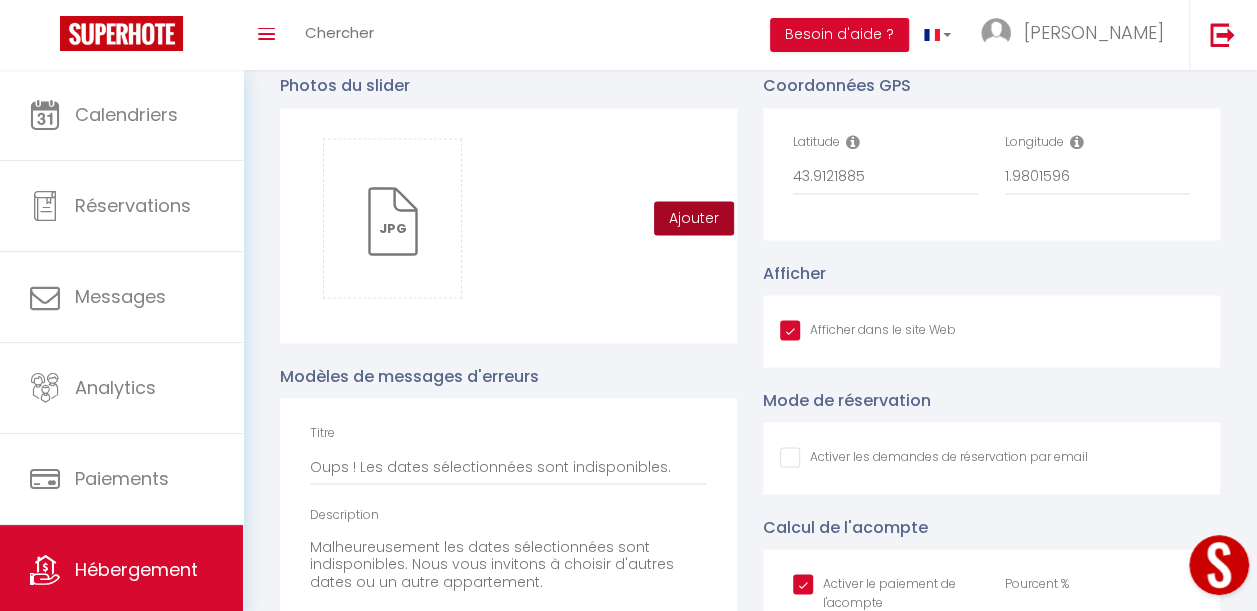 click on "Ajouter" at bounding box center [694, 218] 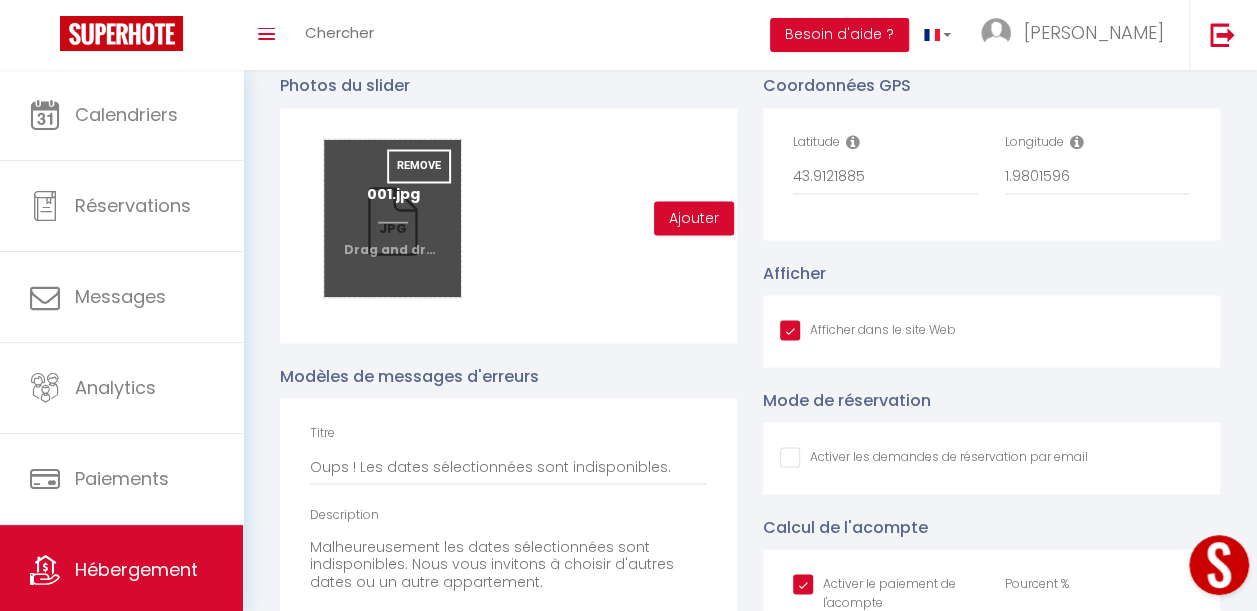click at bounding box center [392, 218] 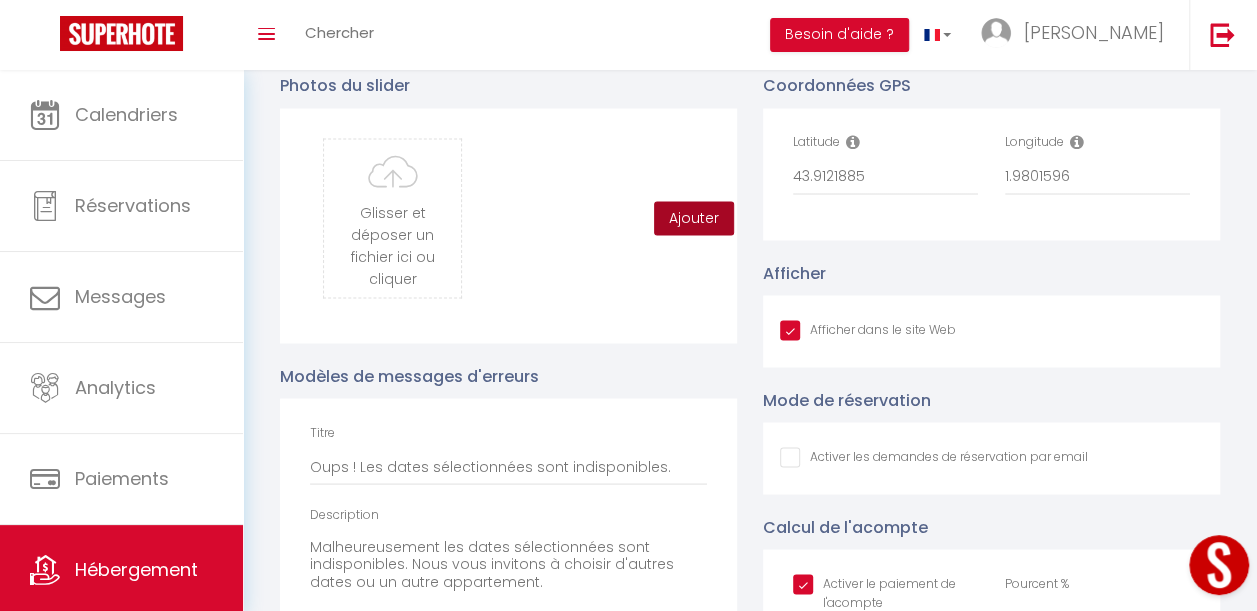 click on "Ajouter" at bounding box center (694, 218) 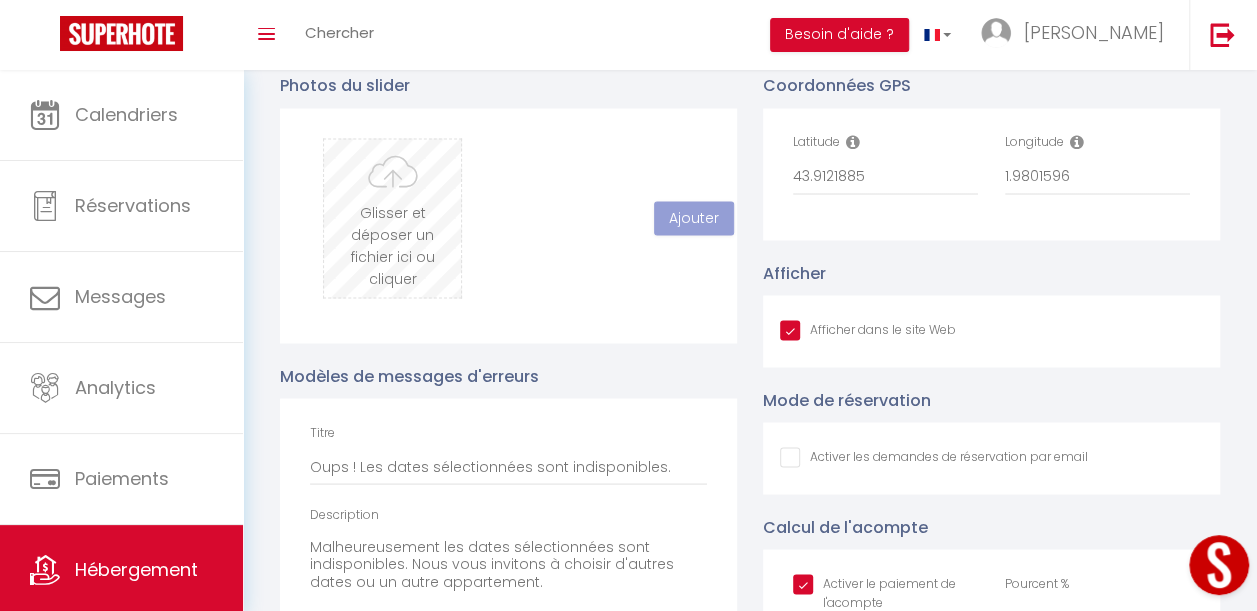 click at bounding box center (392, 218) 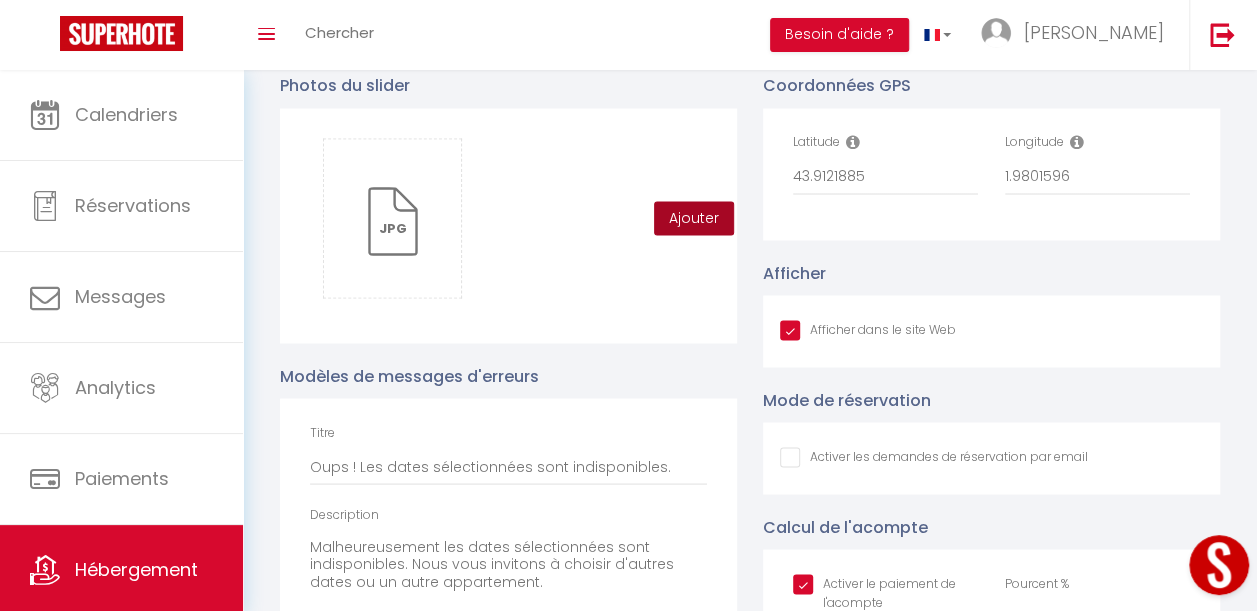 click on "Ajouter" at bounding box center [694, 218] 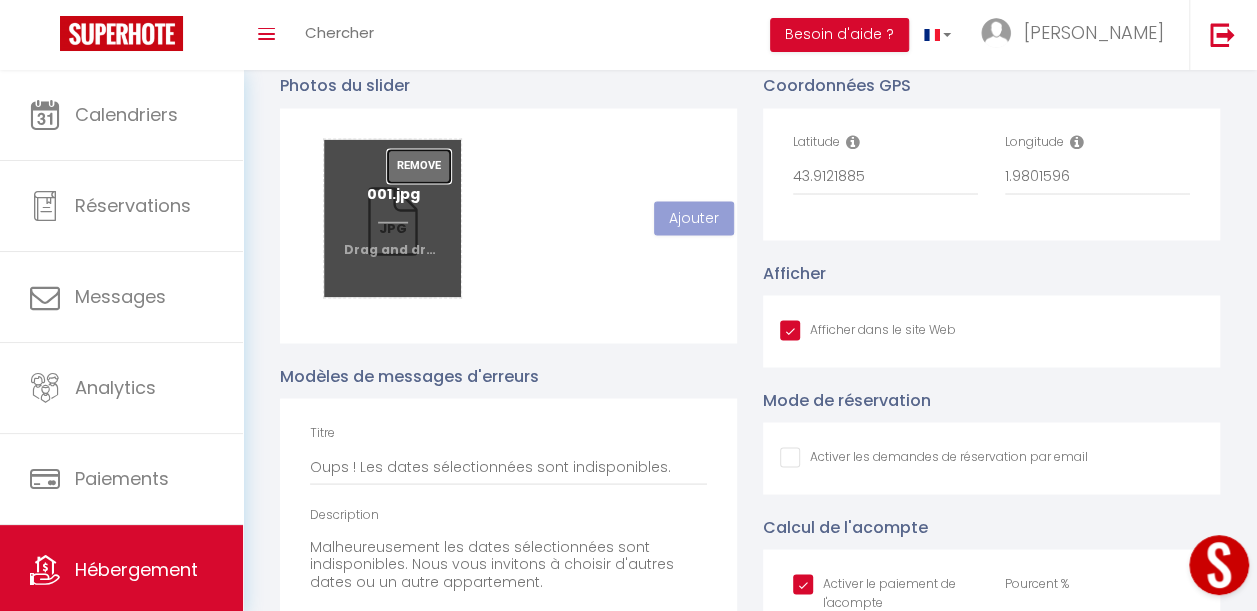 click on "Remove" at bounding box center [419, 166] 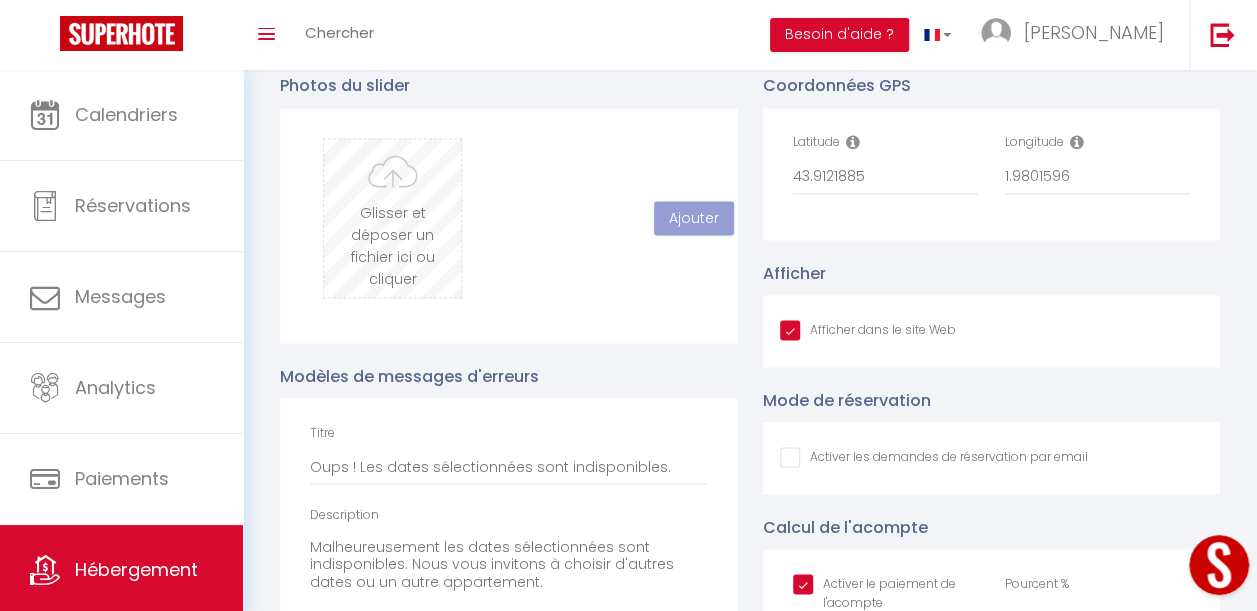 click at bounding box center (392, 218) 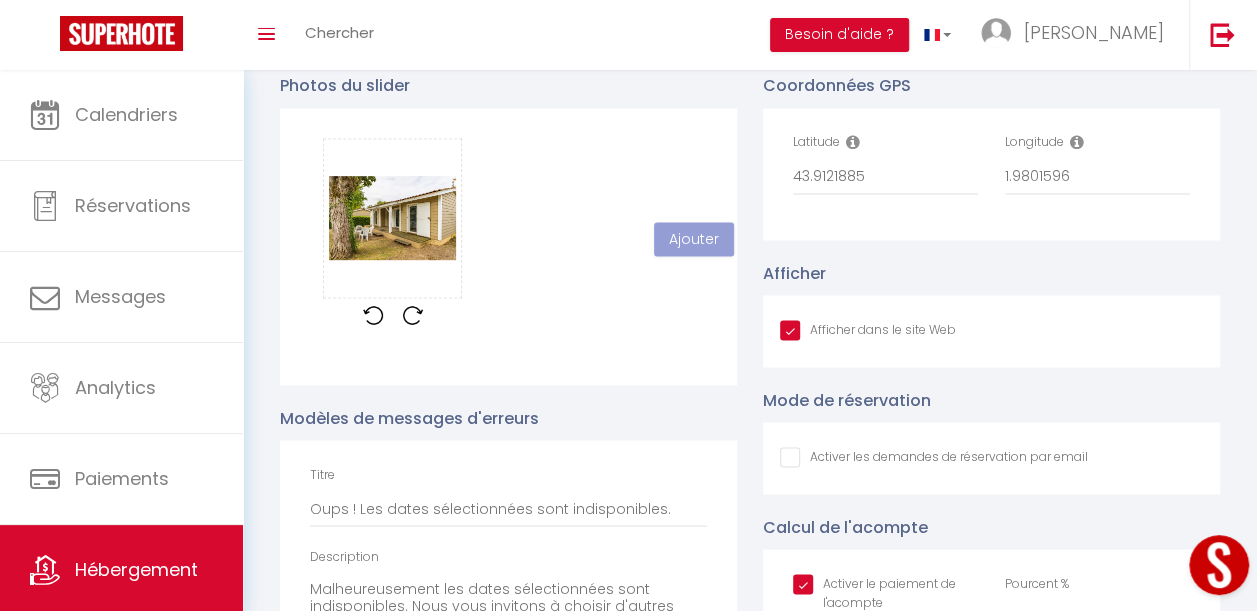 click at bounding box center [373, 315] 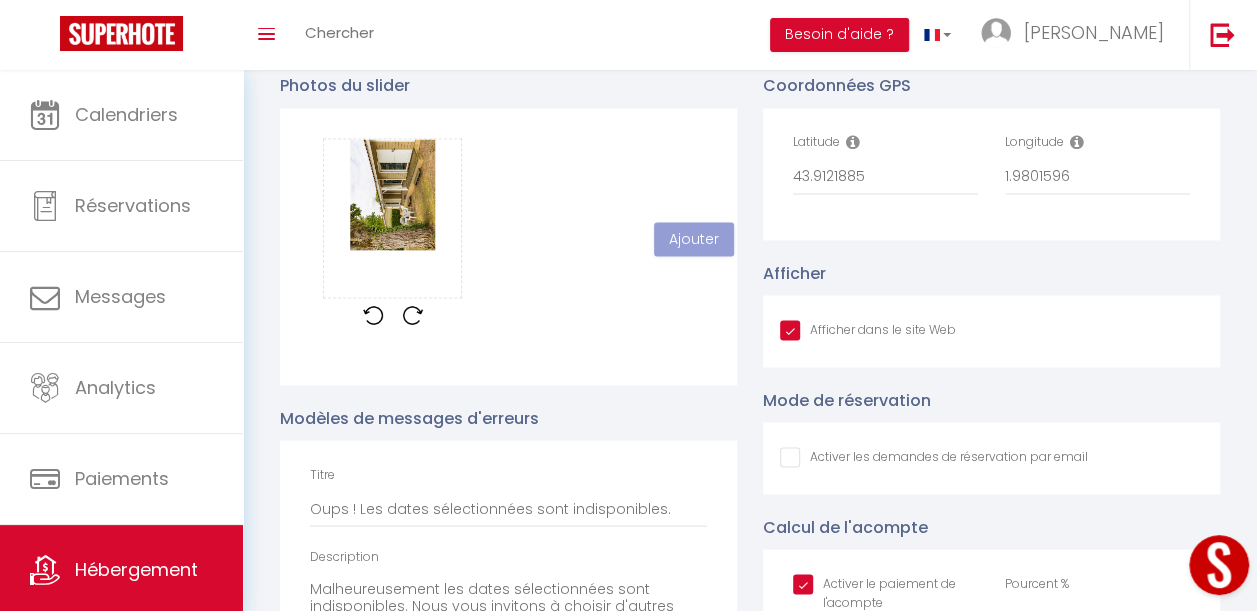 click at bounding box center (373, 315) 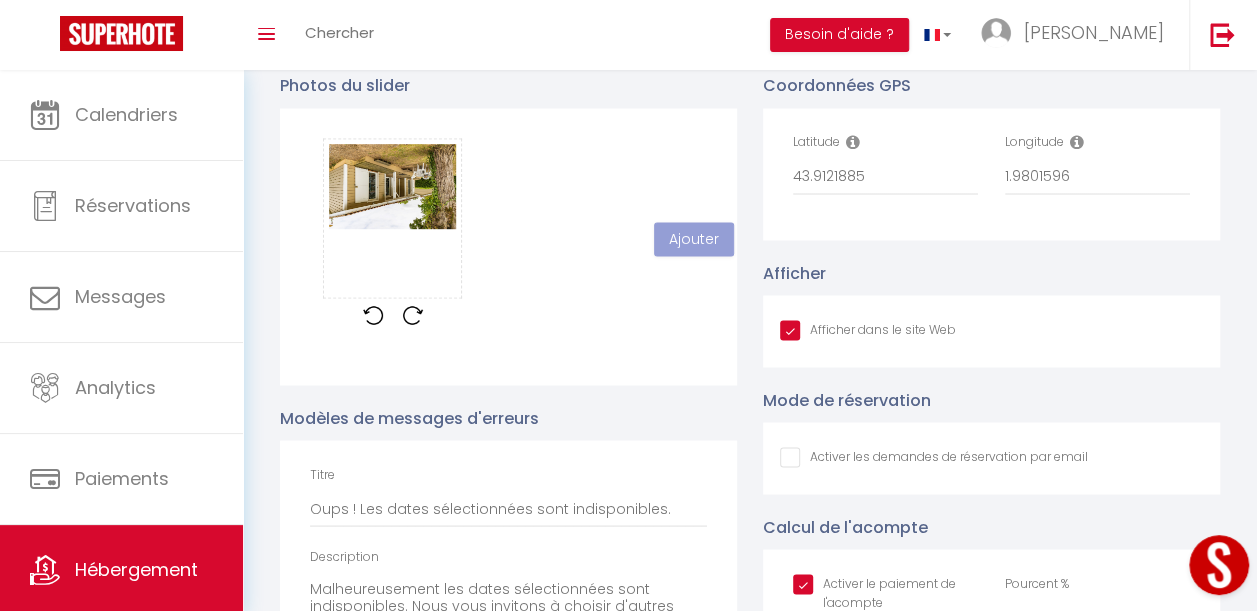 click at bounding box center [373, 315] 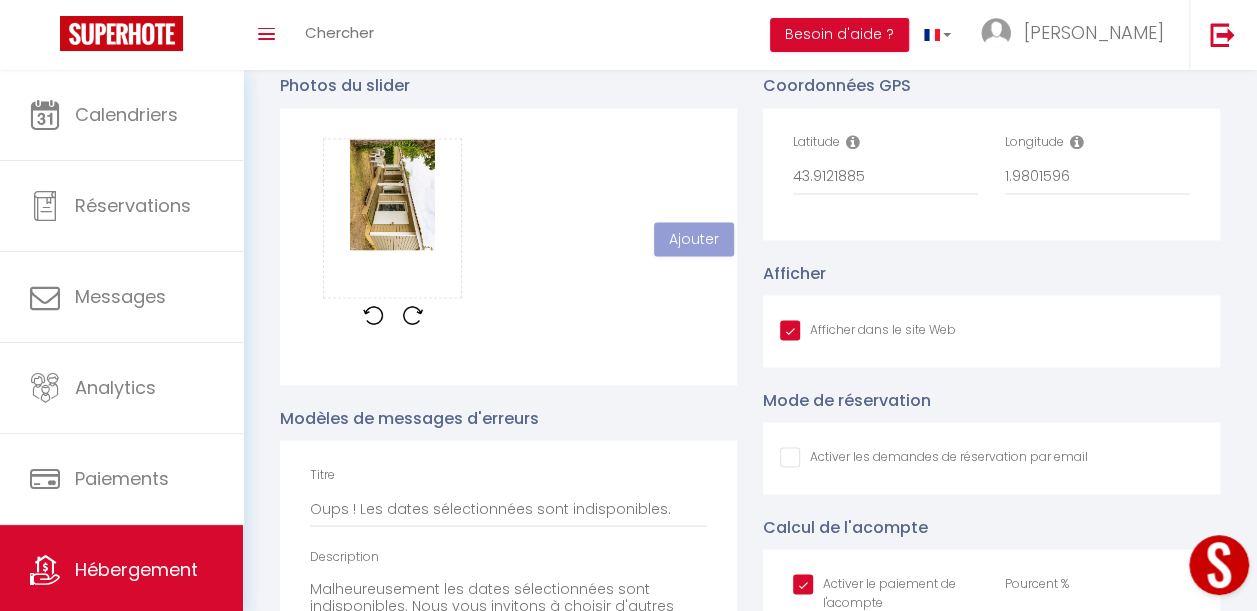 click at bounding box center [373, 315] 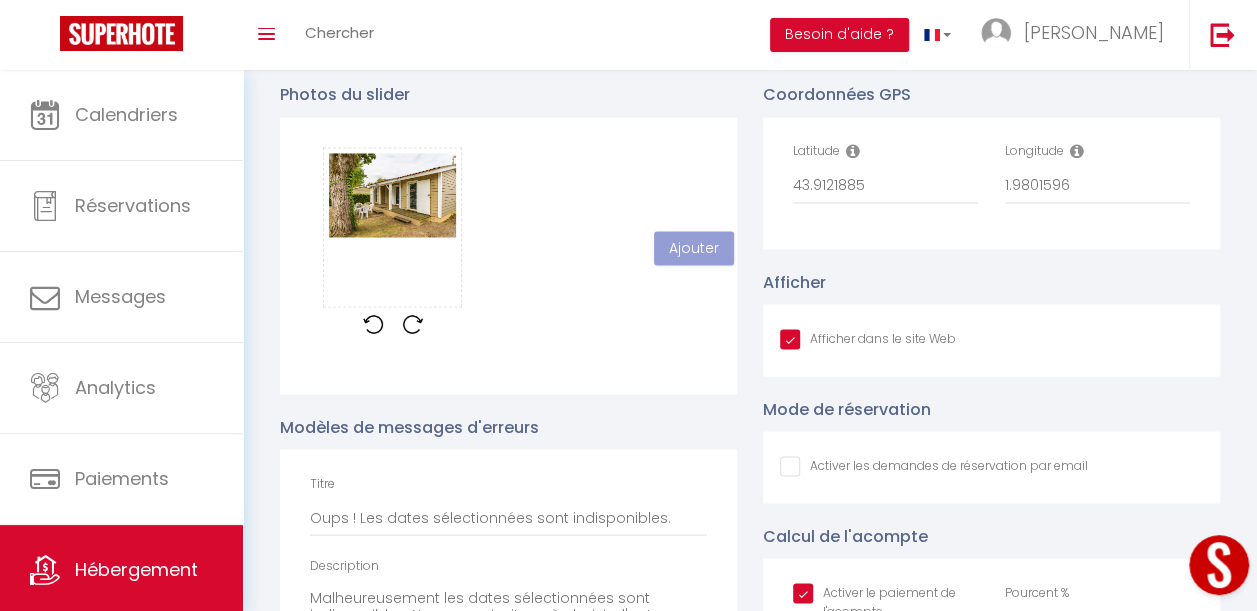 scroll, scrollTop: 1606, scrollLeft: 0, axis: vertical 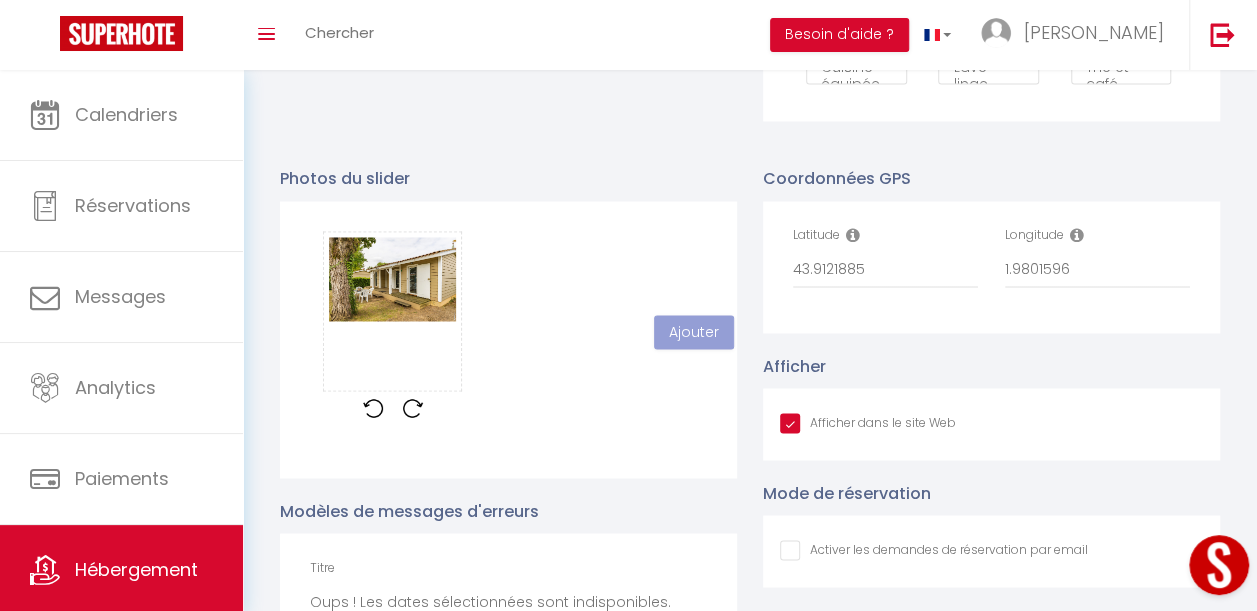 click on "Photos du slider     Glisser et déposer un fichier ici ou cliquer Ooops, something wrong happened. Remove   016.jpg Drag and drop or click to replace
Ajouter
Modèles de messages d'erreurs
Titre
Oups ! Les dates sélectionnées sont indisponibles.
Description
Malheureusement les dates sélectionnées sont indisponibles. Nous vous invitons à choisir d'autres dates ou un autre appartement." at bounding box center [508, 522] 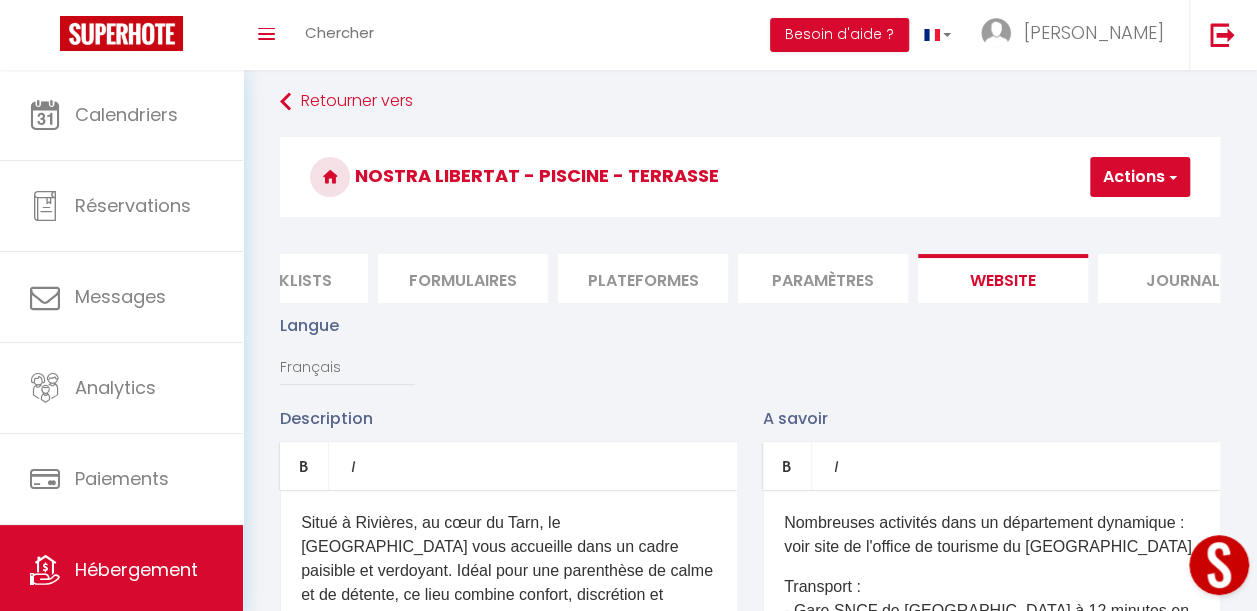 scroll, scrollTop: 7, scrollLeft: 0, axis: vertical 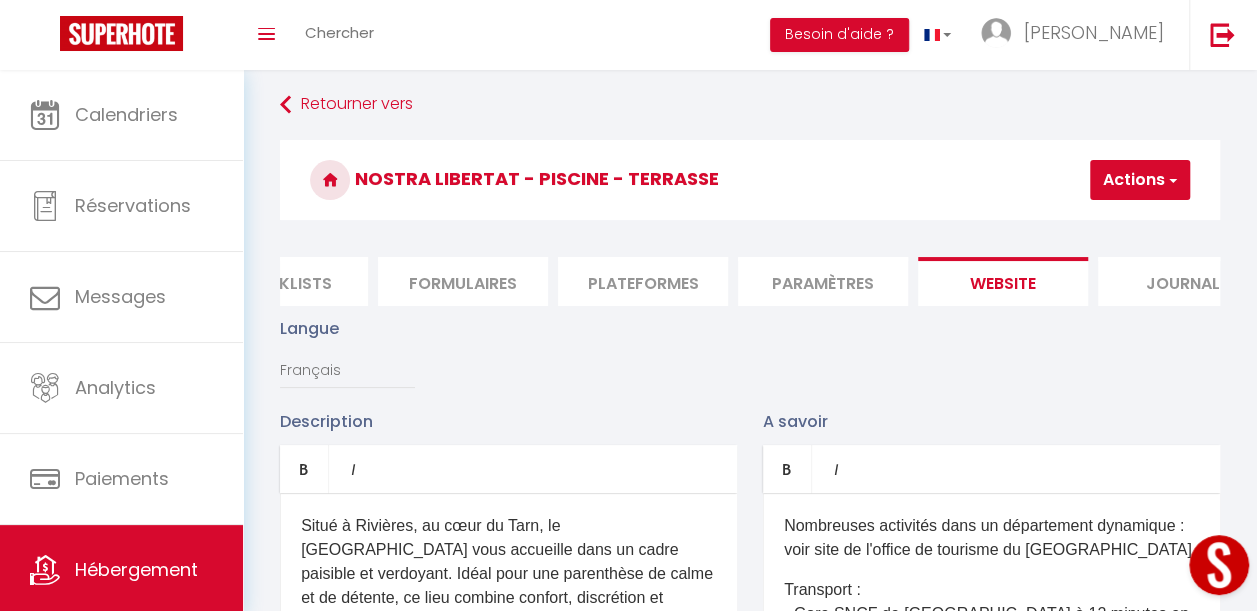 click on "Actions" at bounding box center (1140, 180) 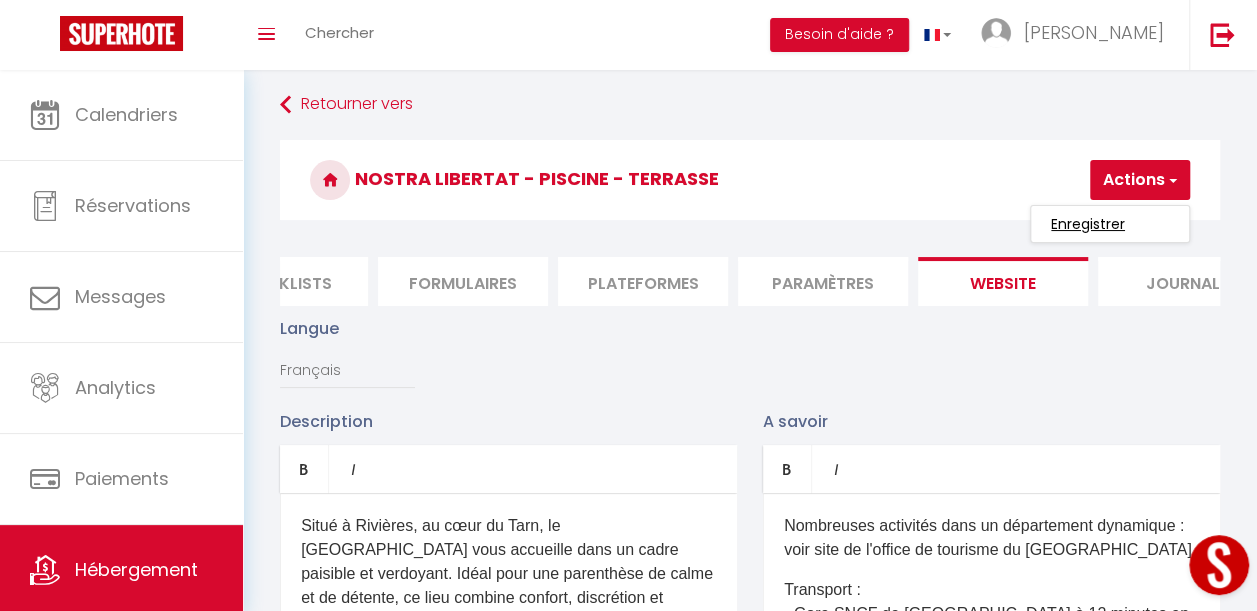click on "Enregistrer" at bounding box center (1088, 224) 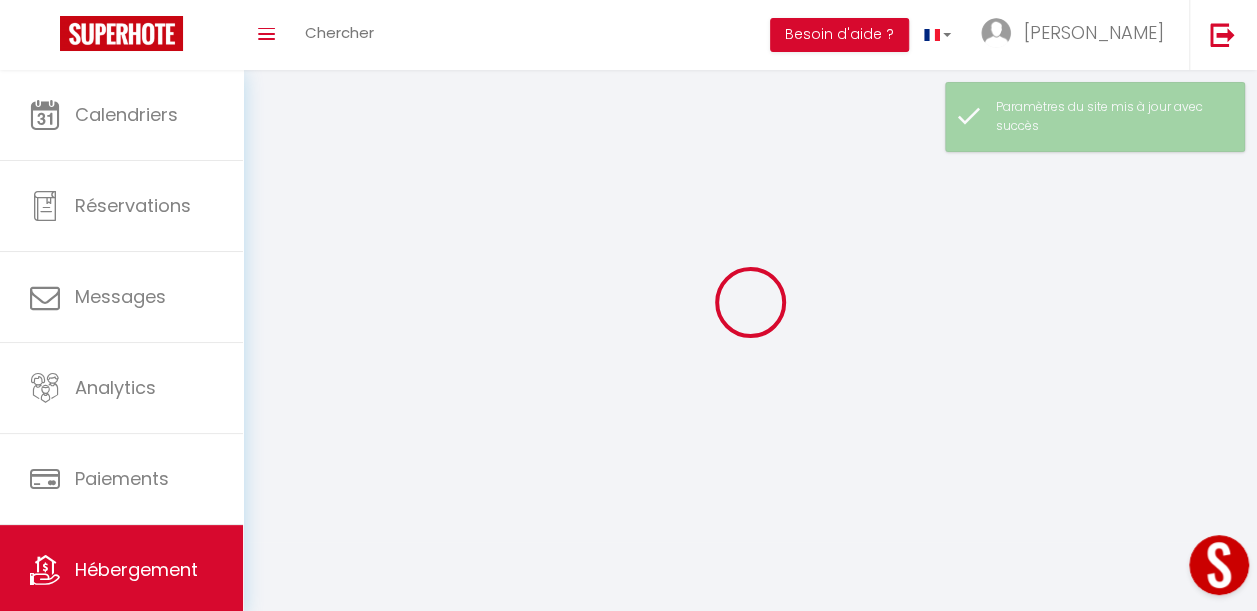 scroll, scrollTop: 0, scrollLeft: 0, axis: both 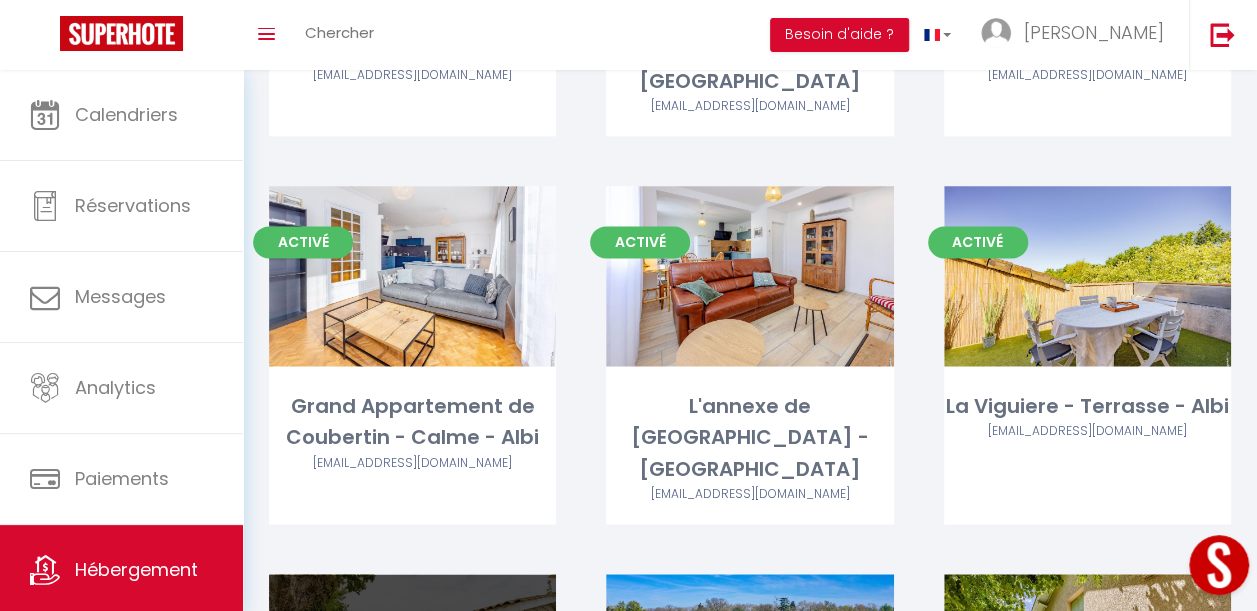 click on "Editer" at bounding box center (412, 664) 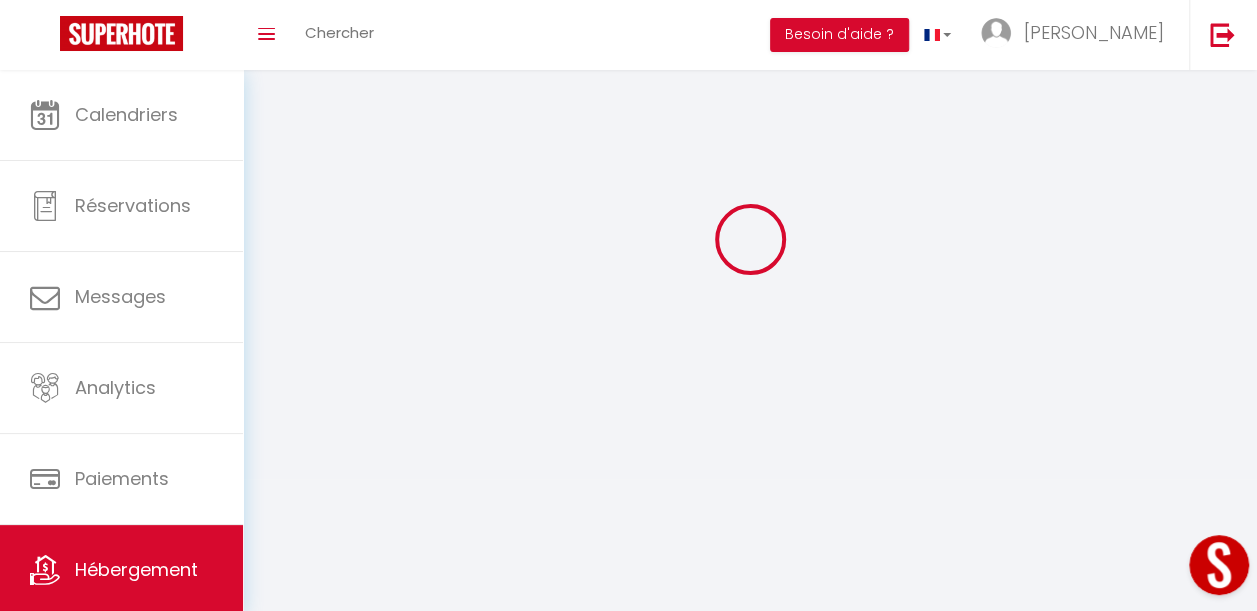 scroll, scrollTop: 0, scrollLeft: 0, axis: both 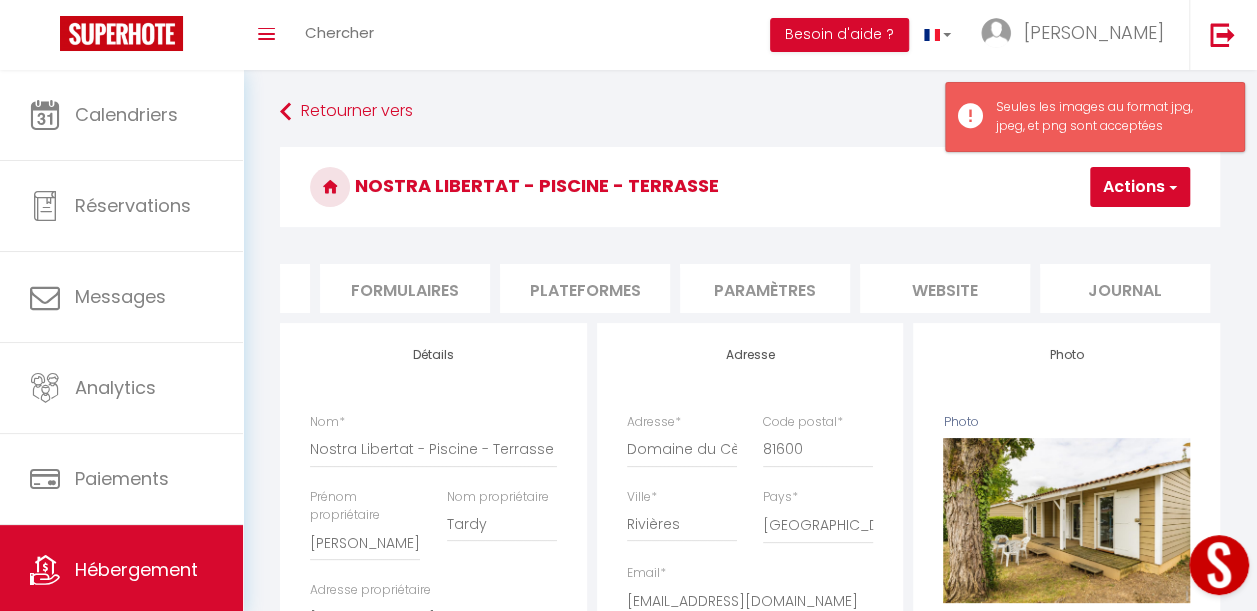 click on "website" at bounding box center [945, 288] 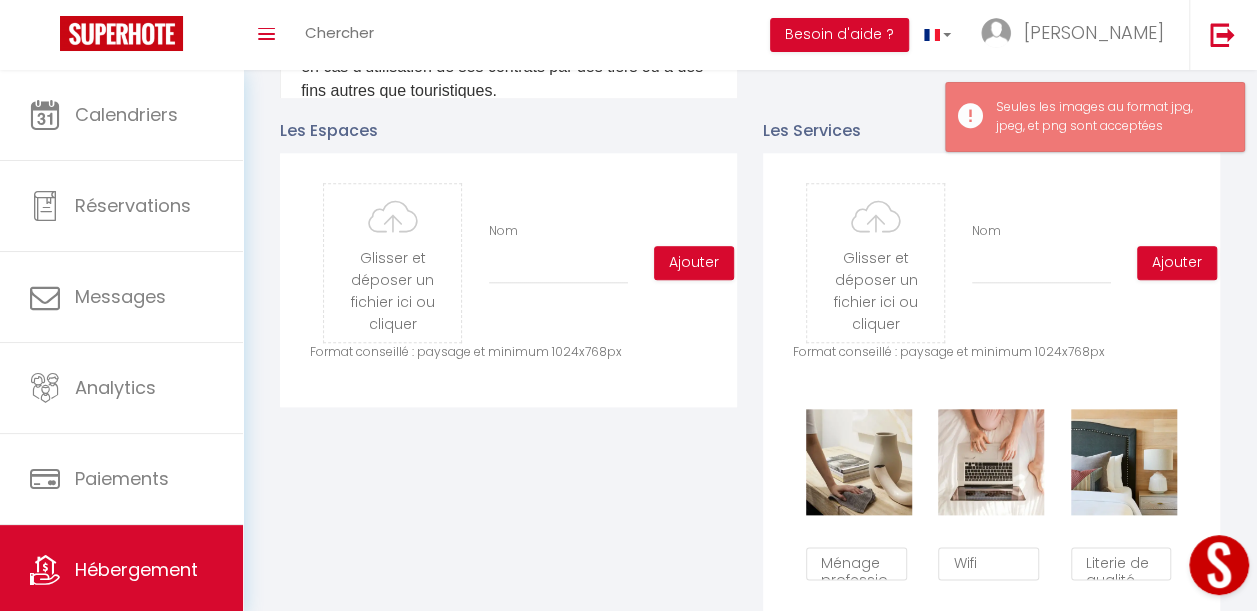 scroll, scrollTop: 872, scrollLeft: 0, axis: vertical 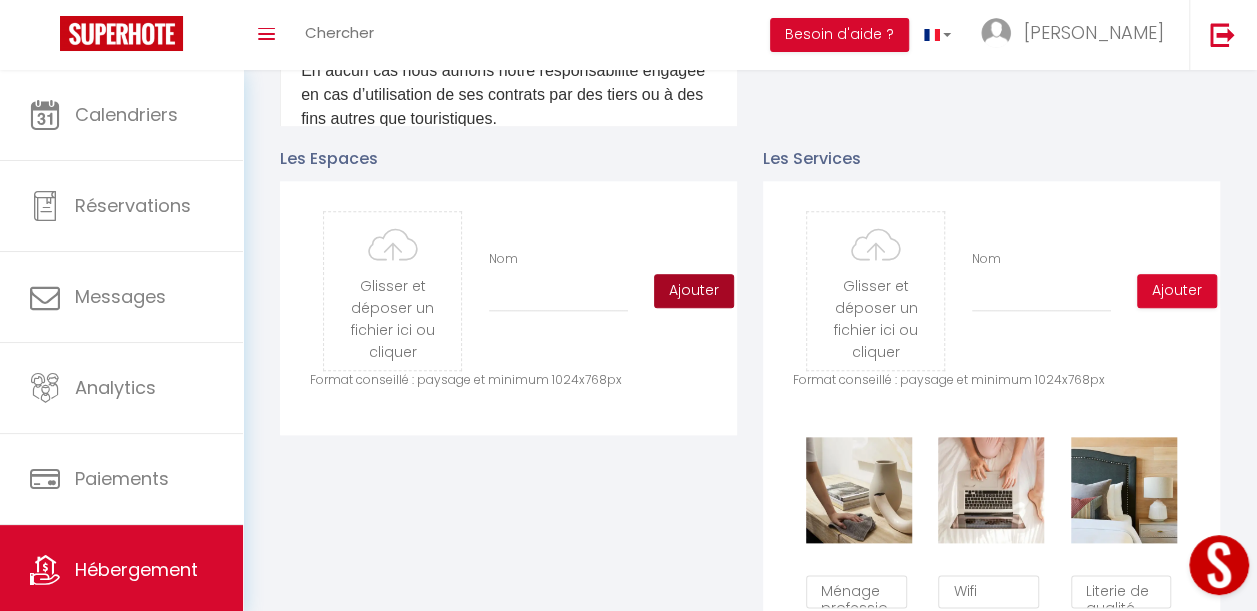 click on "Ajouter" at bounding box center (694, 291) 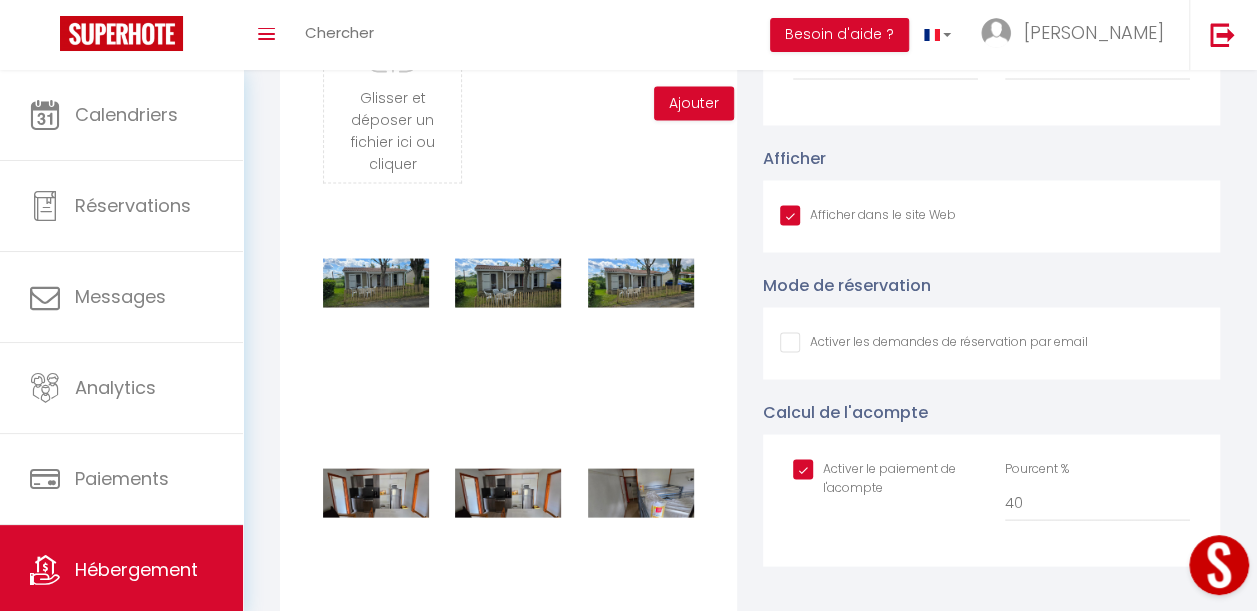 scroll, scrollTop: 1912, scrollLeft: 0, axis: vertical 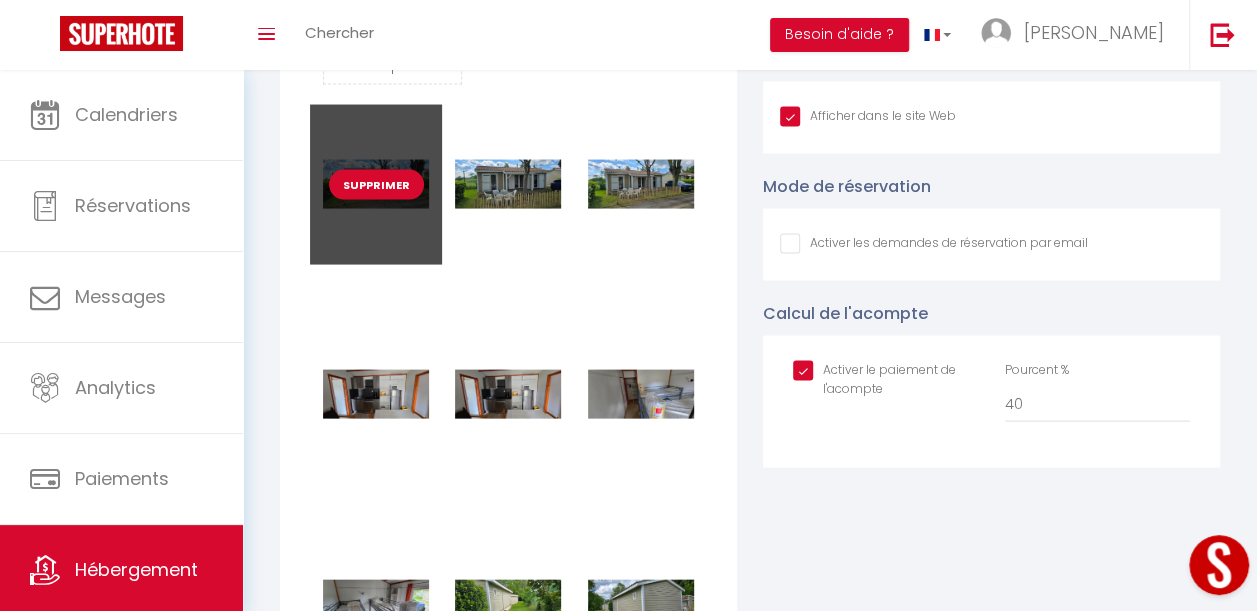 click on "Supprimer" at bounding box center [376, 185] 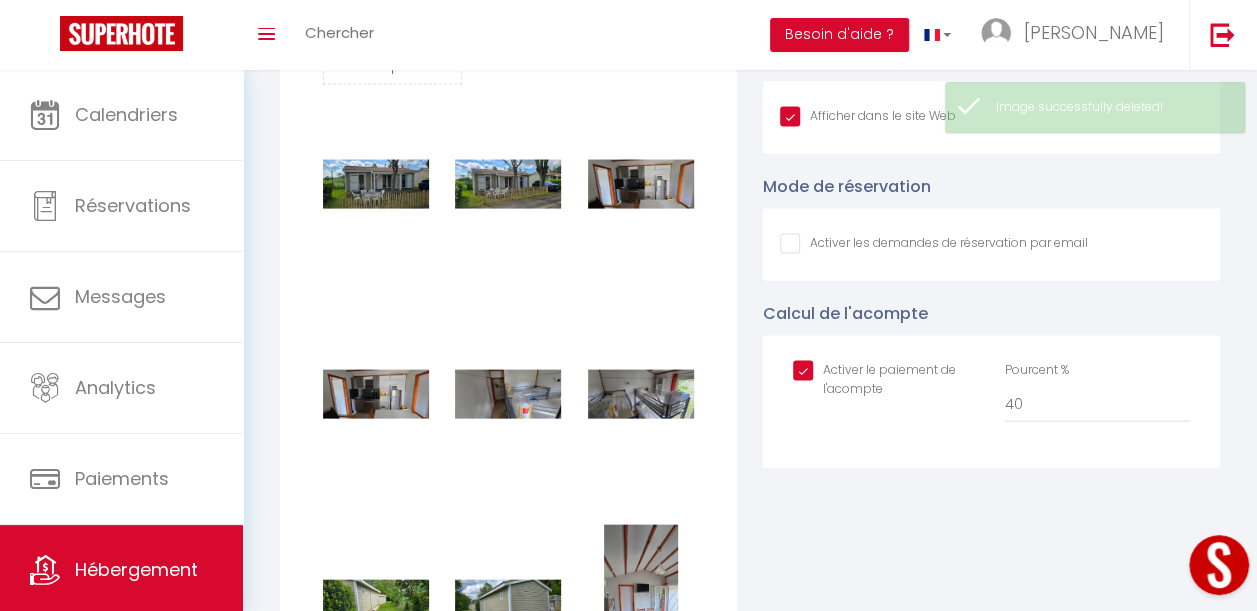 click on "Supprimer" at bounding box center [376, 185] 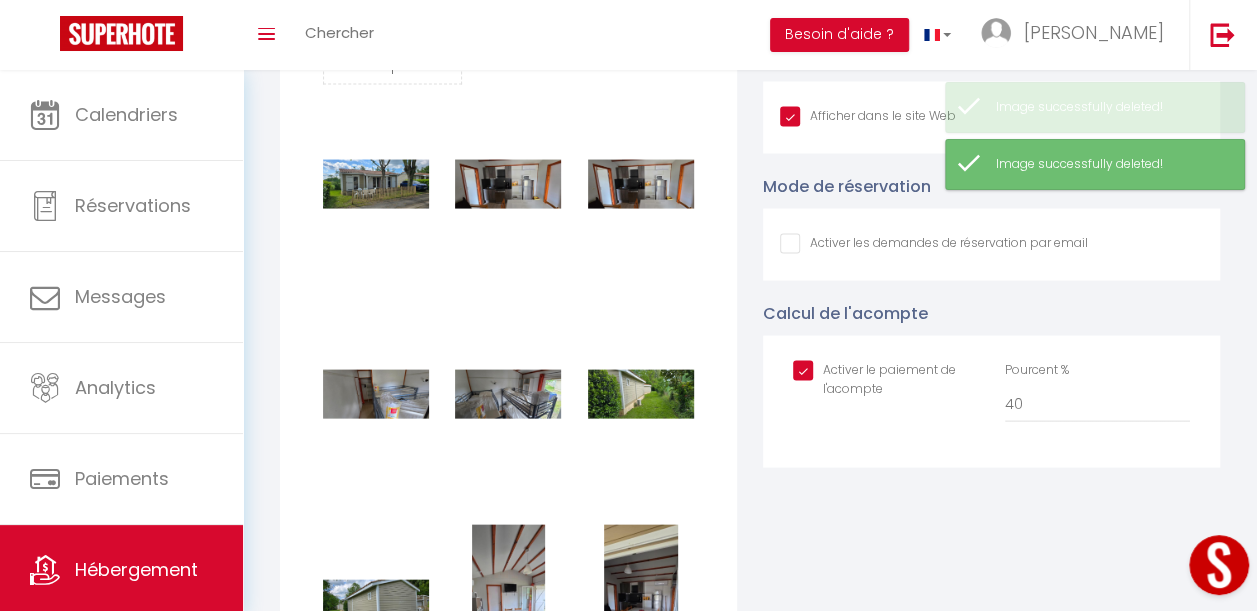 click on "Supprimer" at bounding box center [376, 185] 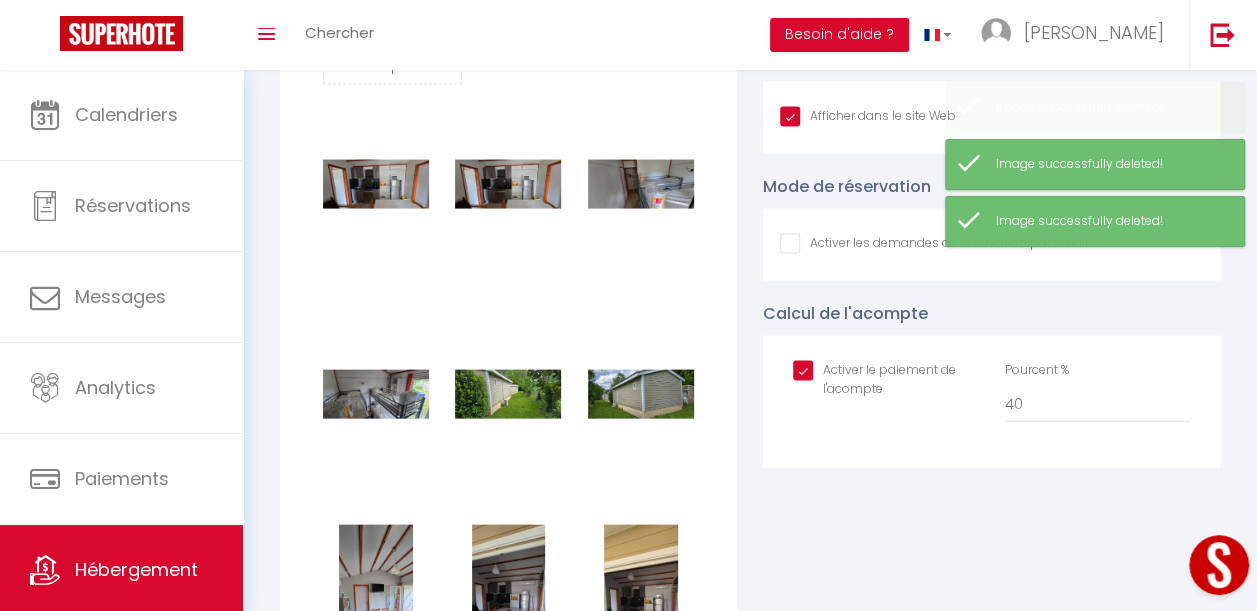 click on "Supprimer" at bounding box center (376, 185) 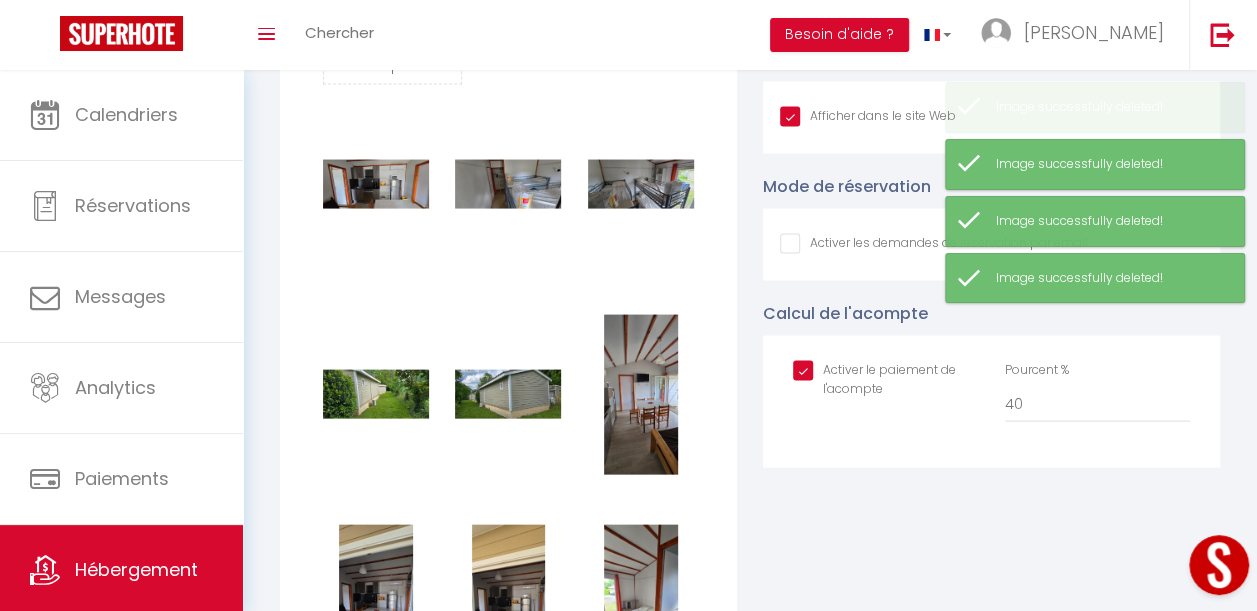 click on "Supprimer" at bounding box center [376, 185] 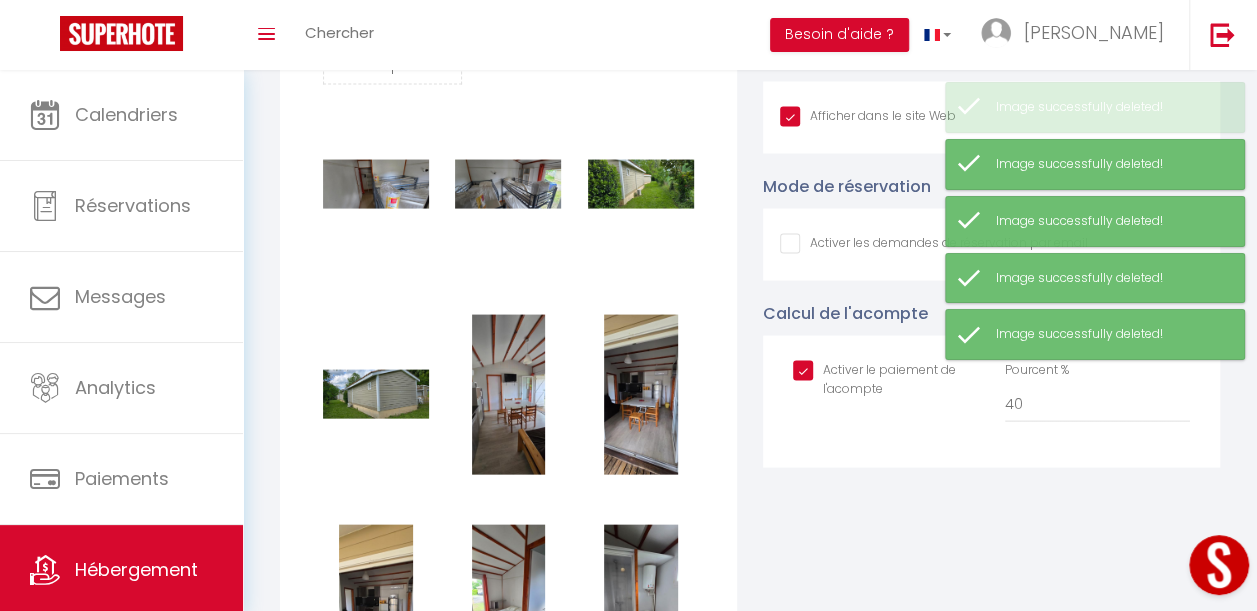 click on "Supprimer" at bounding box center (376, 185) 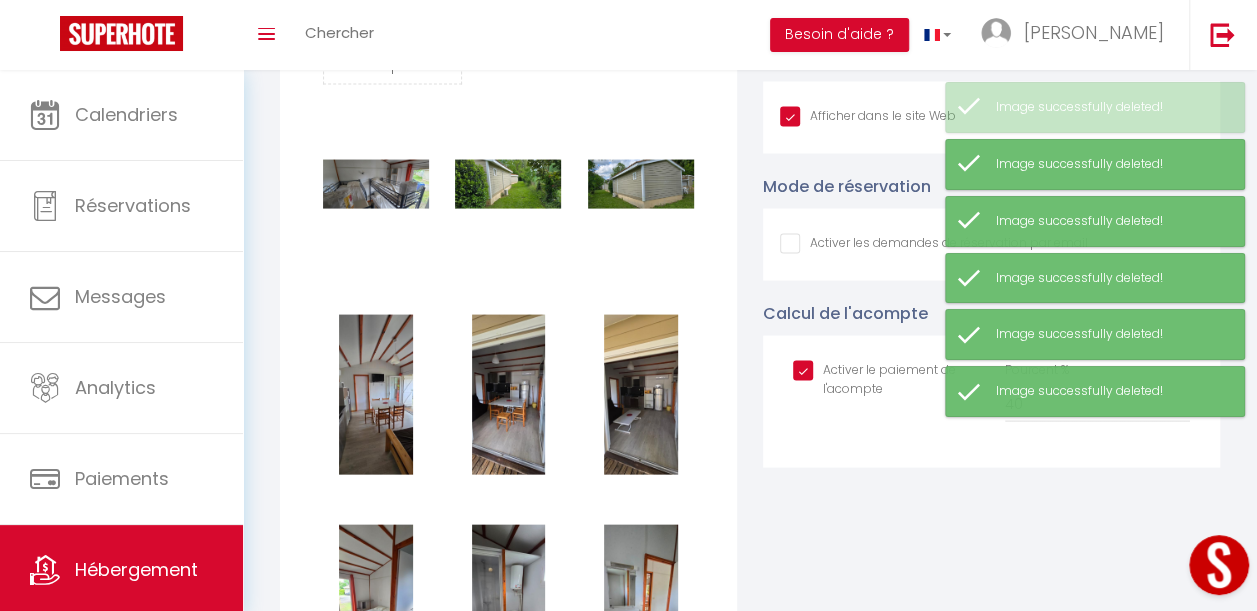click on "Supprimer" at bounding box center [376, 185] 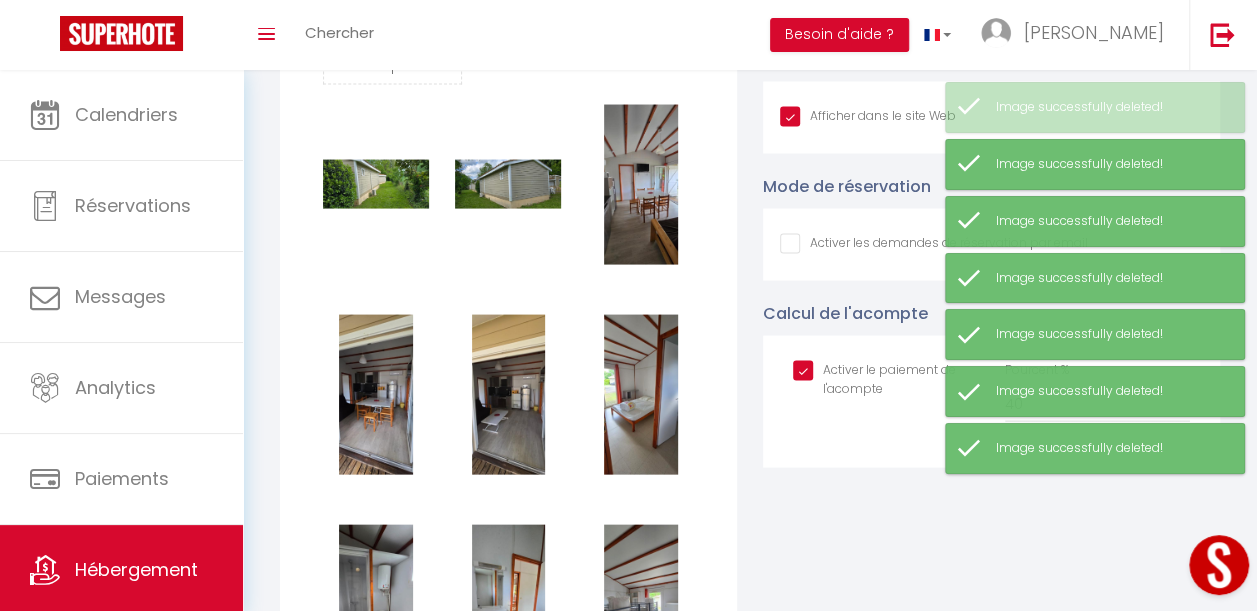 click on "Supprimer" at bounding box center [376, 185] 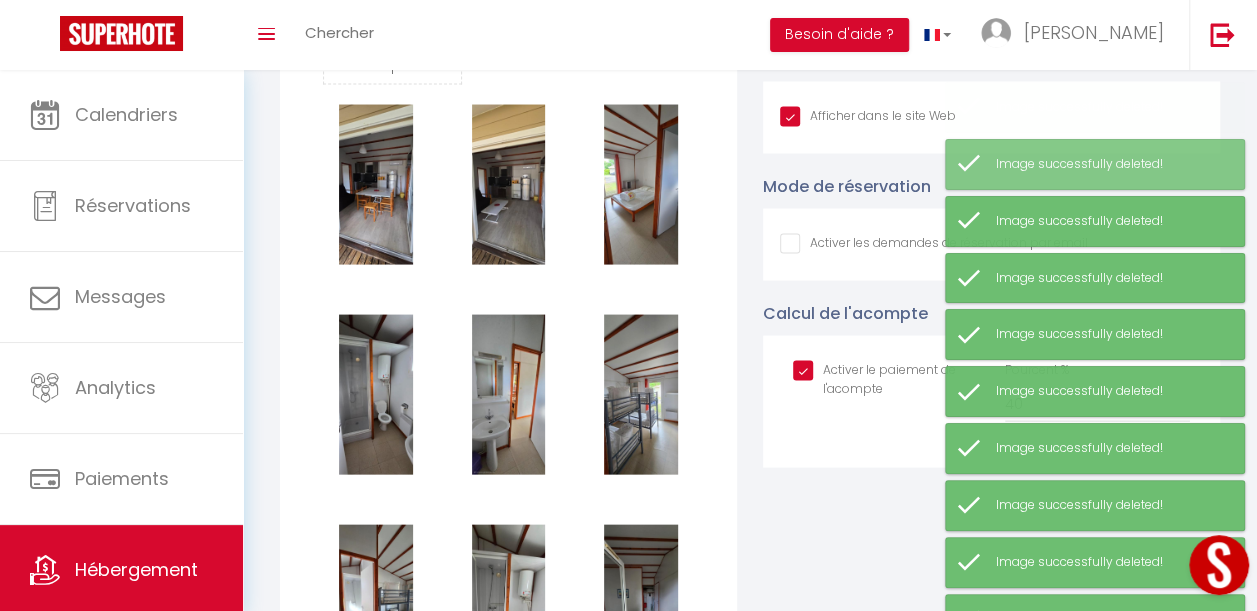 click on "Supprimer" at bounding box center [376, 185] 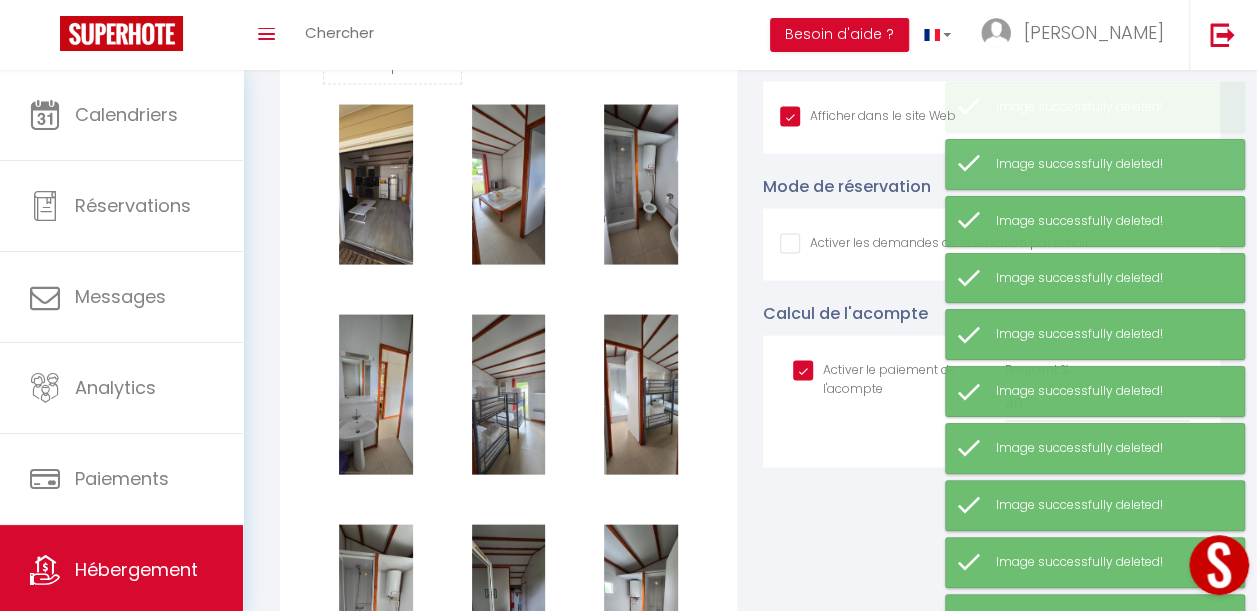 click on "Supprimer" at bounding box center [376, 185] 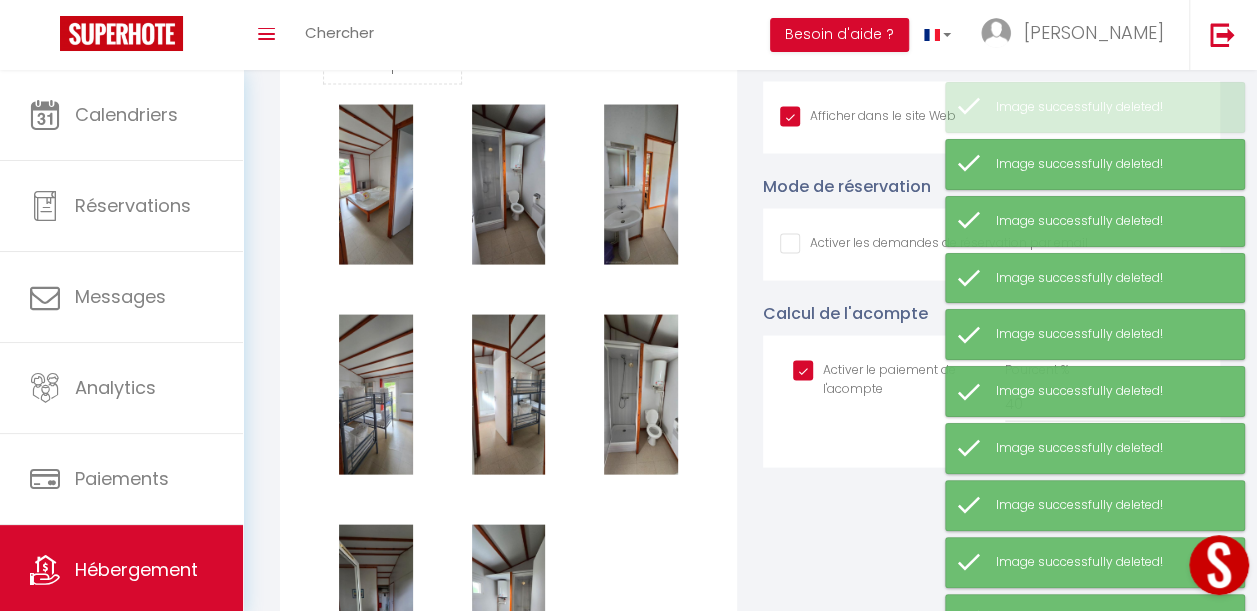 click on "Supprimer" at bounding box center (376, 185) 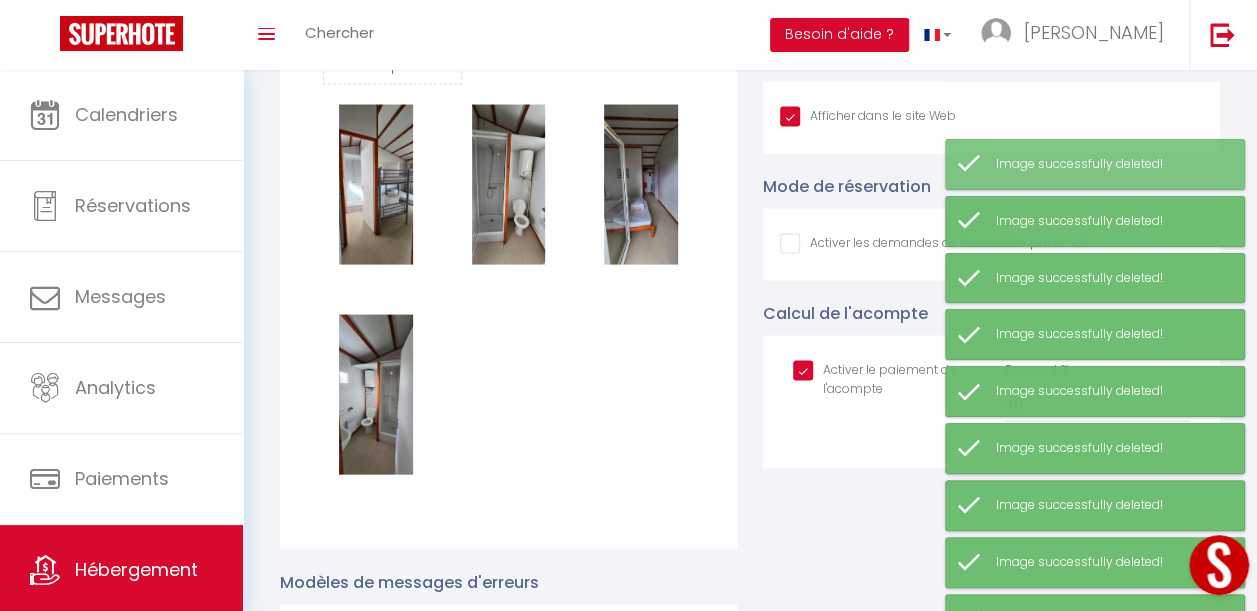 click on "Supprimer" at bounding box center [376, 185] 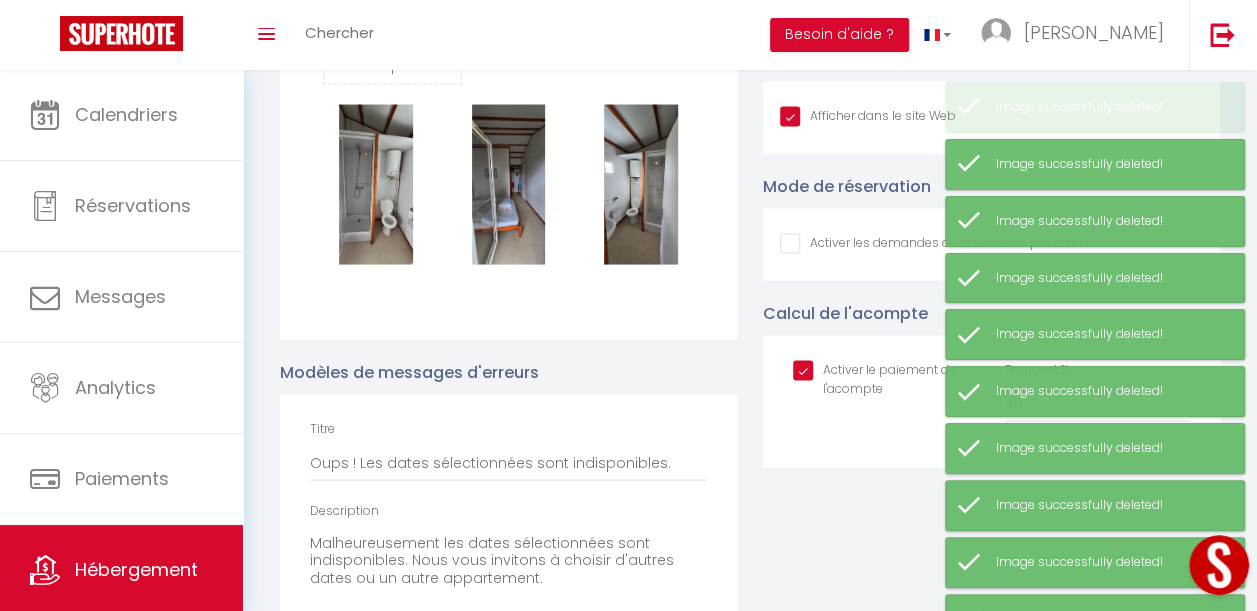 click on "Supprimer" at bounding box center (376, 185) 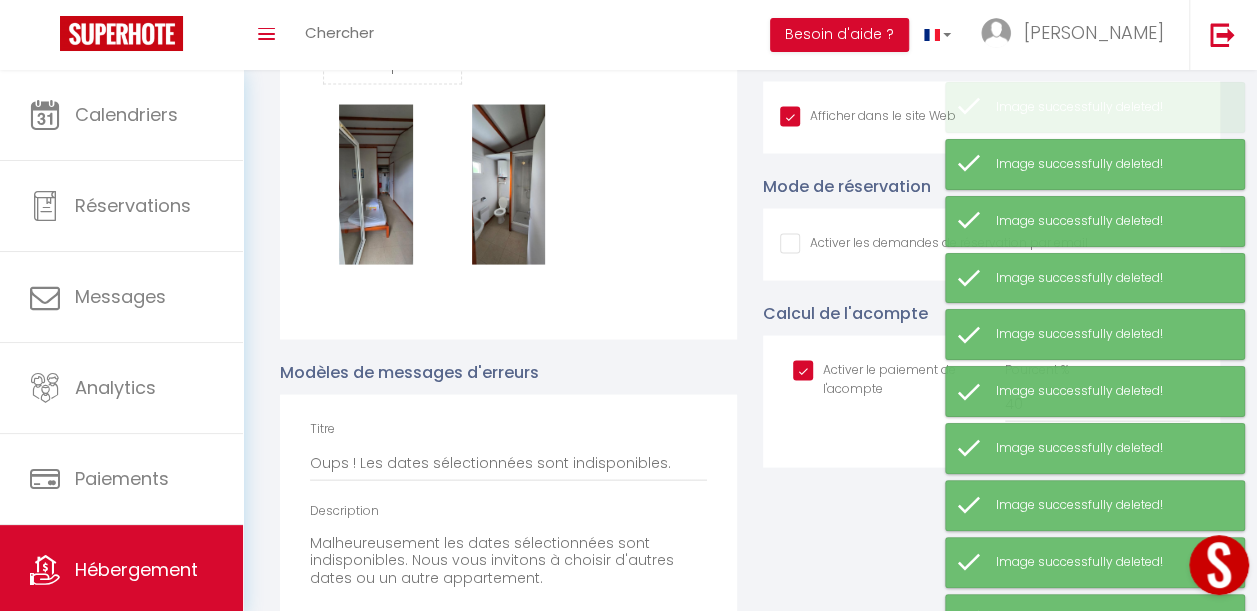 click on "Supprimer" at bounding box center (376, 185) 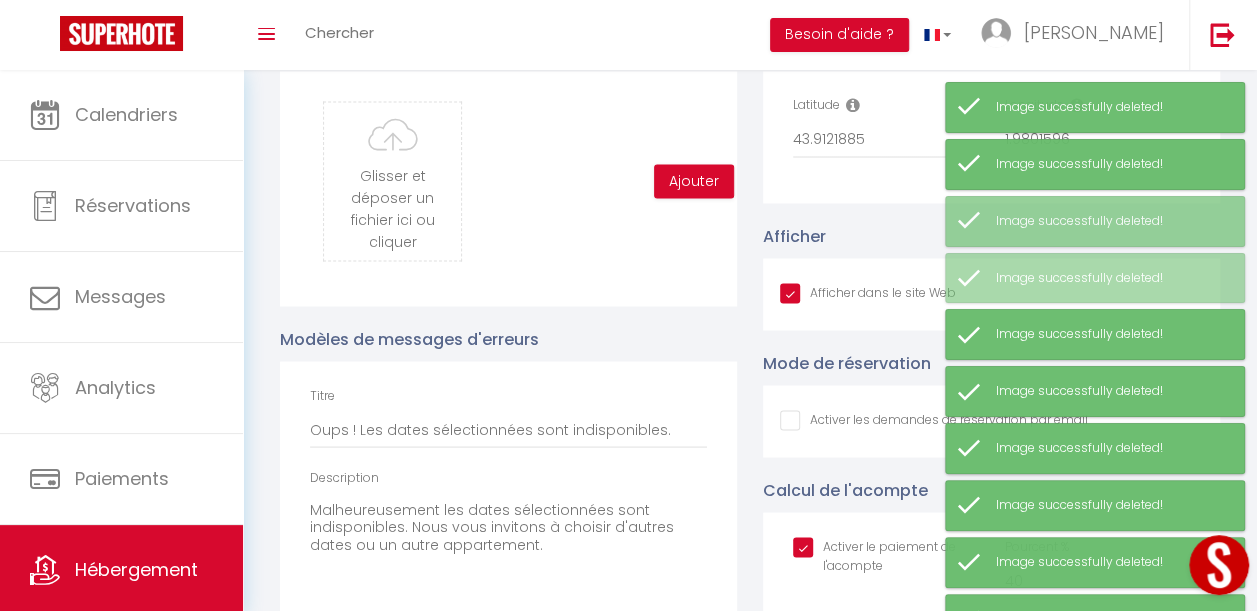 scroll, scrollTop: 1686, scrollLeft: 0, axis: vertical 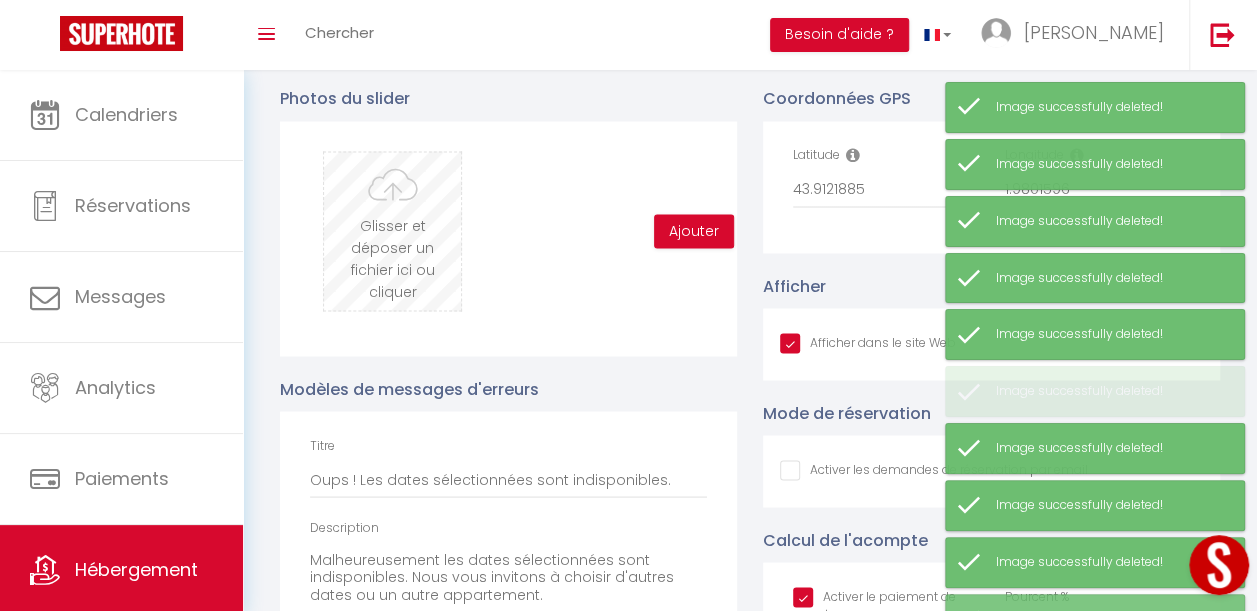 click at bounding box center [392, 231] 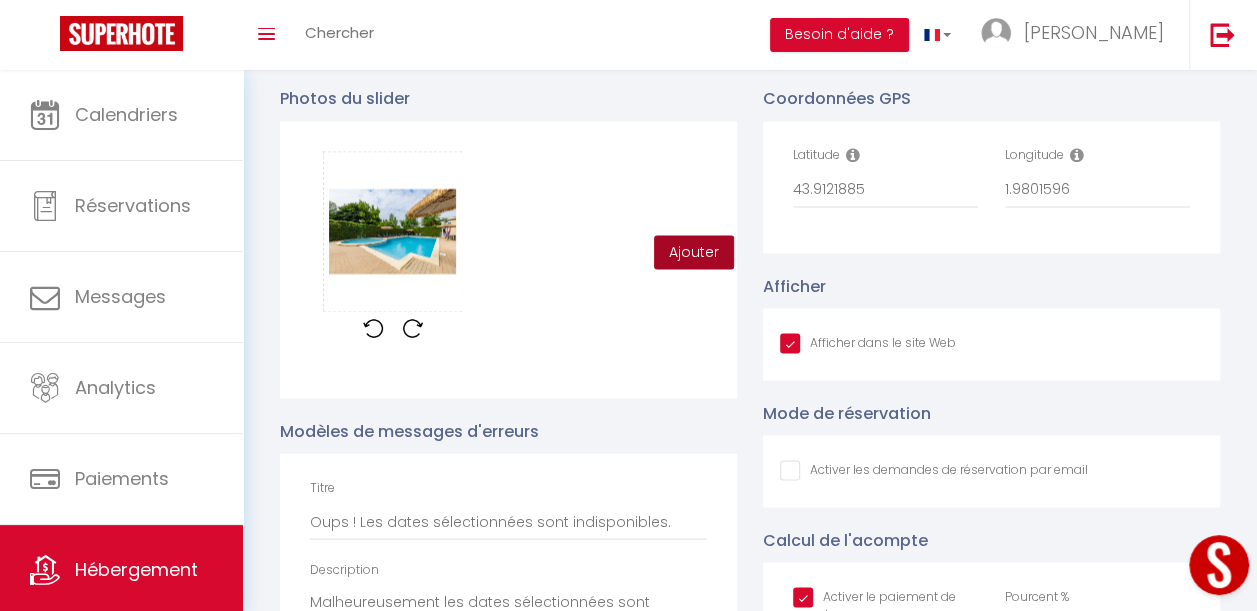 click on "Ajouter" at bounding box center [694, 252] 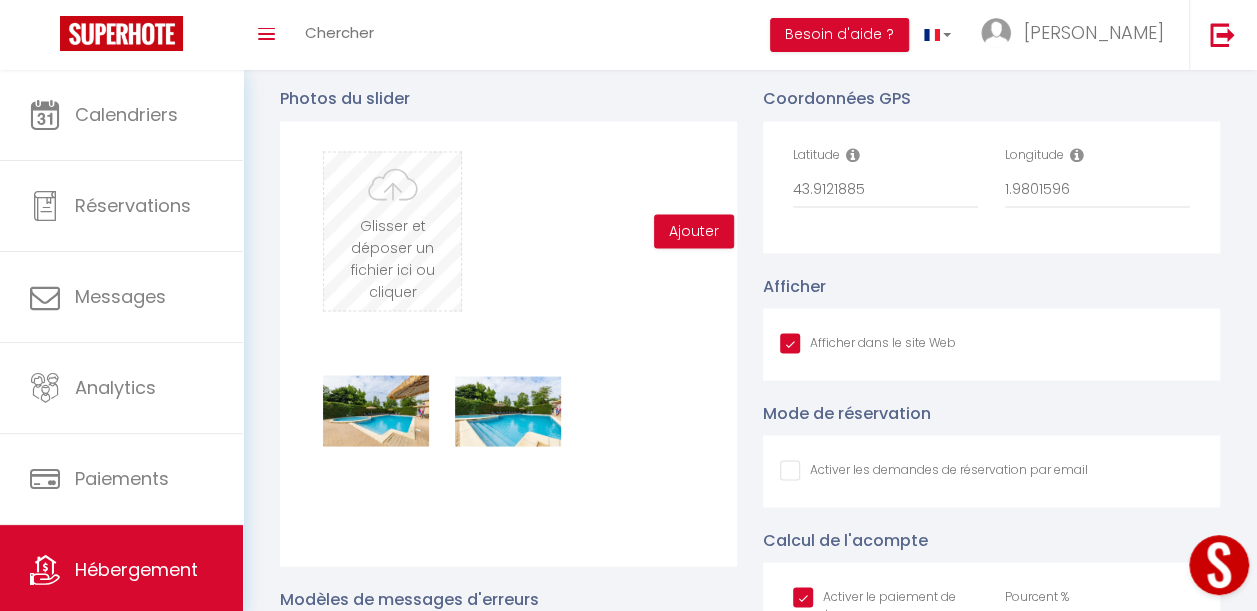 click at bounding box center (392, 231) 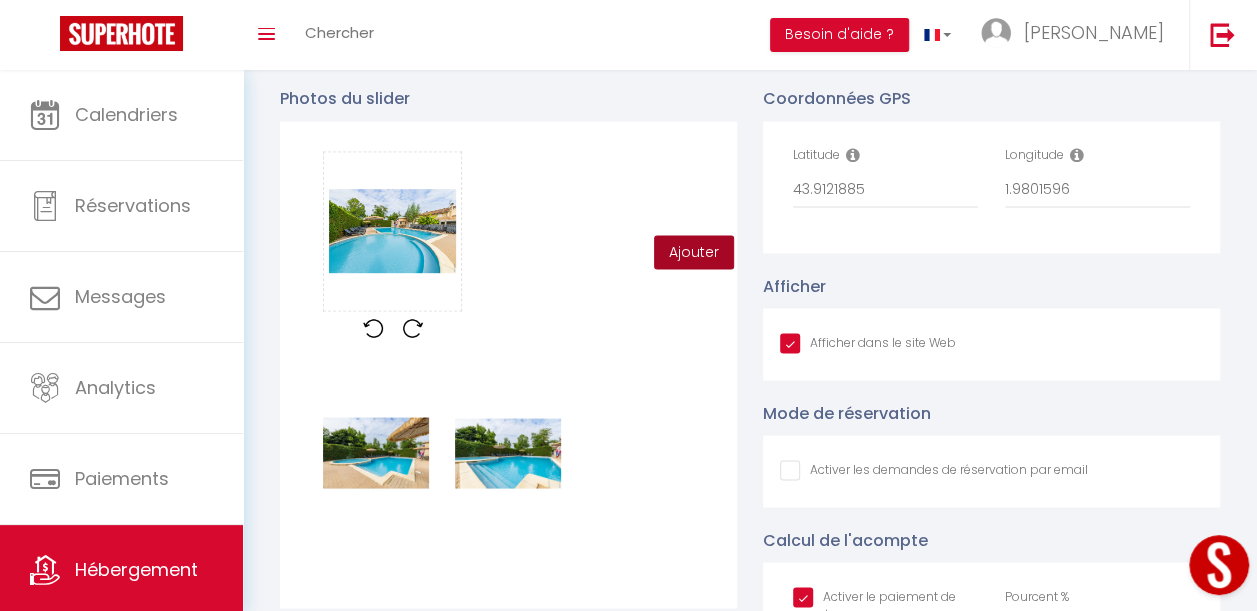 click on "Ajouter" at bounding box center (694, 252) 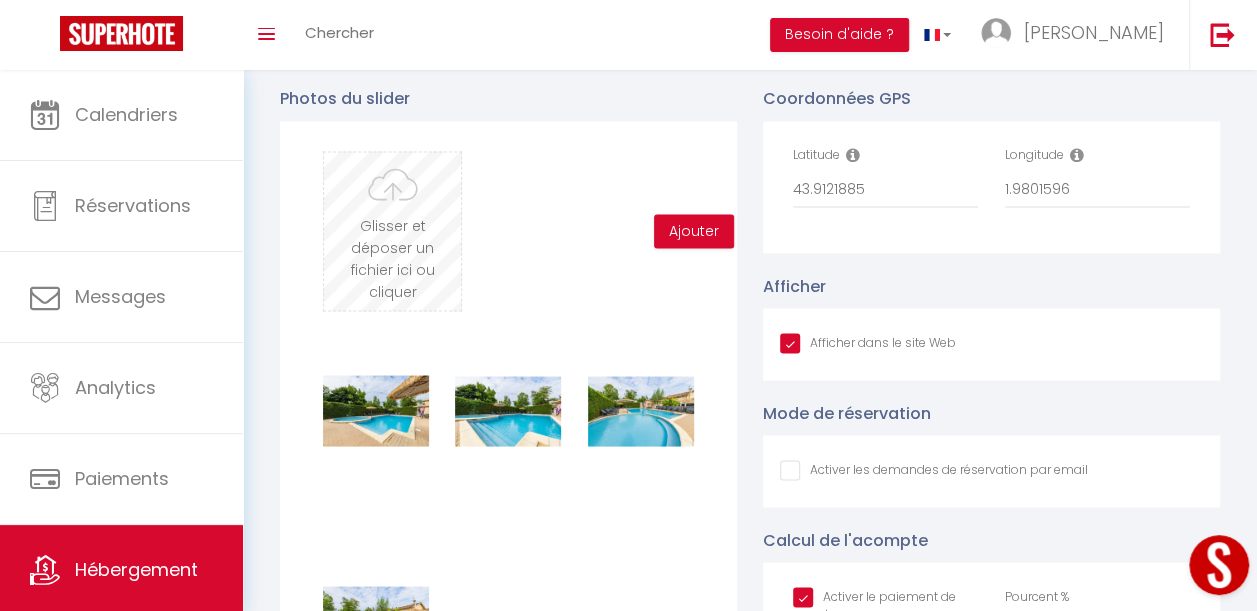 click at bounding box center (392, 231) 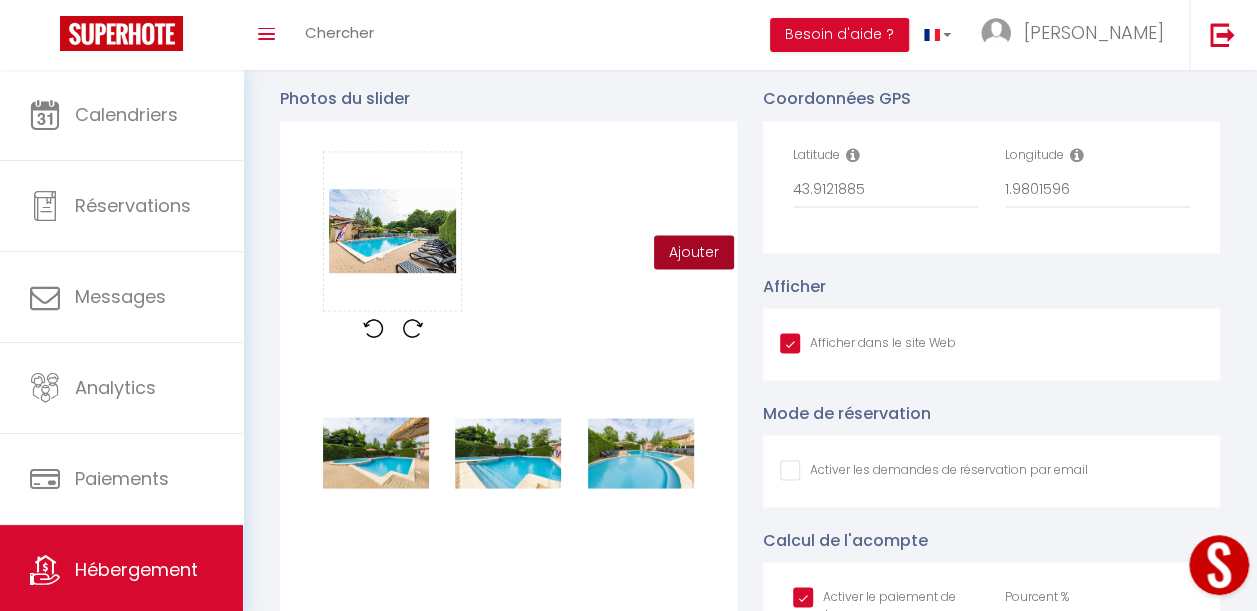 click on "Ajouter" at bounding box center [694, 252] 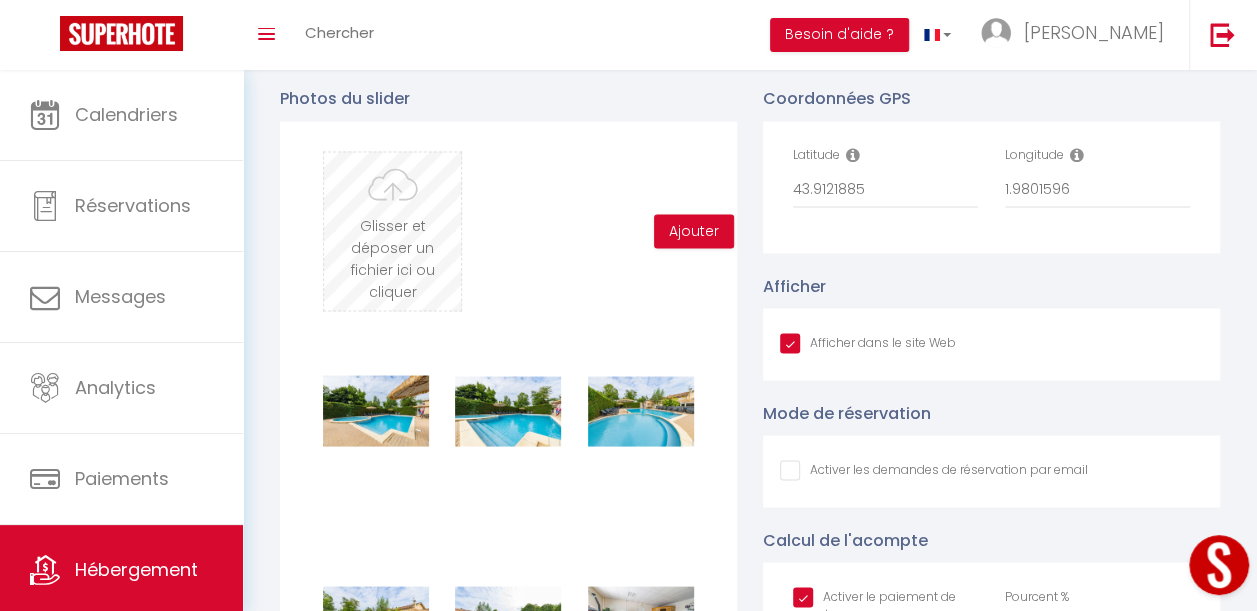 click at bounding box center (392, 231) 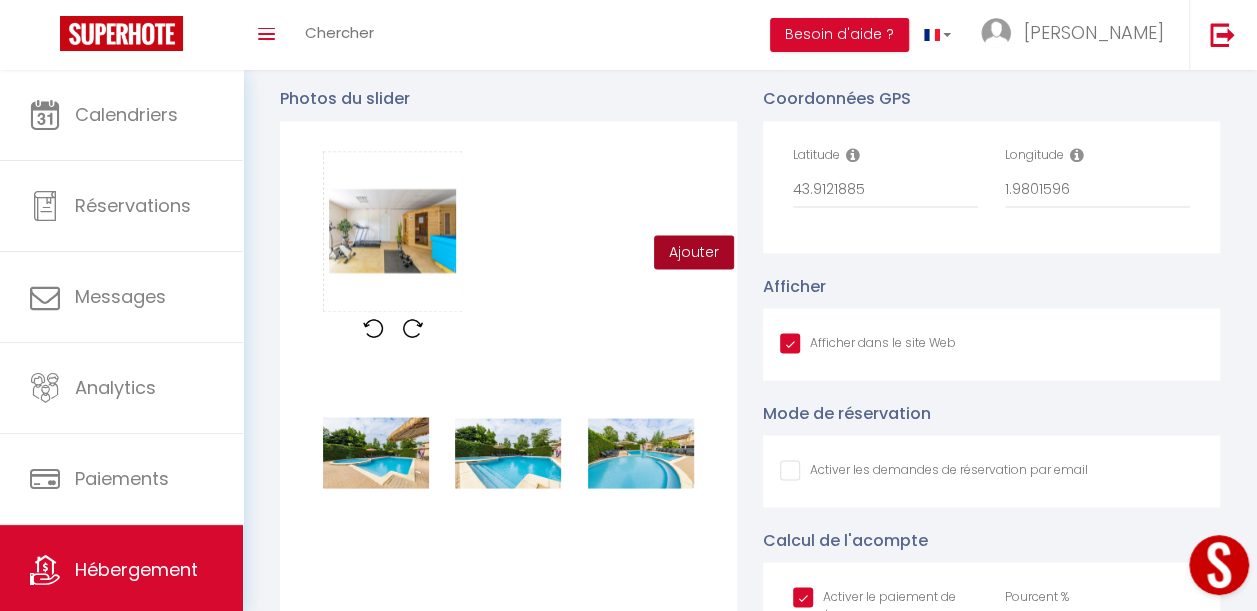 click on "Ajouter" at bounding box center (694, 252) 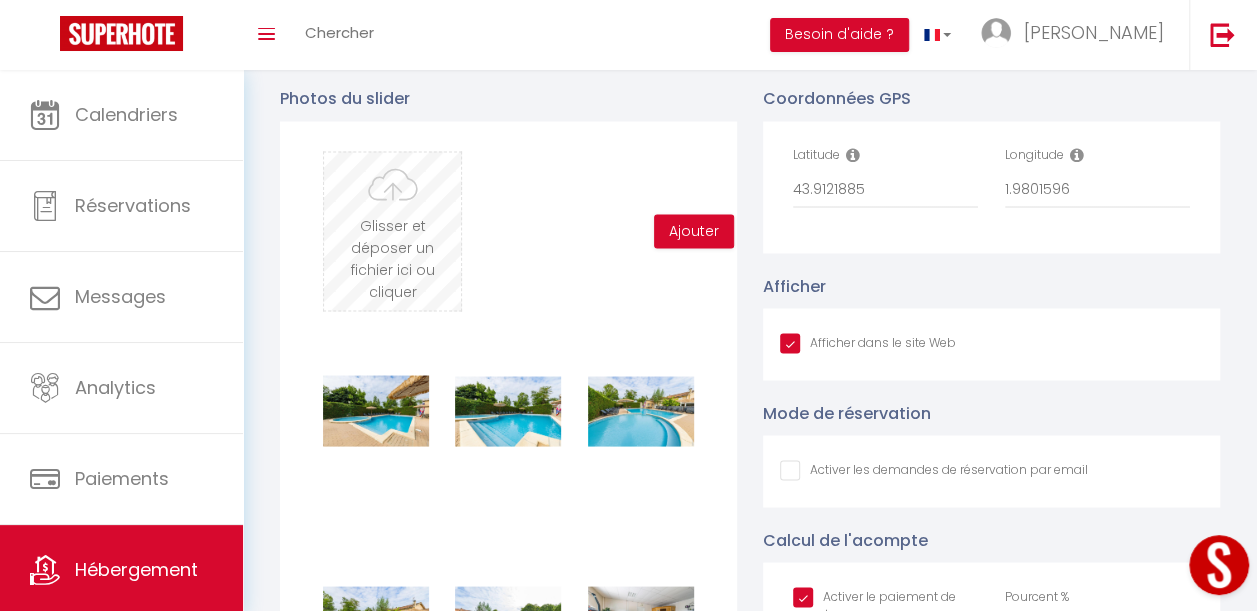 click at bounding box center [392, 231] 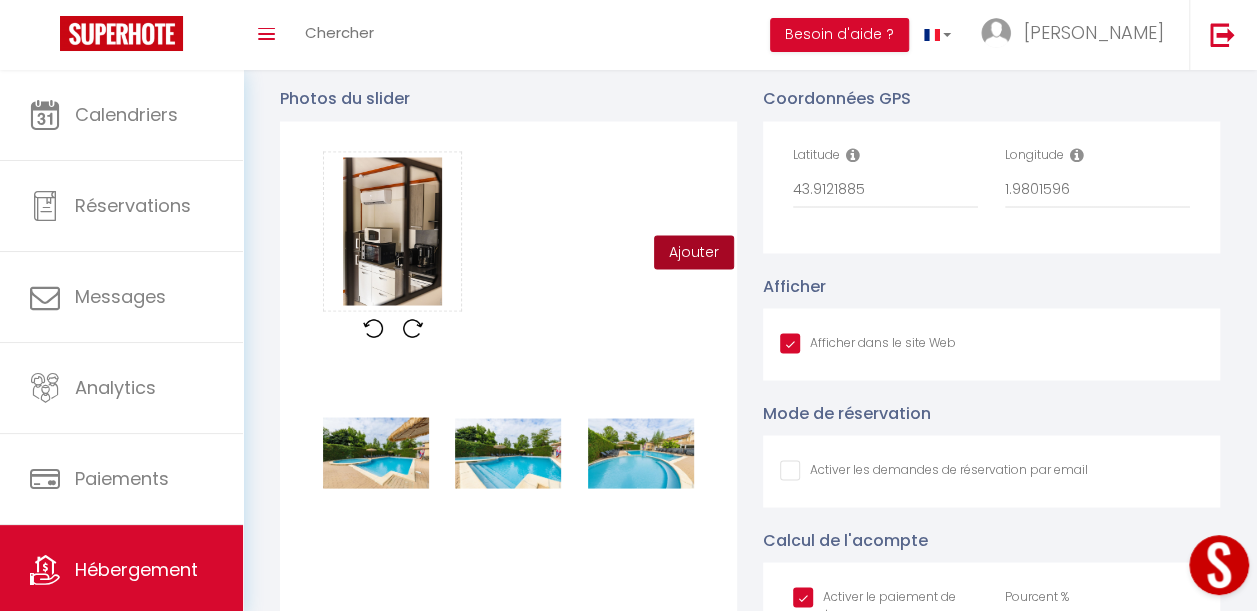 click on "Ajouter" at bounding box center [694, 252] 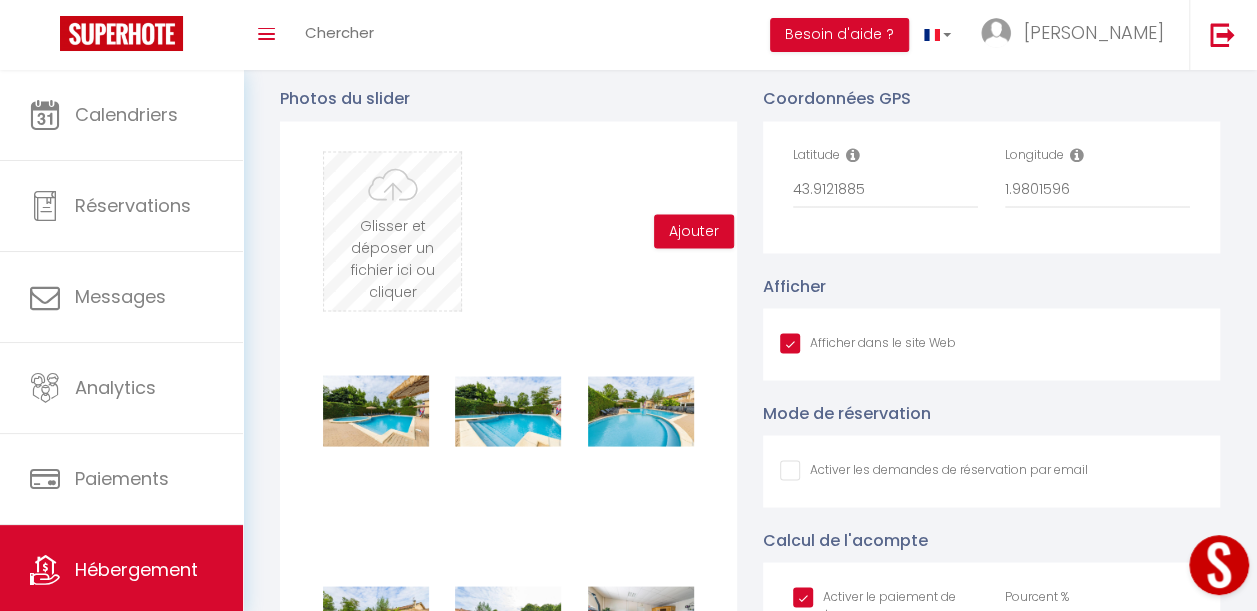 click at bounding box center (392, 231) 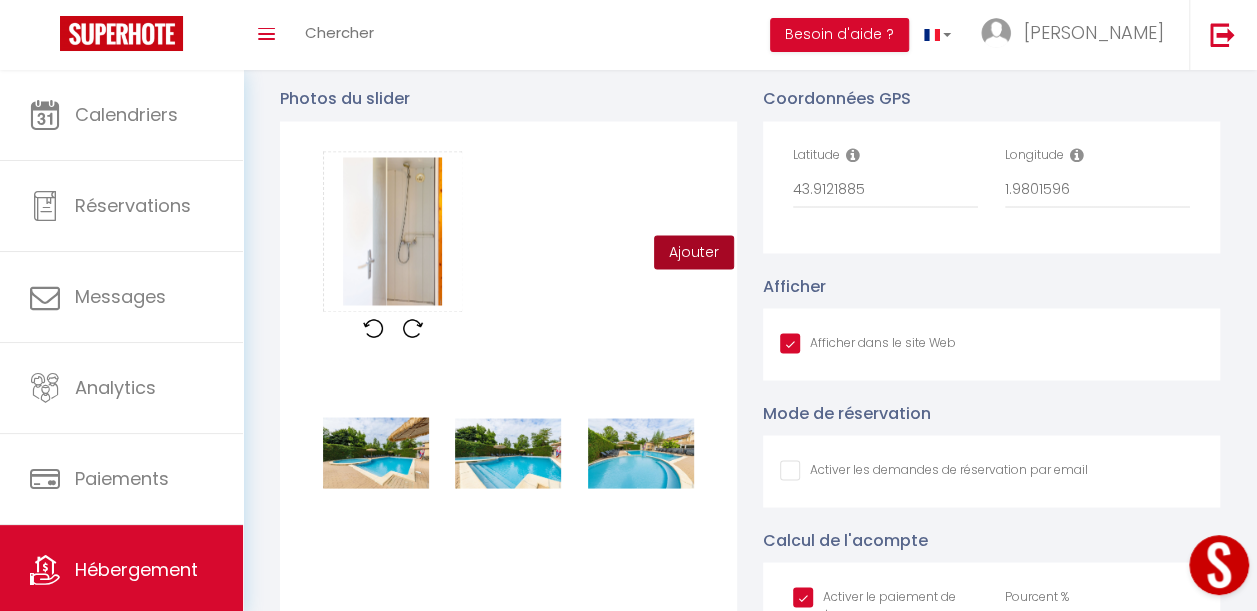 click on "Ajouter" at bounding box center [694, 252] 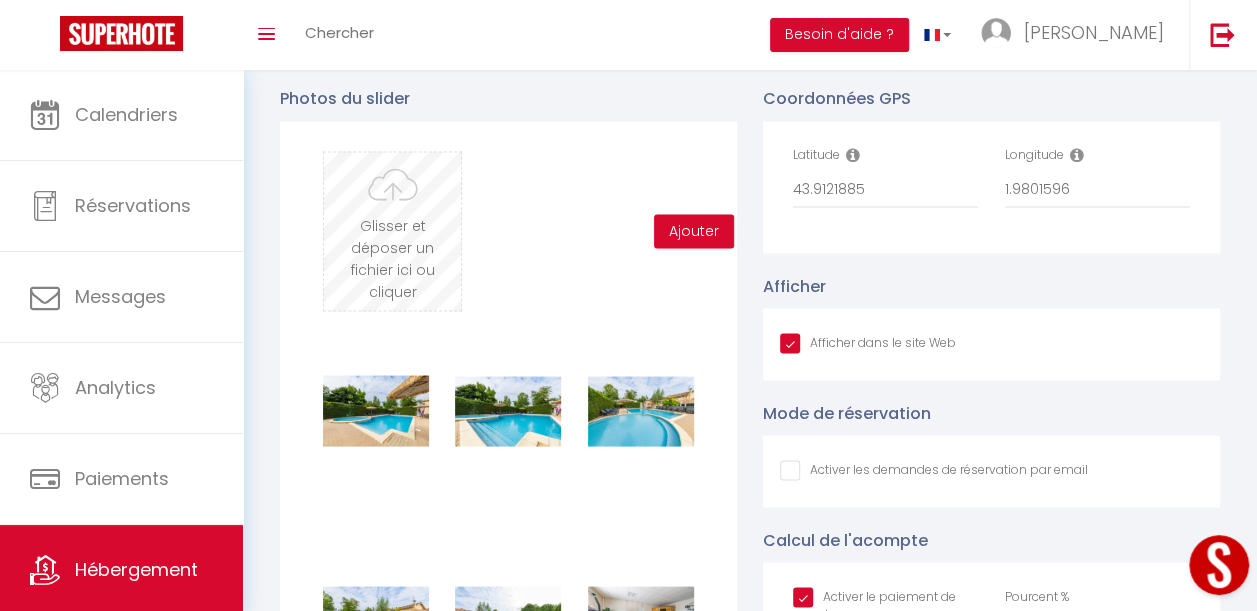 click at bounding box center (392, 231) 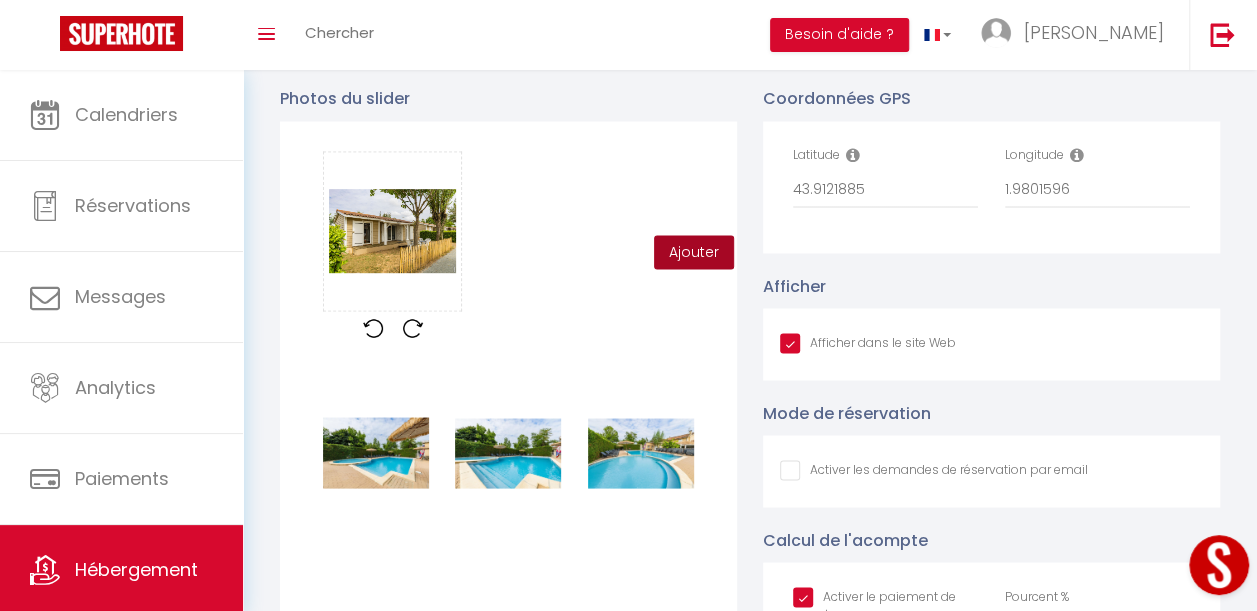 click on "Ajouter" at bounding box center [694, 252] 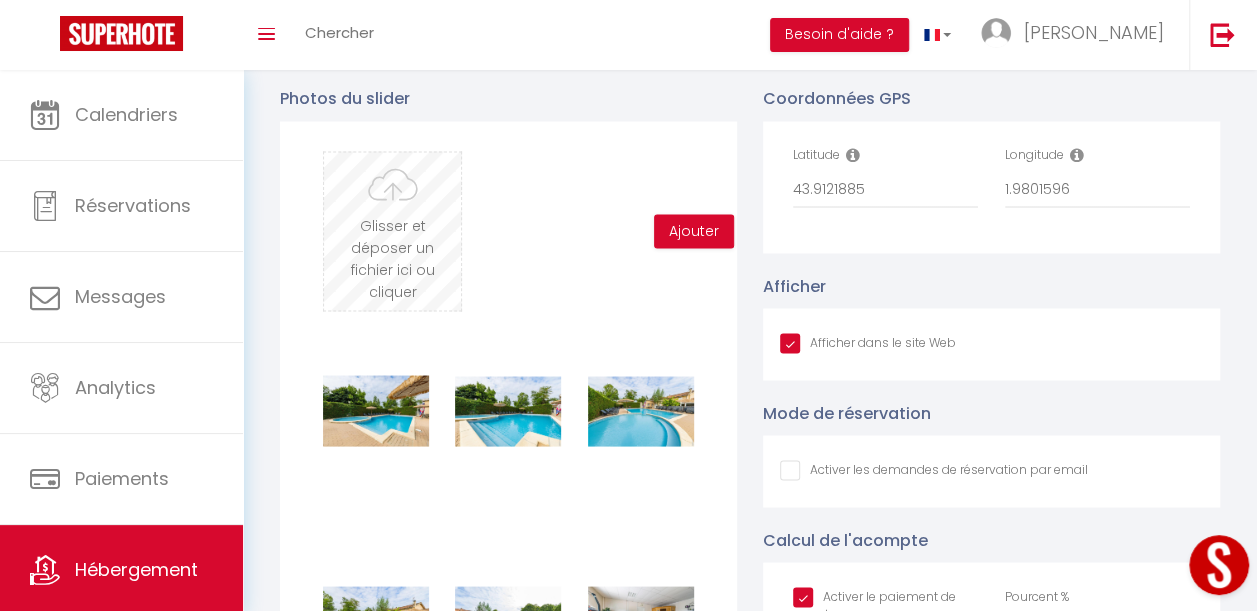 click at bounding box center [392, 231] 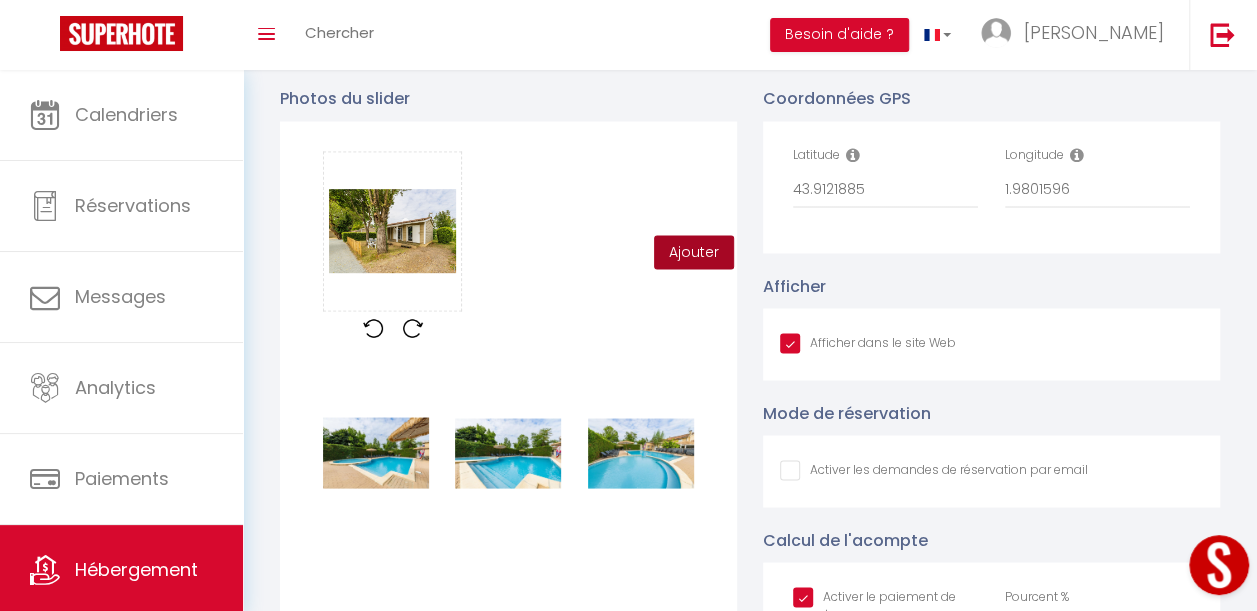 click on "Ajouter" at bounding box center (694, 252) 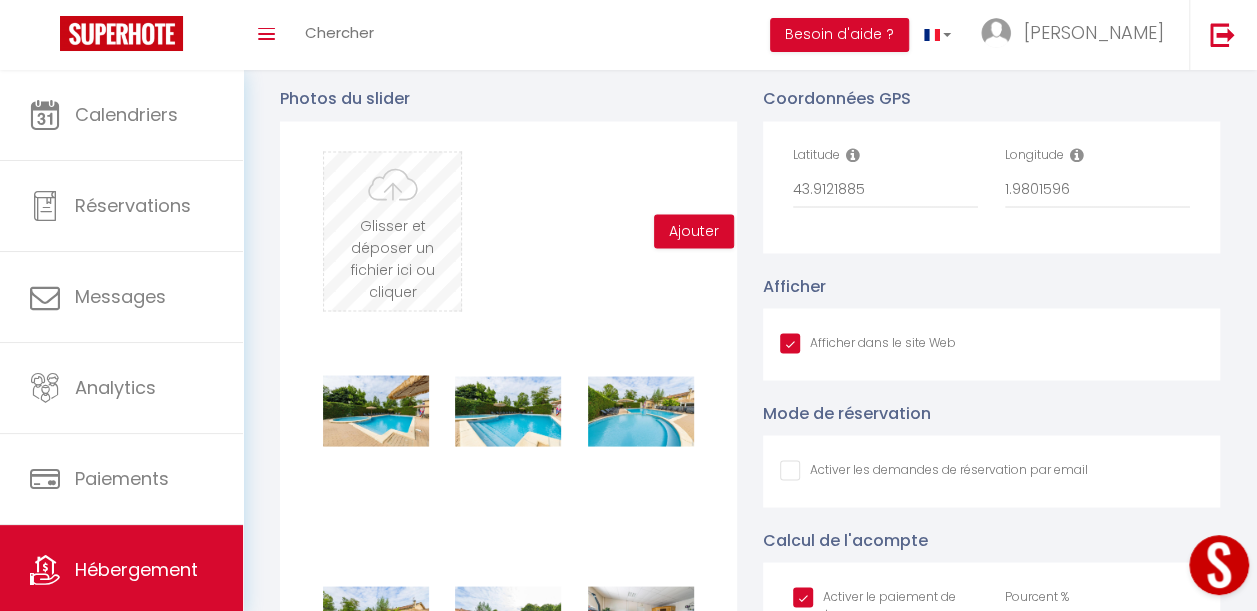 click at bounding box center (392, 231) 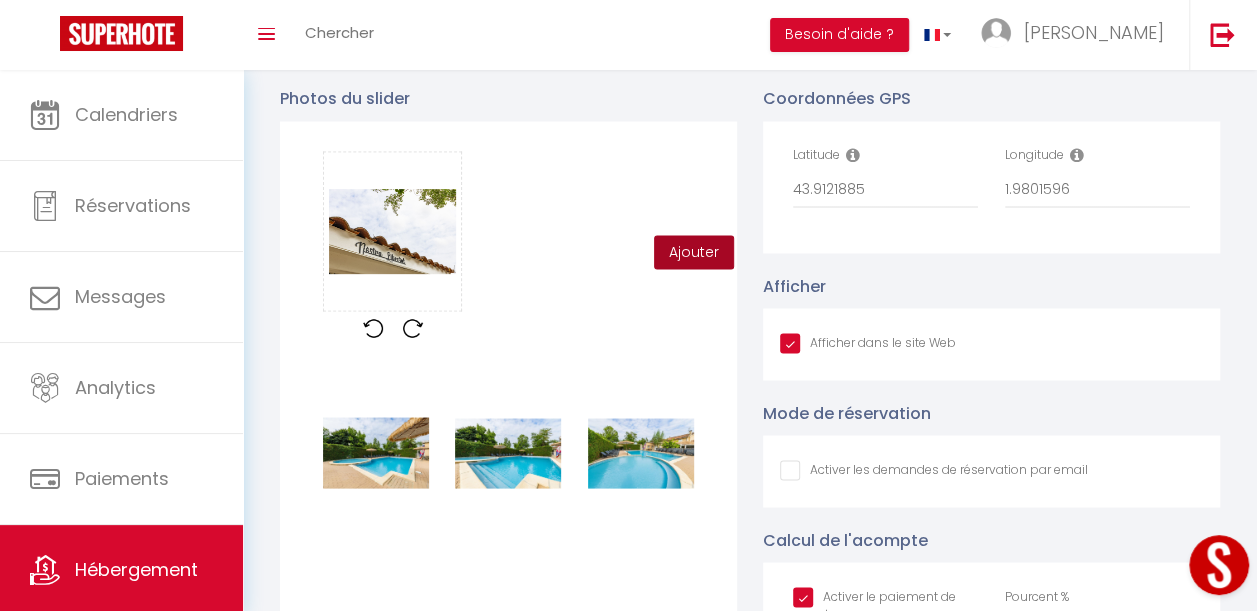 click on "Ajouter" at bounding box center (694, 252) 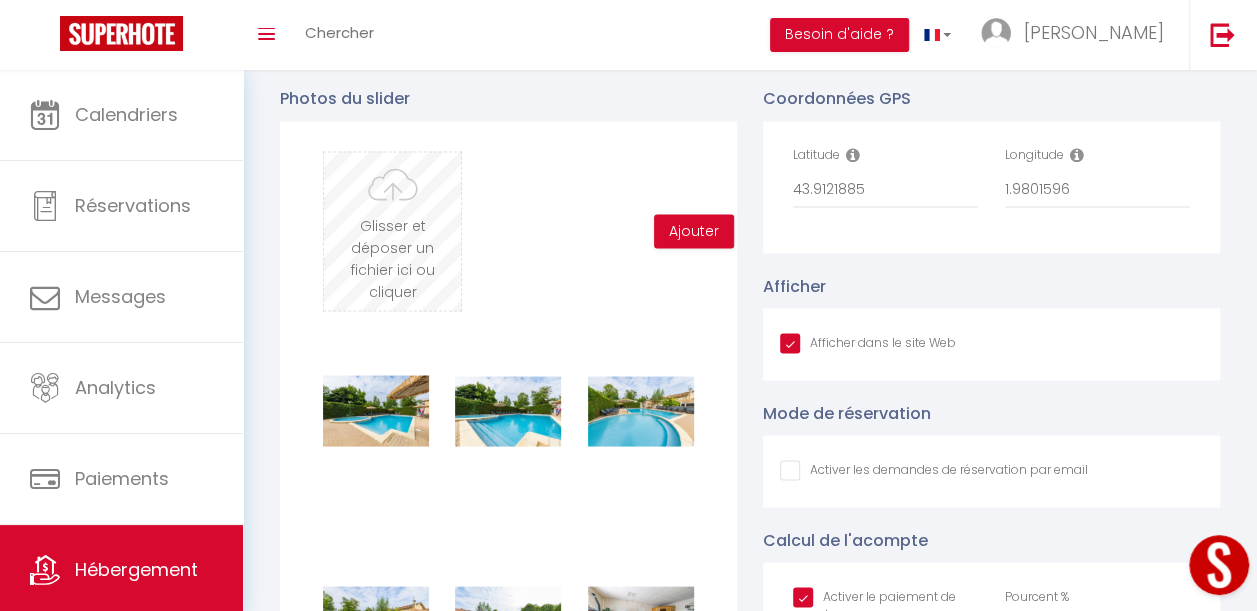 click at bounding box center [392, 231] 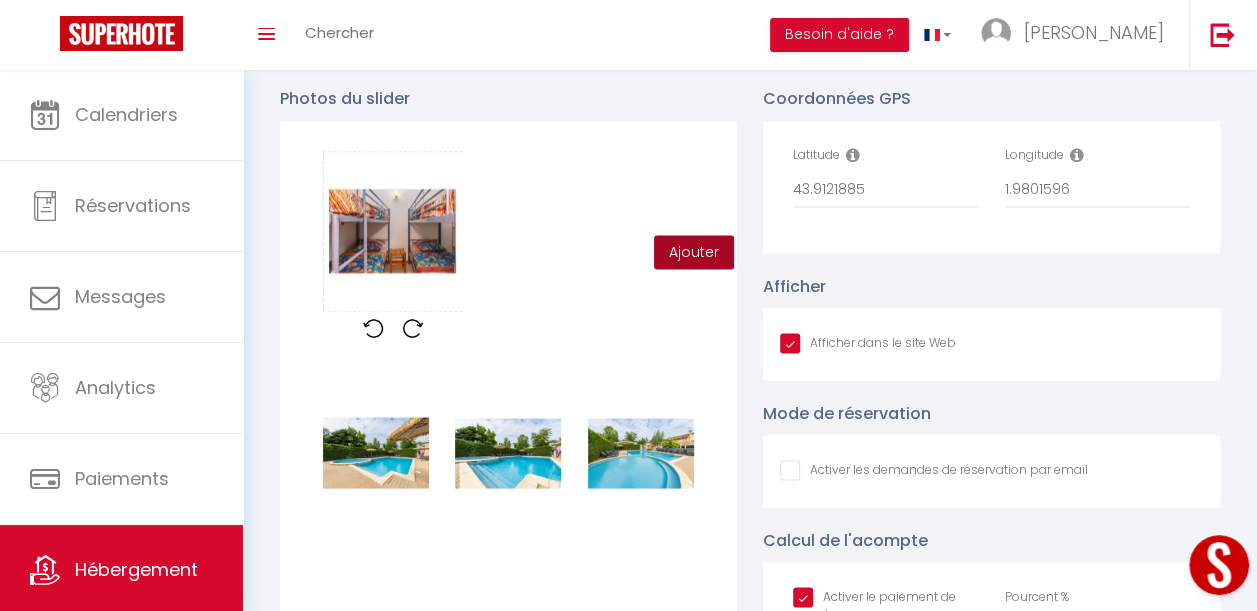 click on "Ajouter" at bounding box center [694, 252] 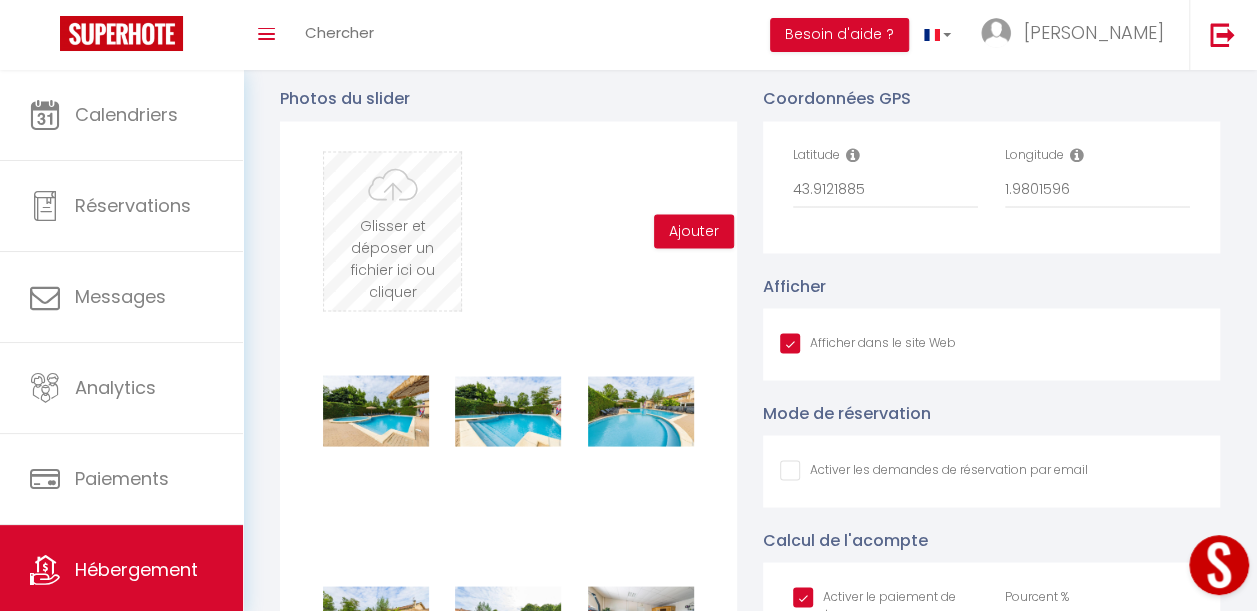 click at bounding box center [392, 231] 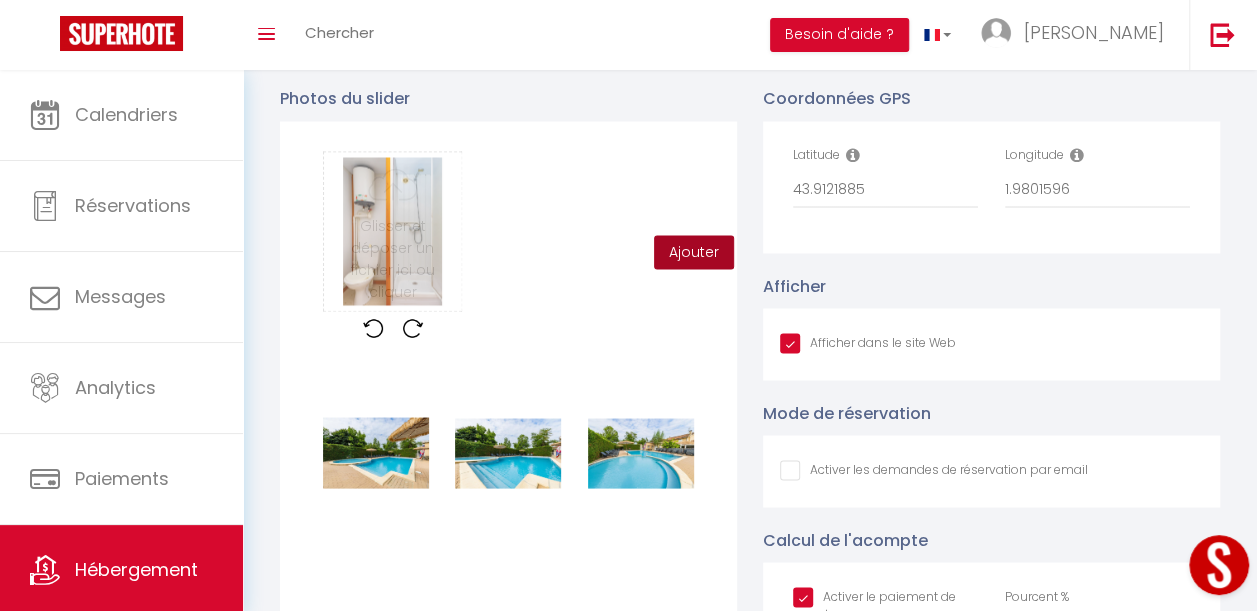 click on "Ajouter" at bounding box center [694, 252] 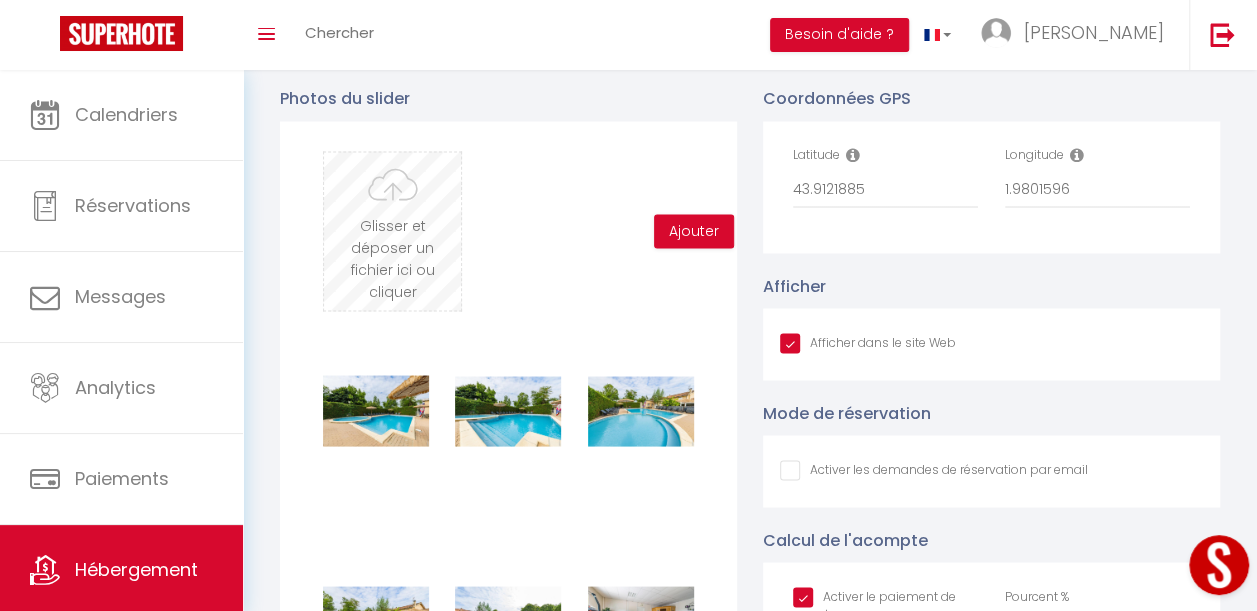 click at bounding box center [392, 231] 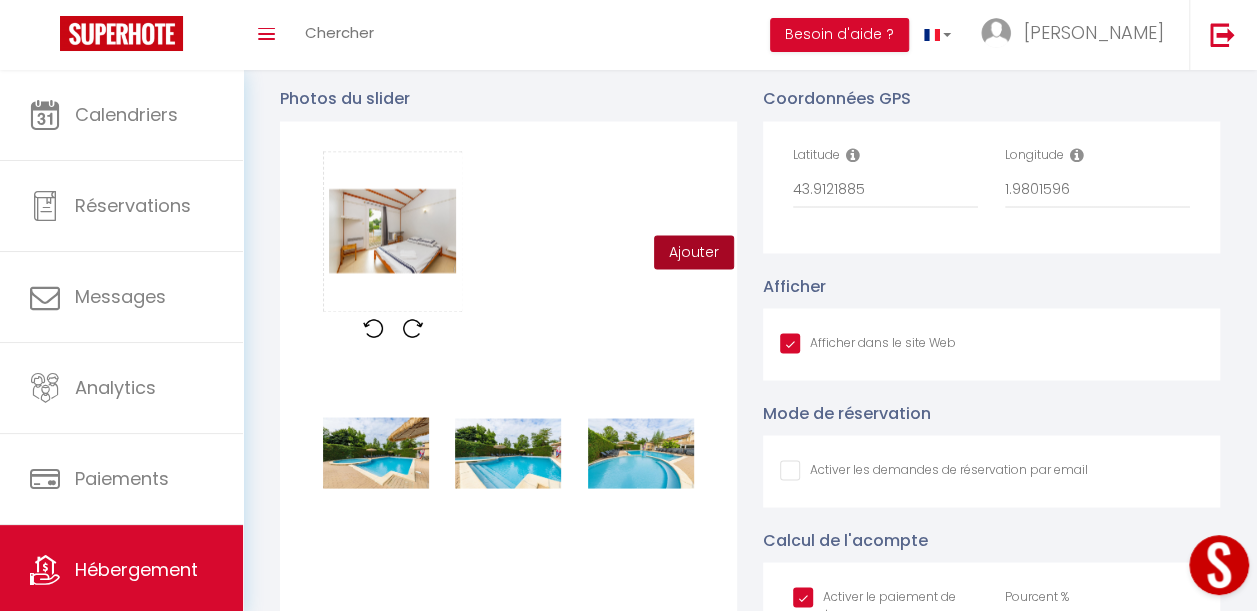 click on "Ajouter" at bounding box center (694, 252) 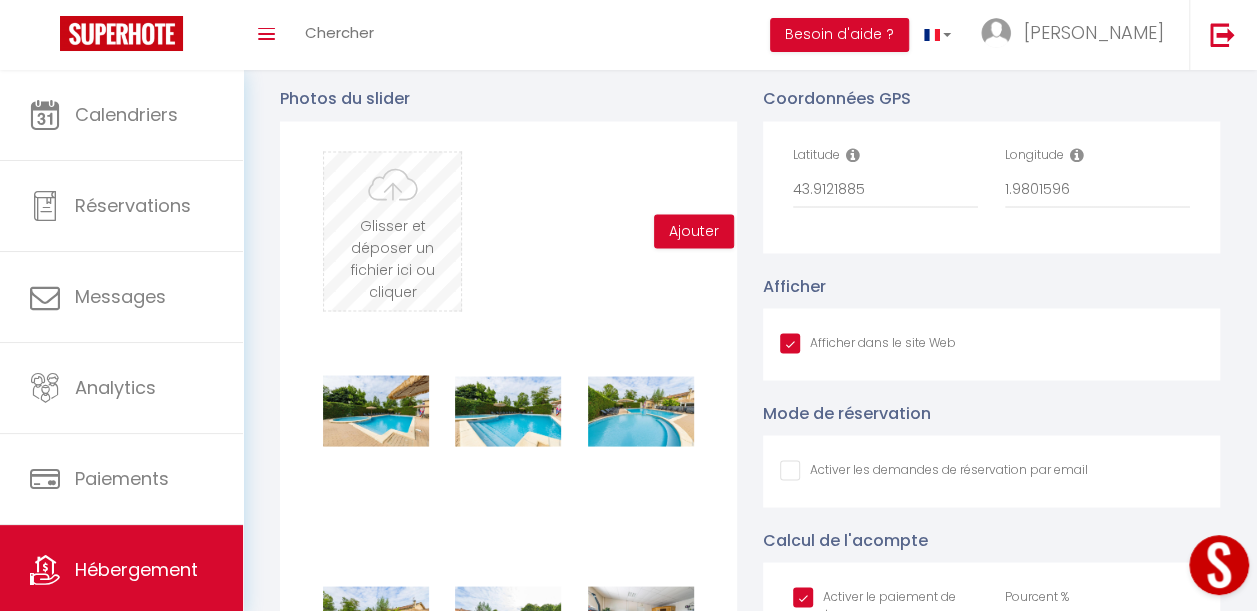 click at bounding box center [392, 231] 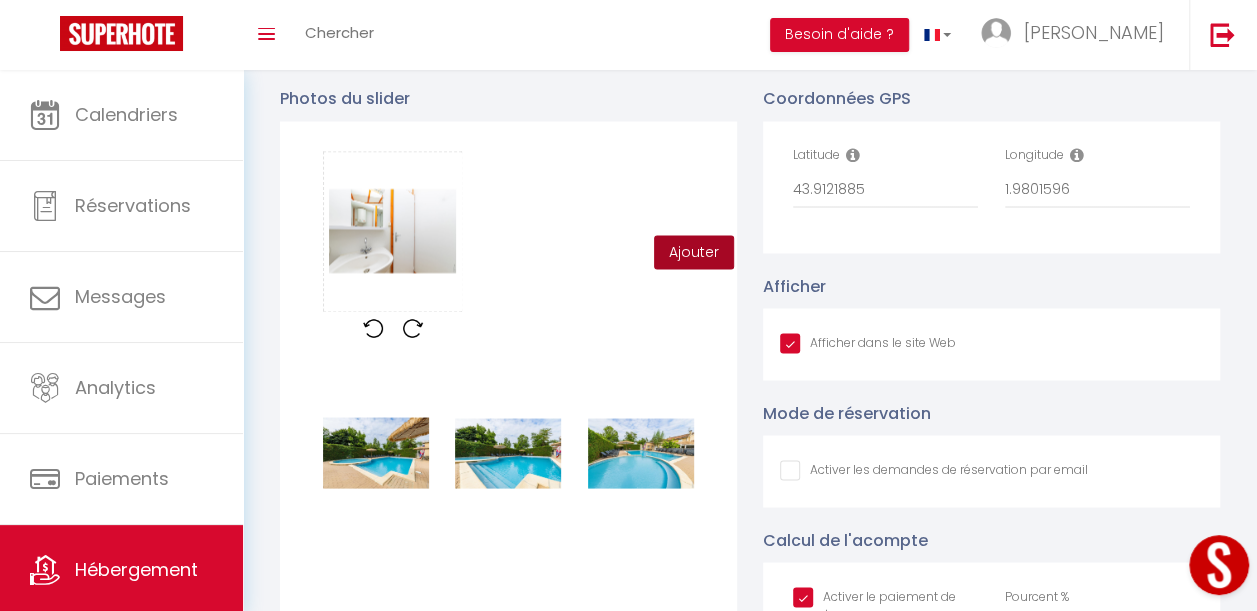 click on "Ajouter" at bounding box center (694, 252) 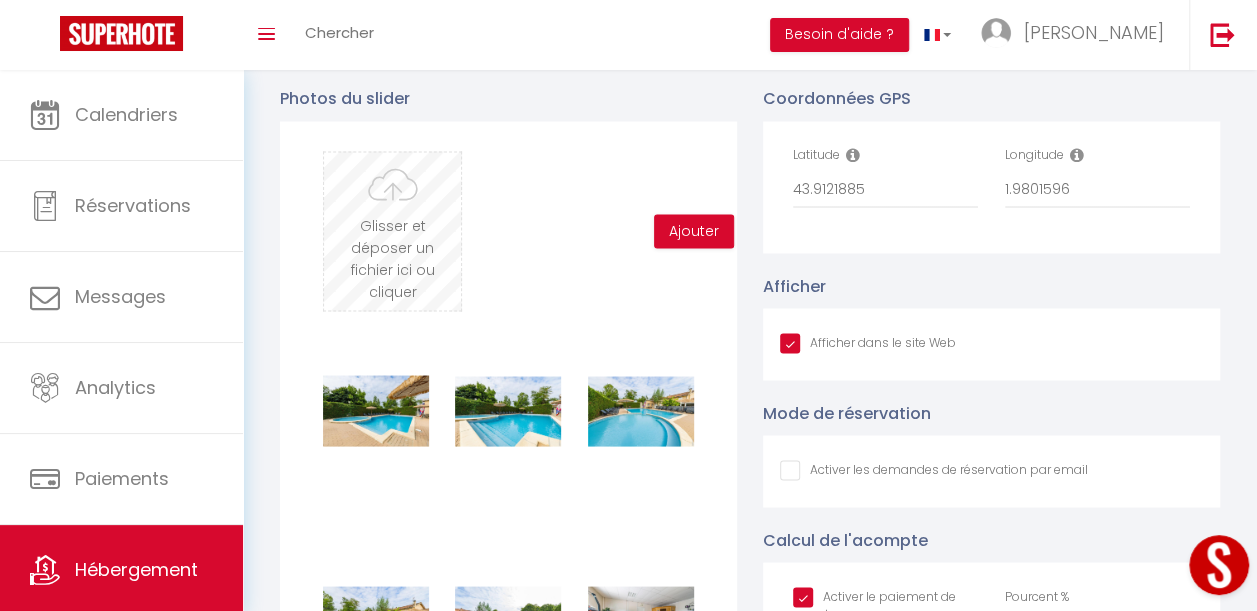 click at bounding box center (392, 231) 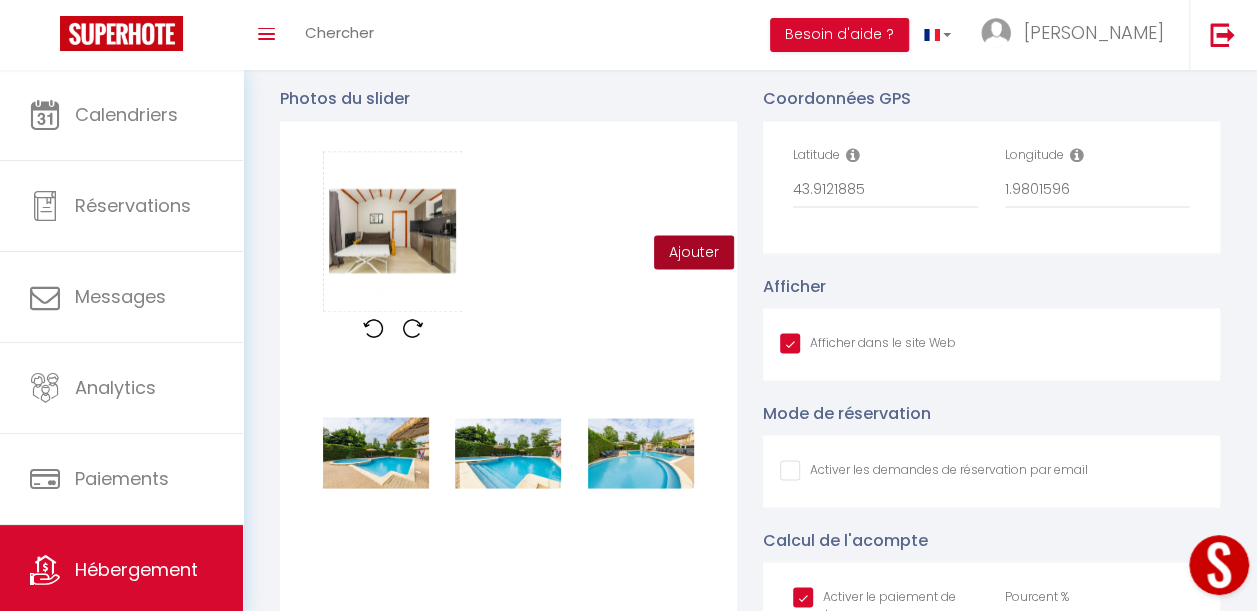 click on "Ajouter" at bounding box center (694, 252) 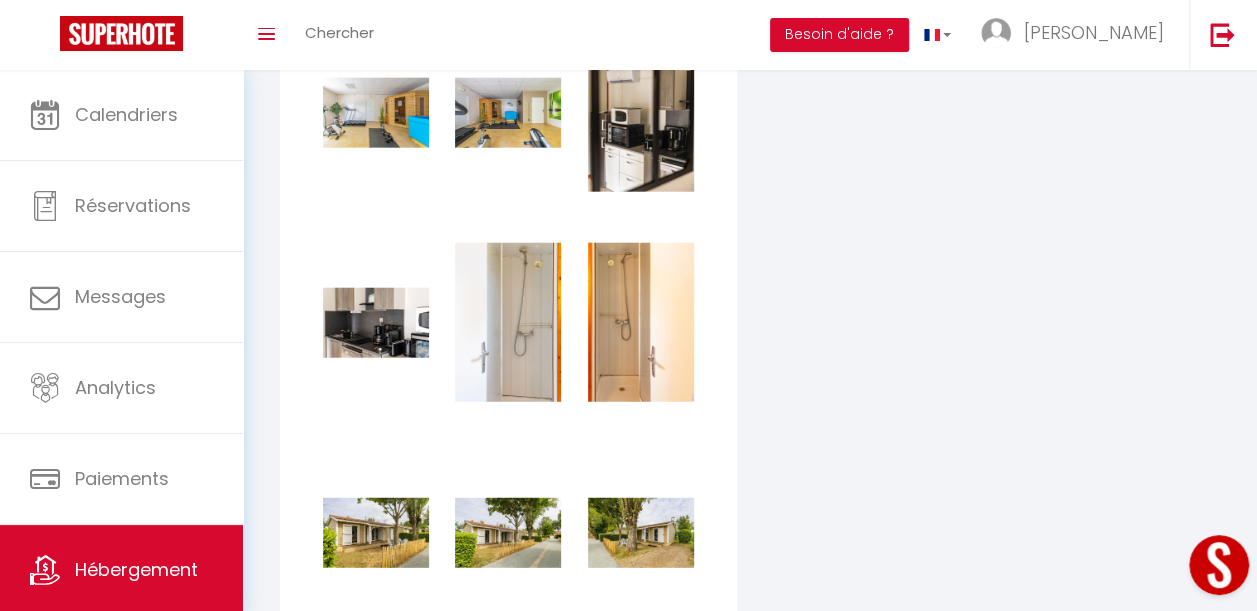 scroll, scrollTop: 2415, scrollLeft: 0, axis: vertical 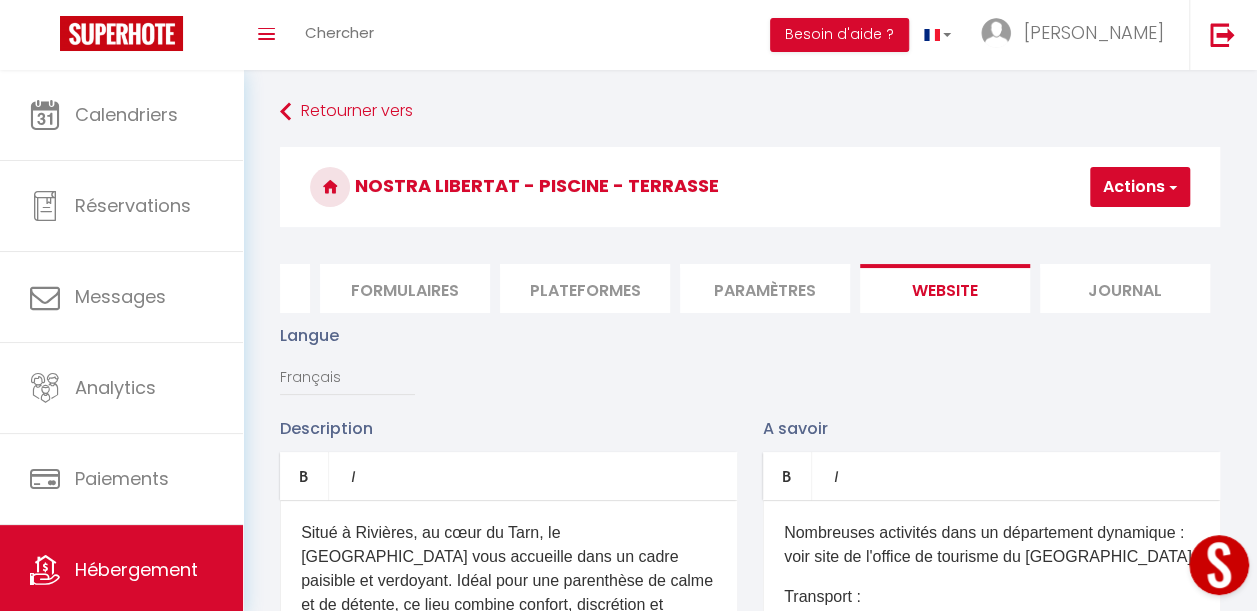 click on "Actions" at bounding box center [1140, 187] 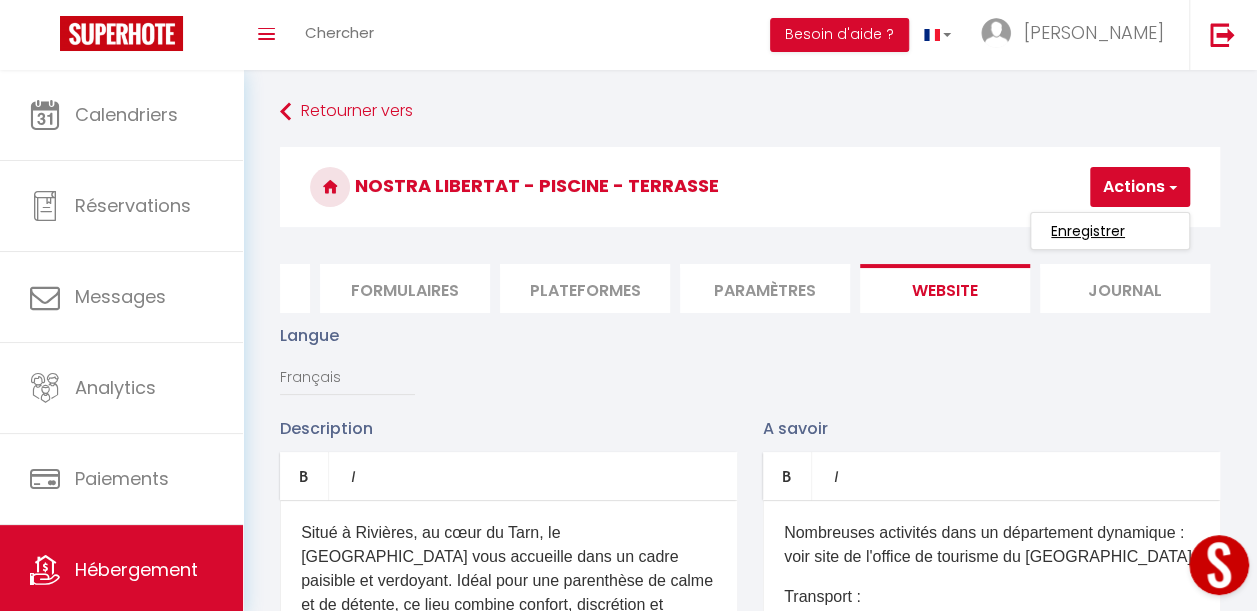 click on "Enregistrer" at bounding box center (1088, 231) 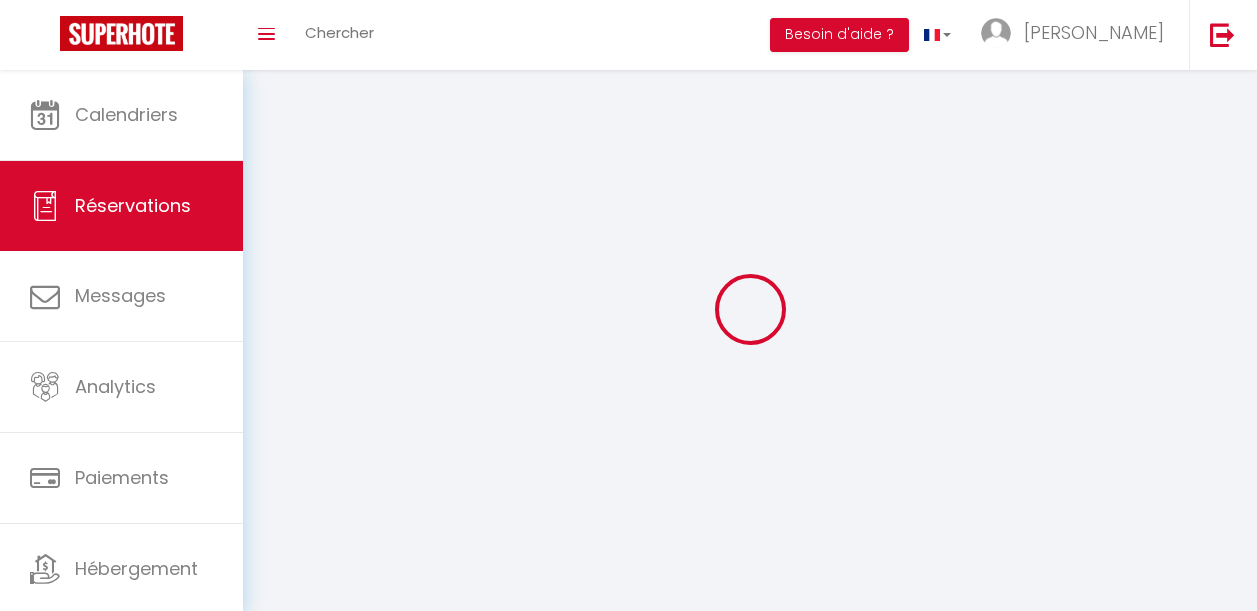 select on "not_cancelled" 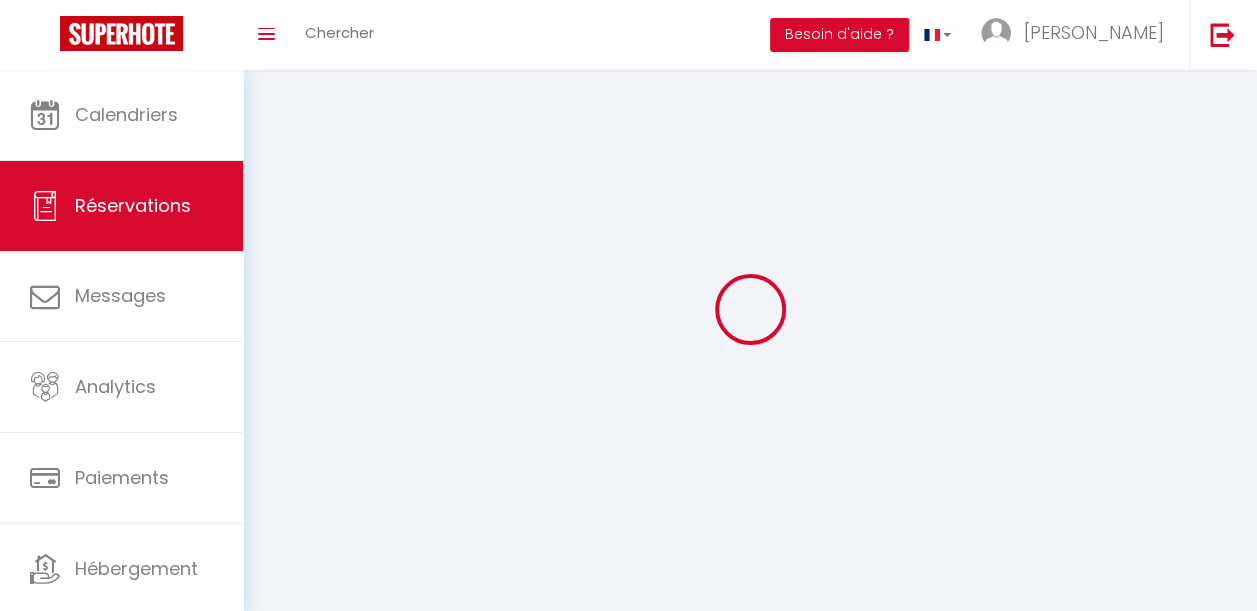 select 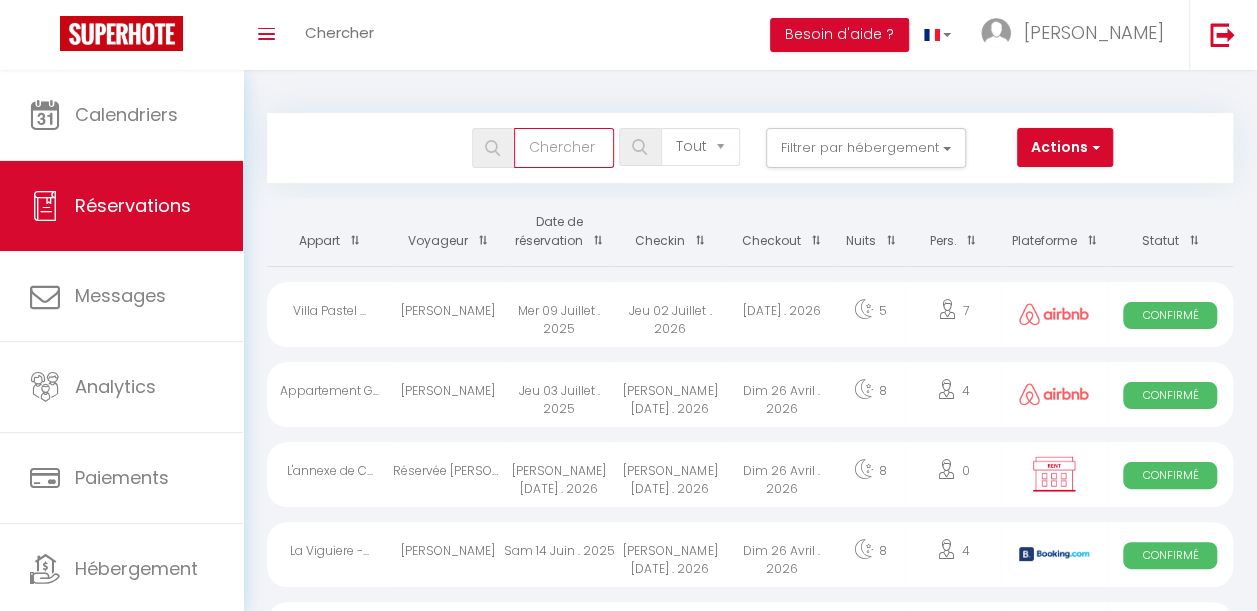 click at bounding box center (564, 148) 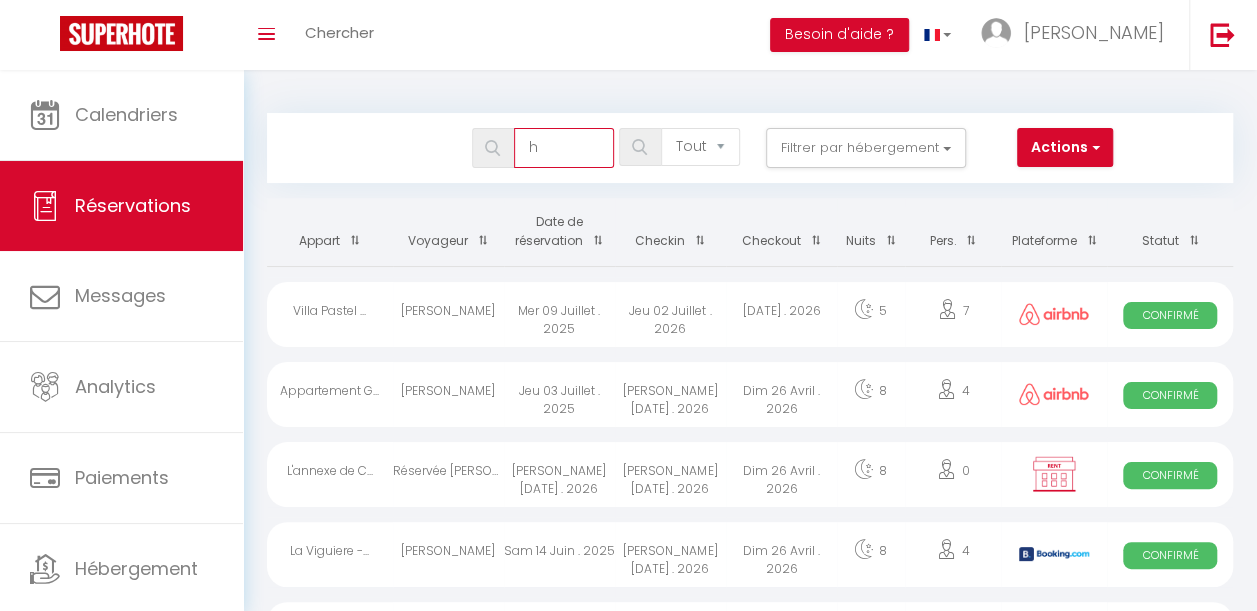 type on "ho" 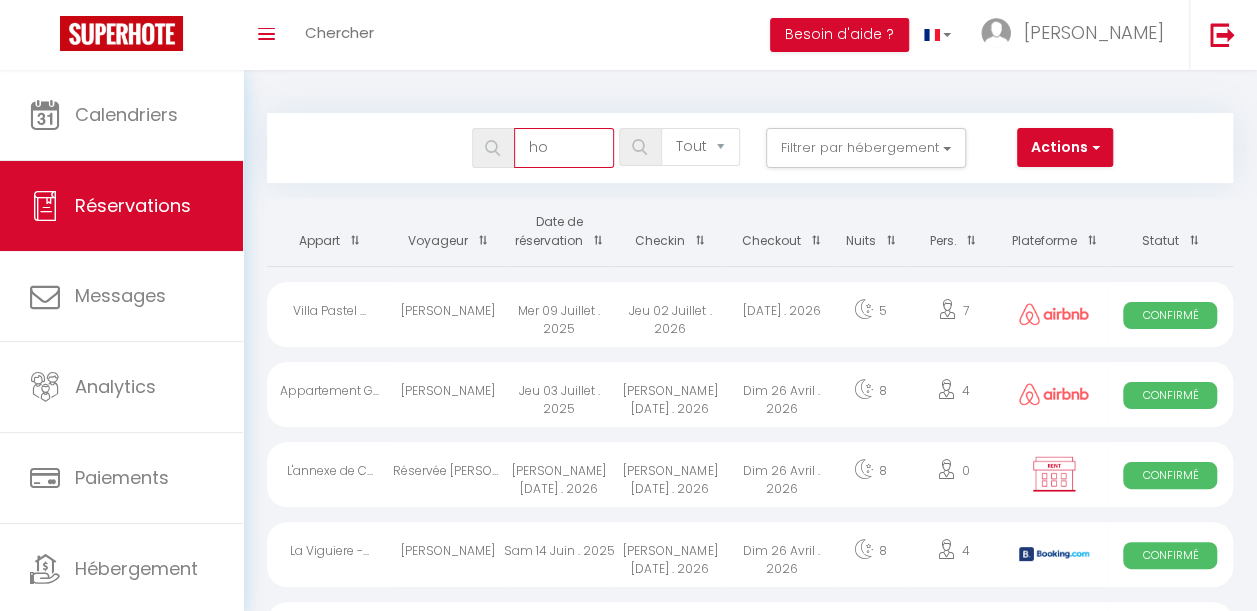 select 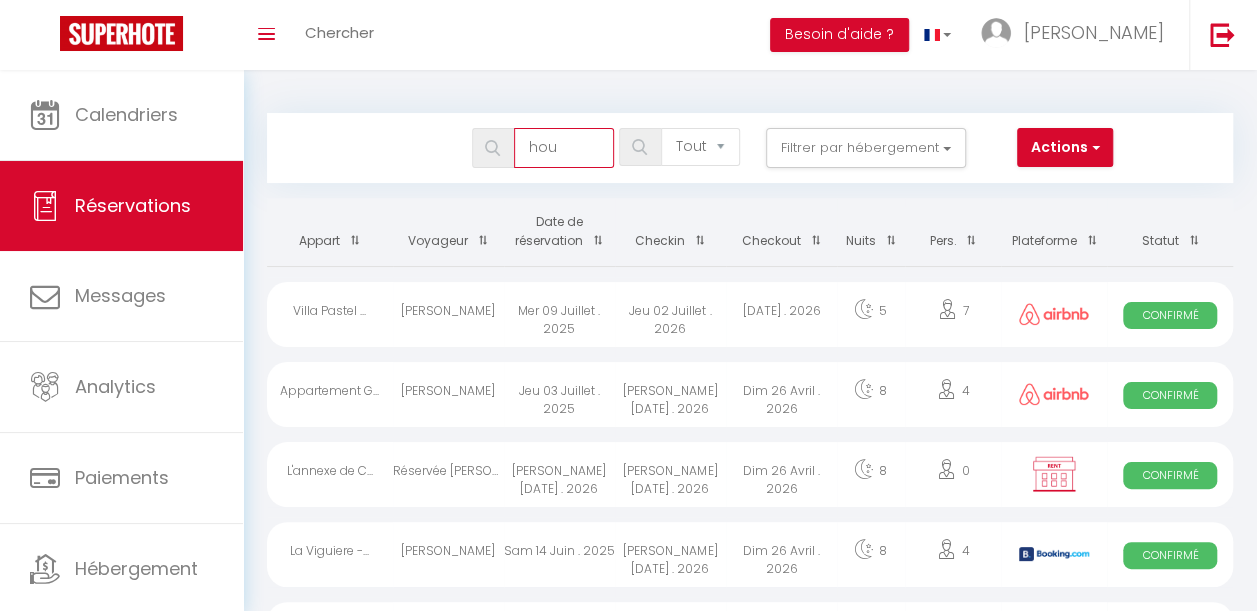 select 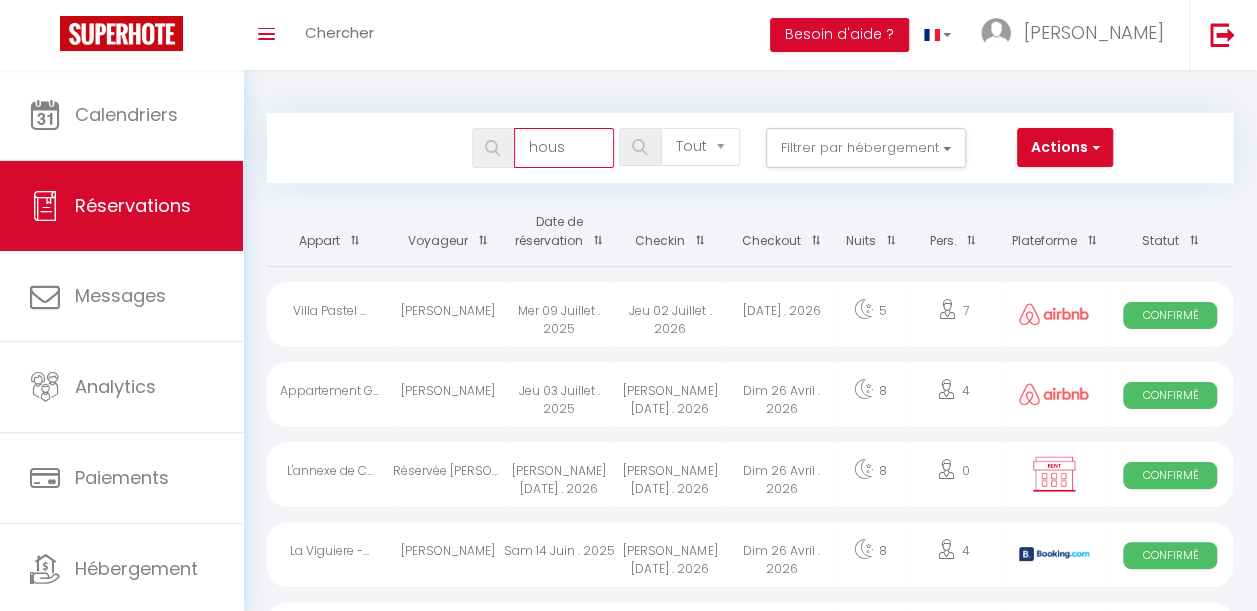 select 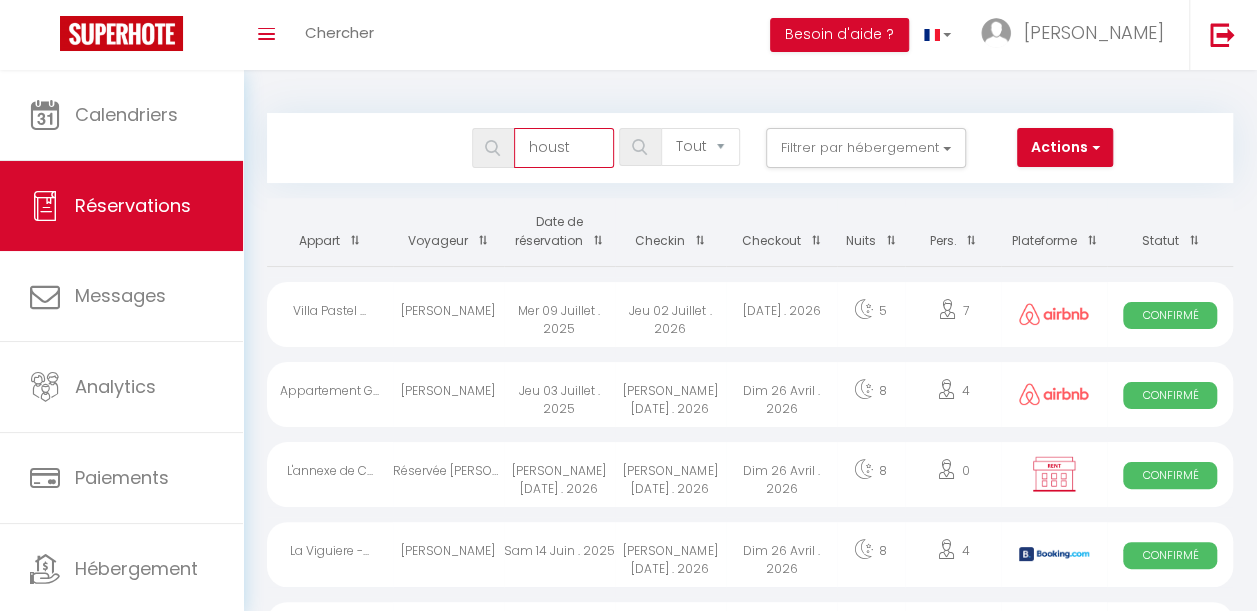 select 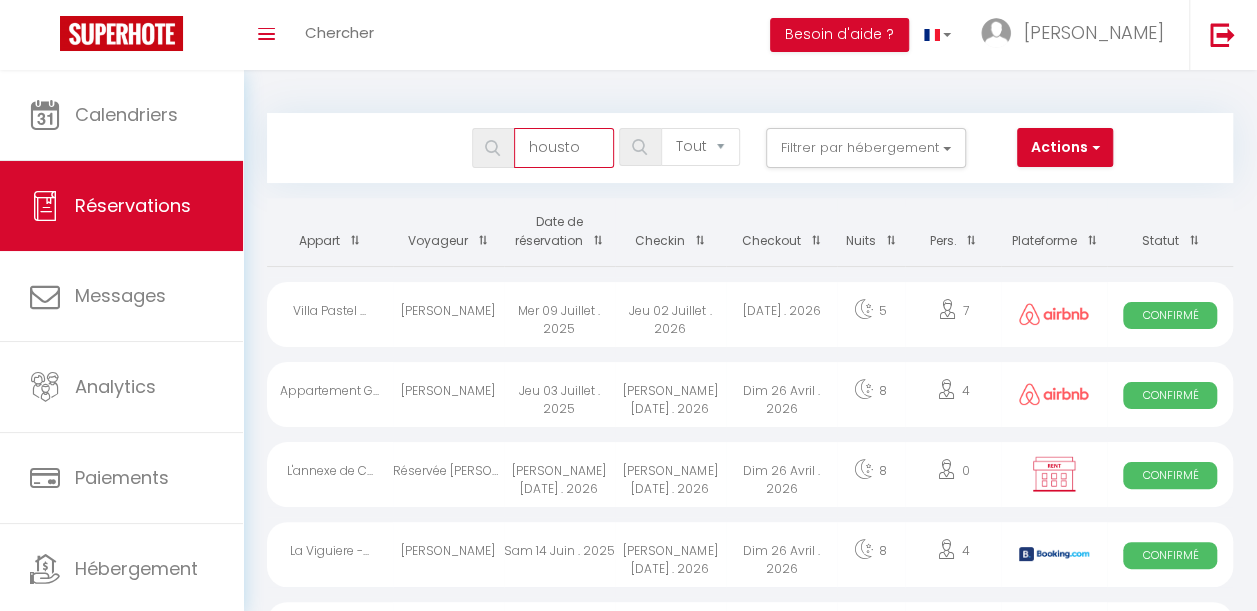 select 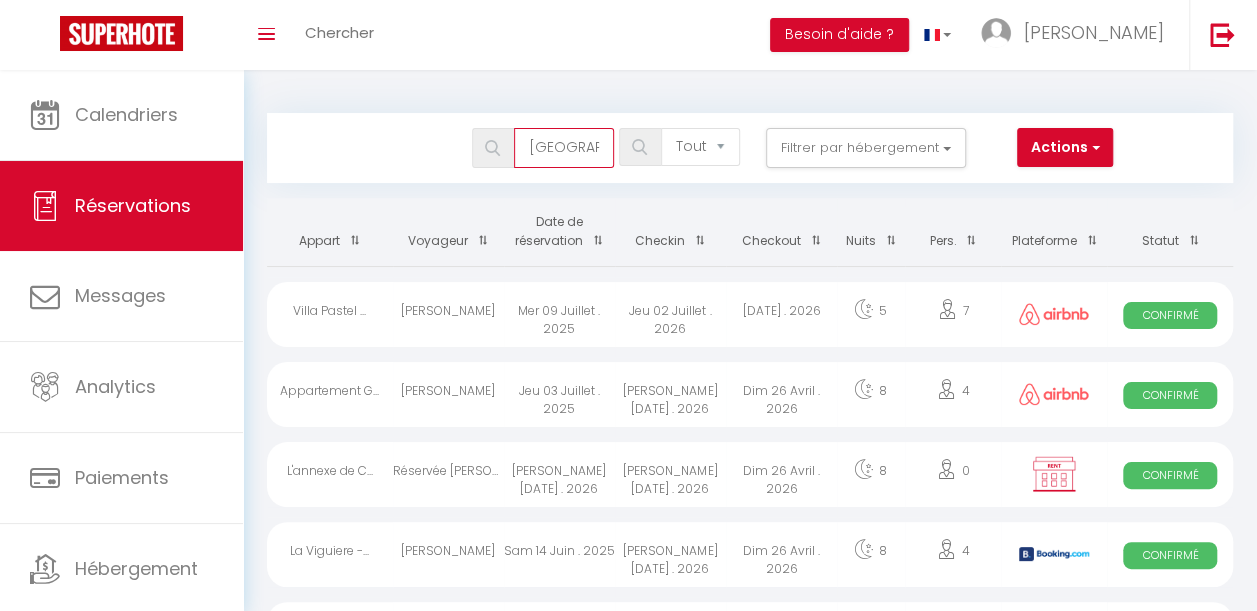 select 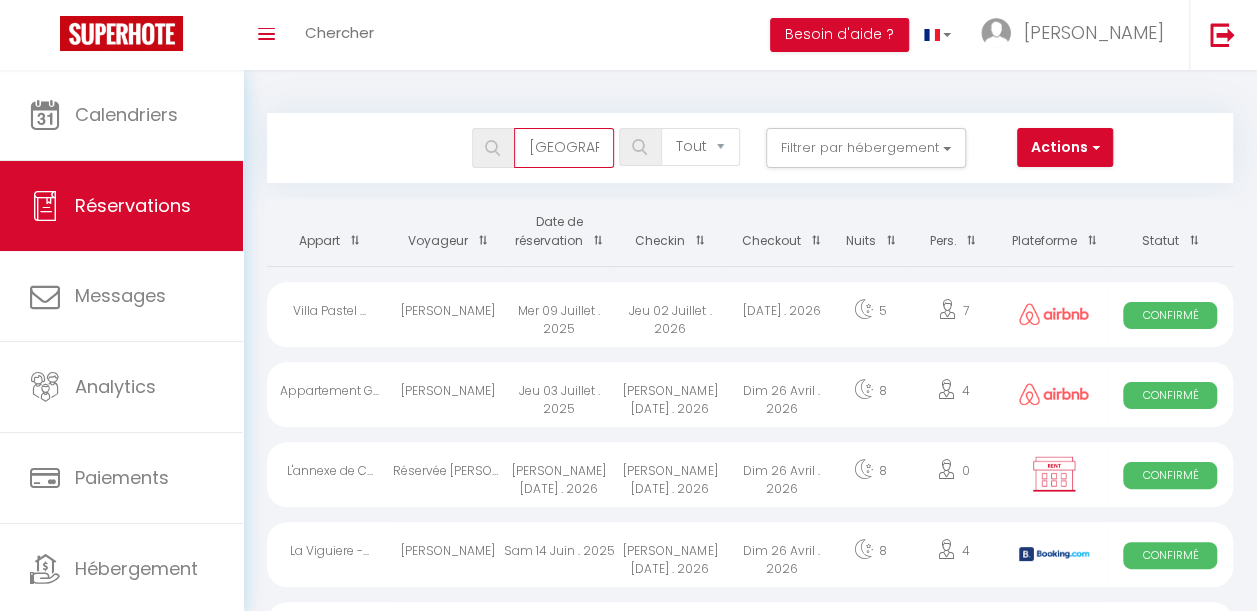 select 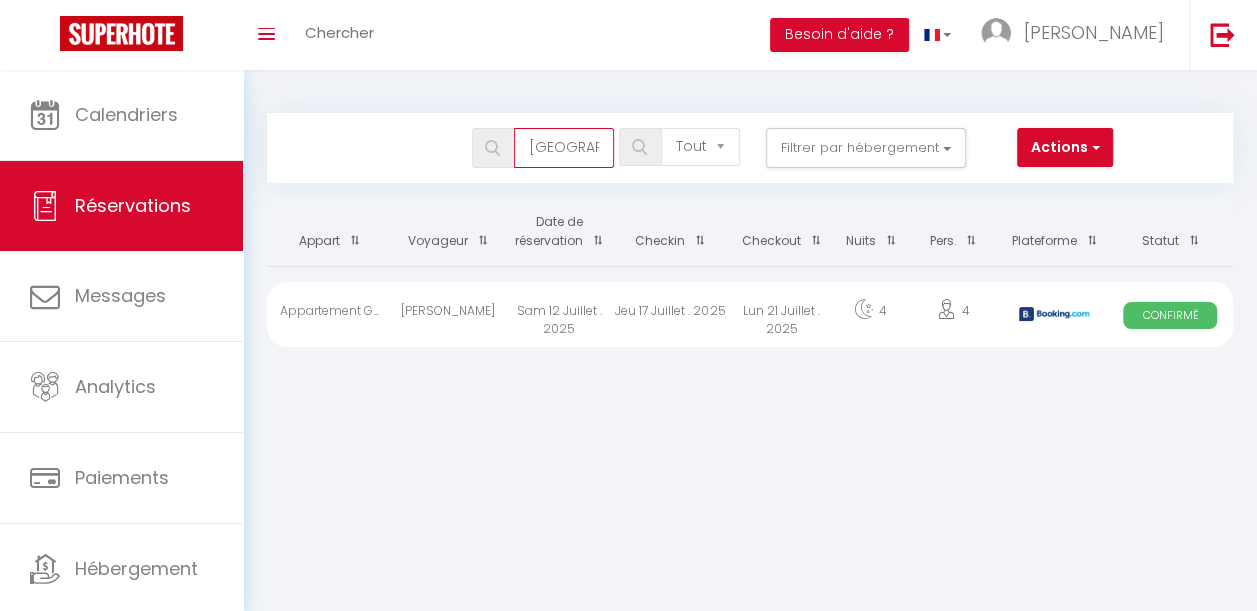 type on "houston" 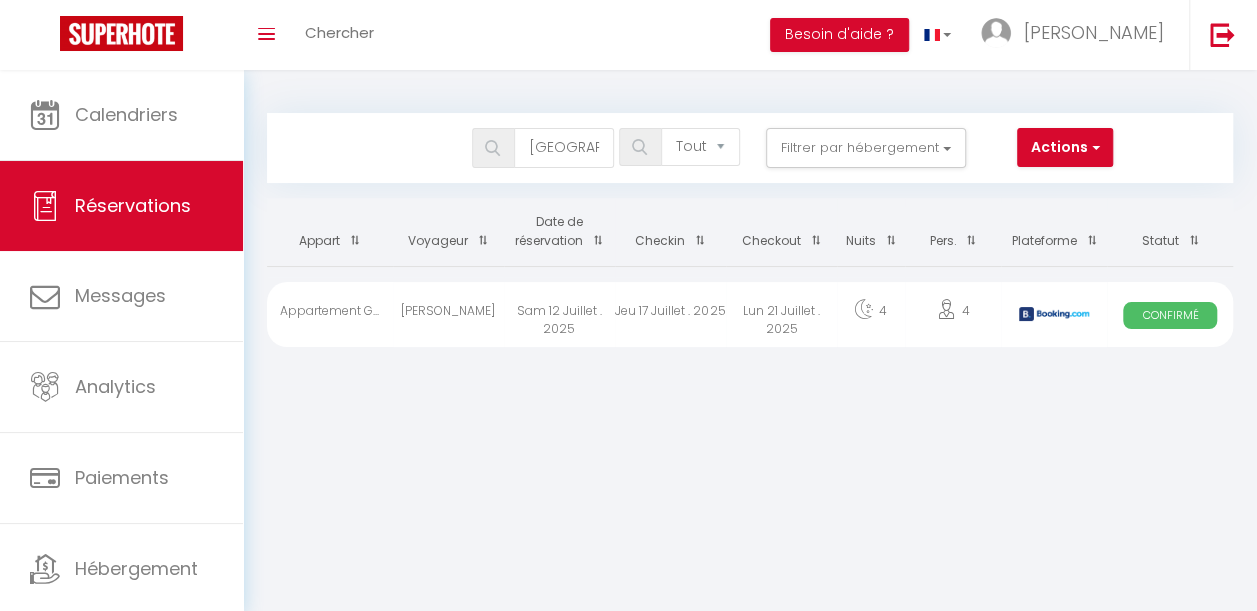 click on "Confirmé" at bounding box center [1170, 314] 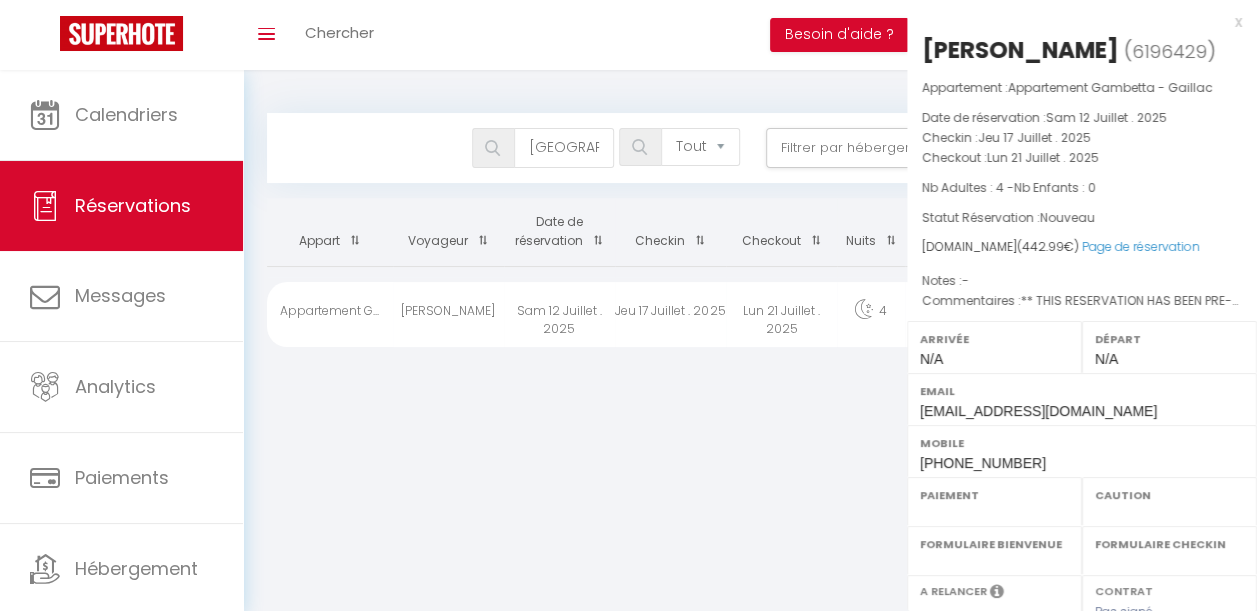 select on "OK" 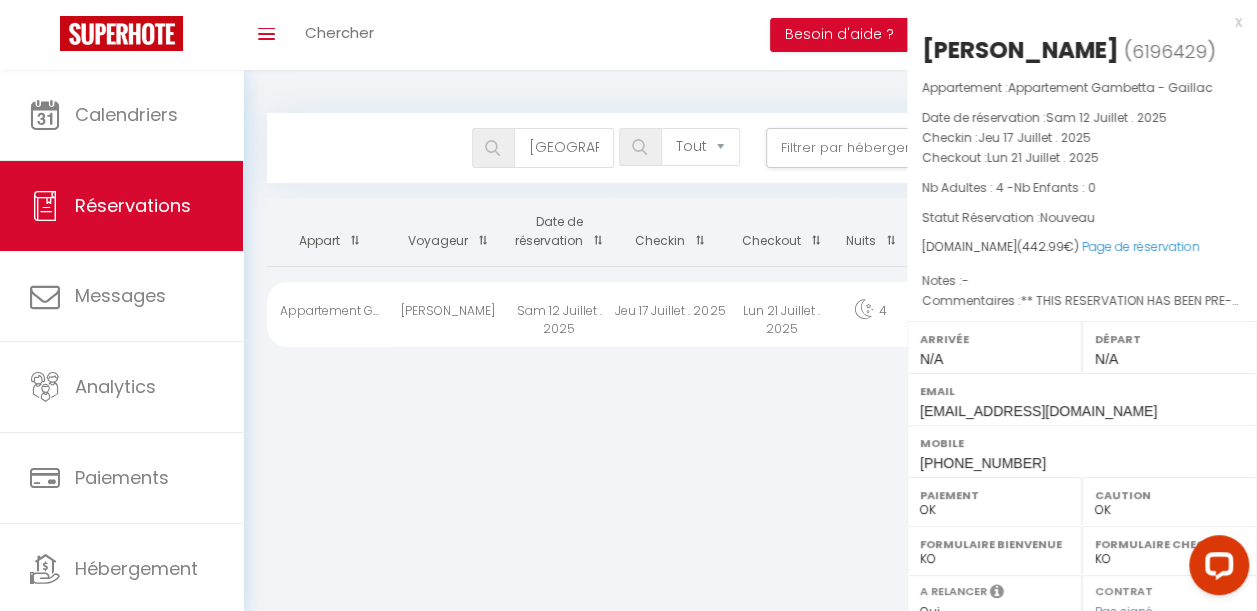 scroll, scrollTop: 0, scrollLeft: 0, axis: both 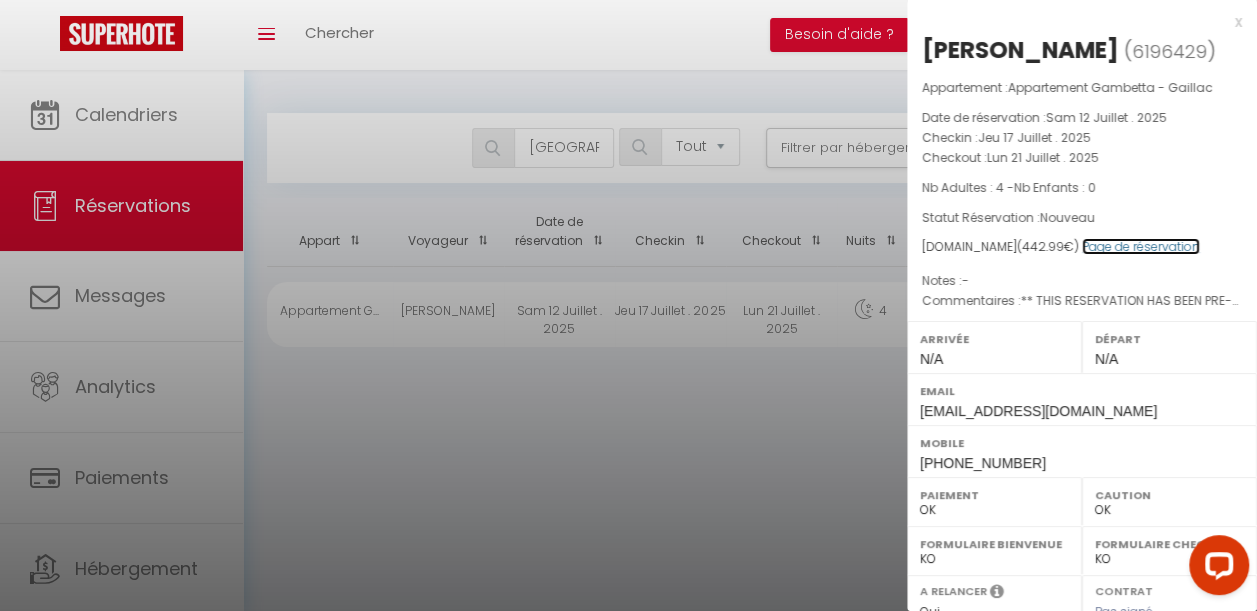 click on "Page de réservation" at bounding box center (1141, 246) 